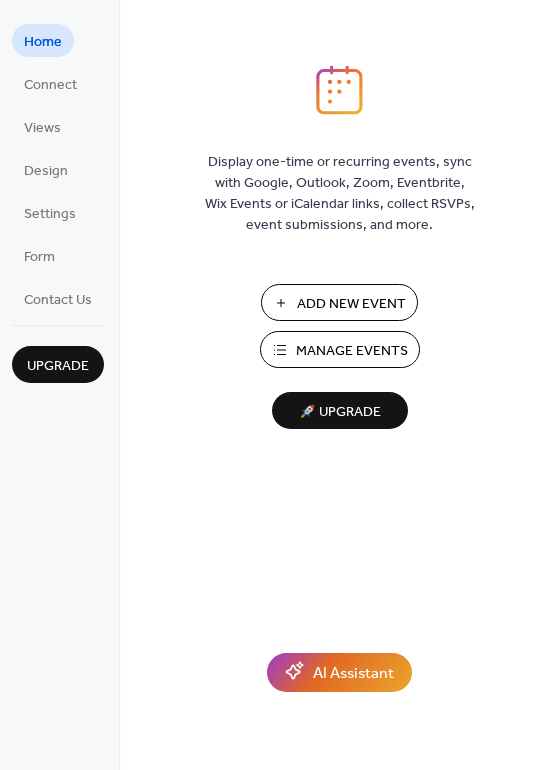 scroll, scrollTop: 0, scrollLeft: 0, axis: both 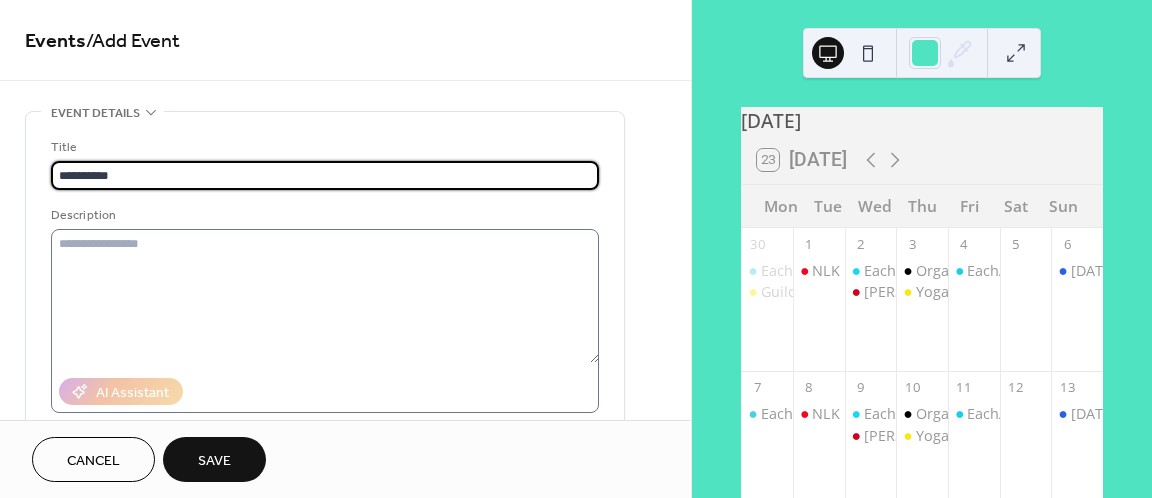 type on "*********" 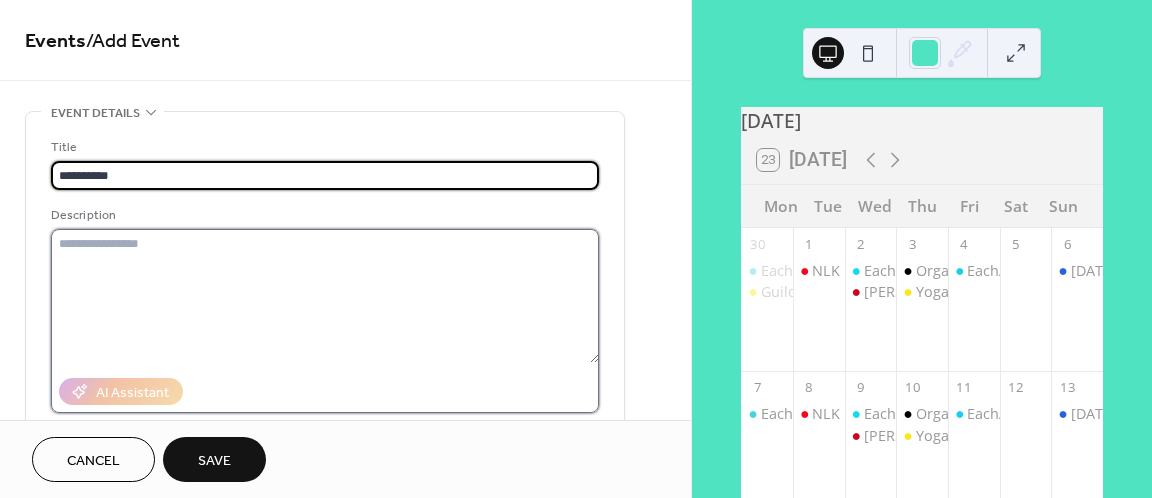 click at bounding box center (325, 296) 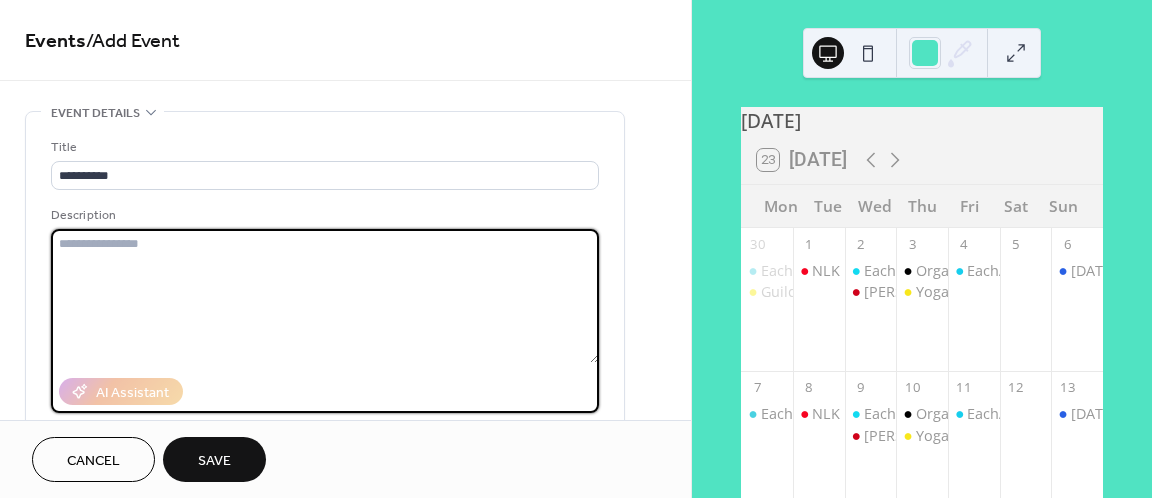 paste on "**********" 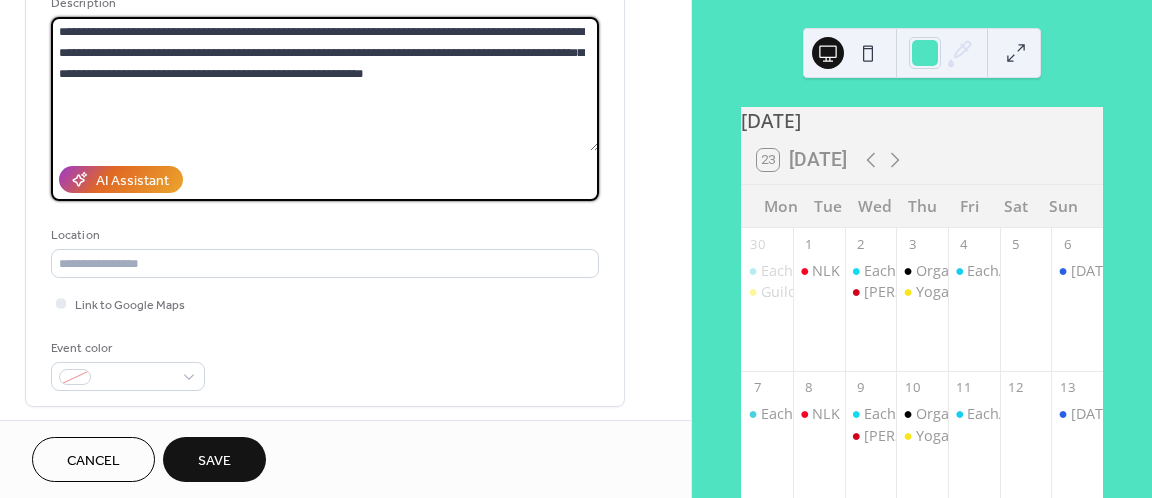 scroll, scrollTop: 232, scrollLeft: 0, axis: vertical 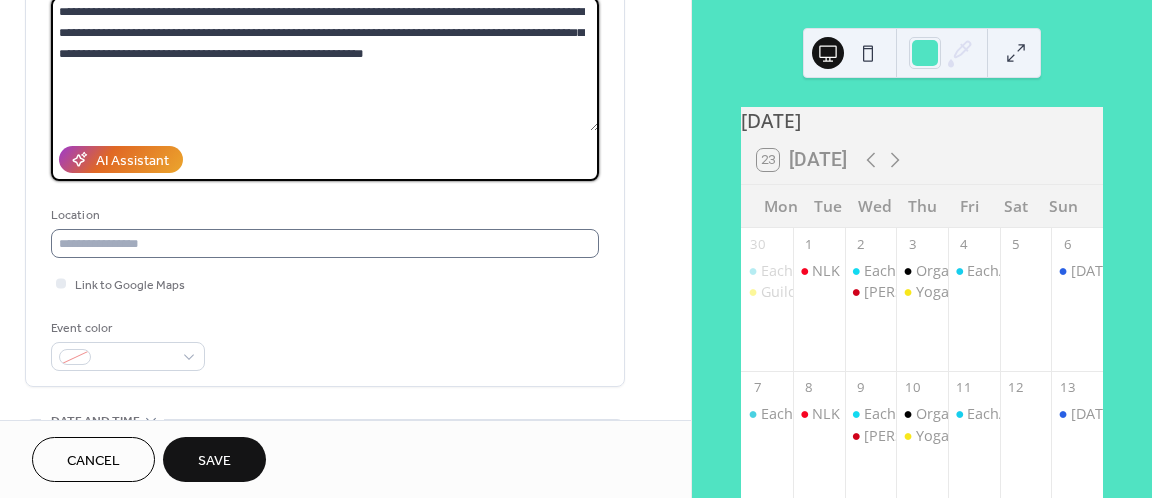 type on "**********" 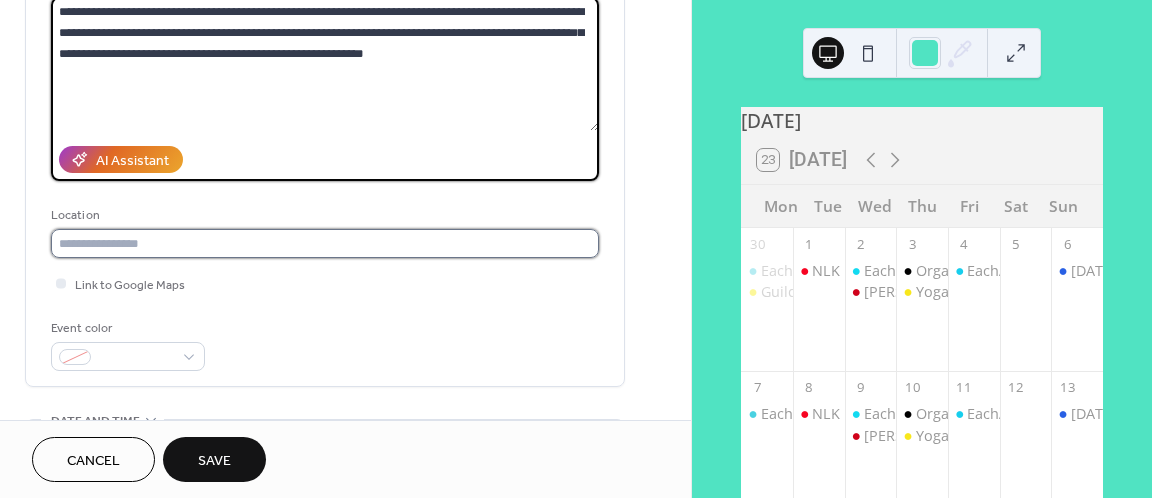 click at bounding box center [325, 243] 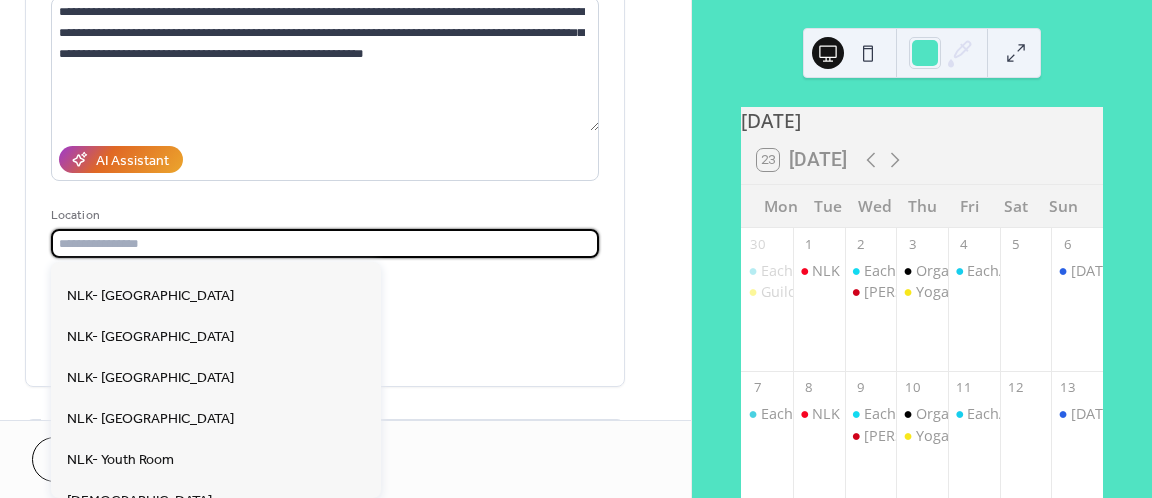 scroll, scrollTop: 613, scrollLeft: 0, axis: vertical 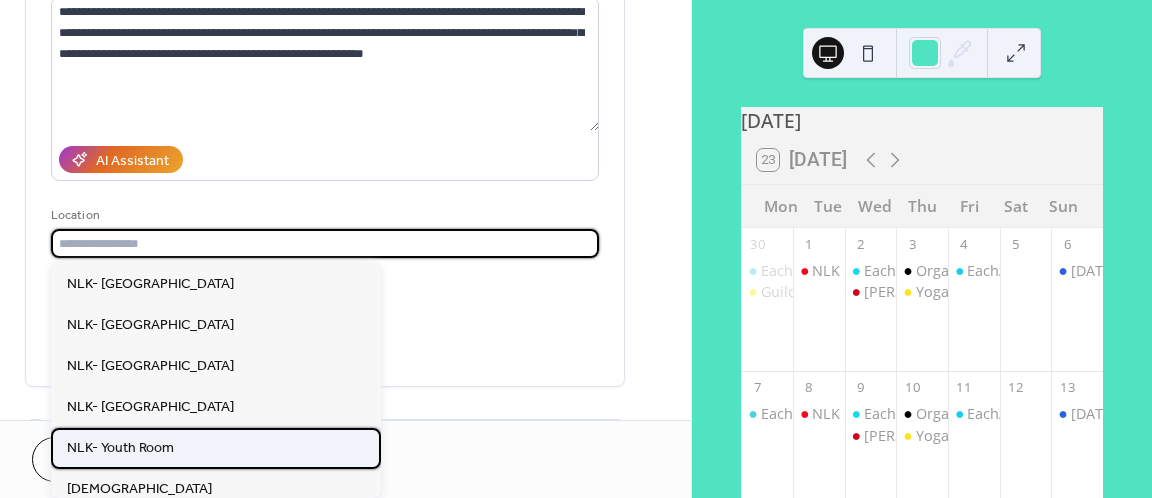 click on "NLK- Youth Room" at bounding box center (120, 448) 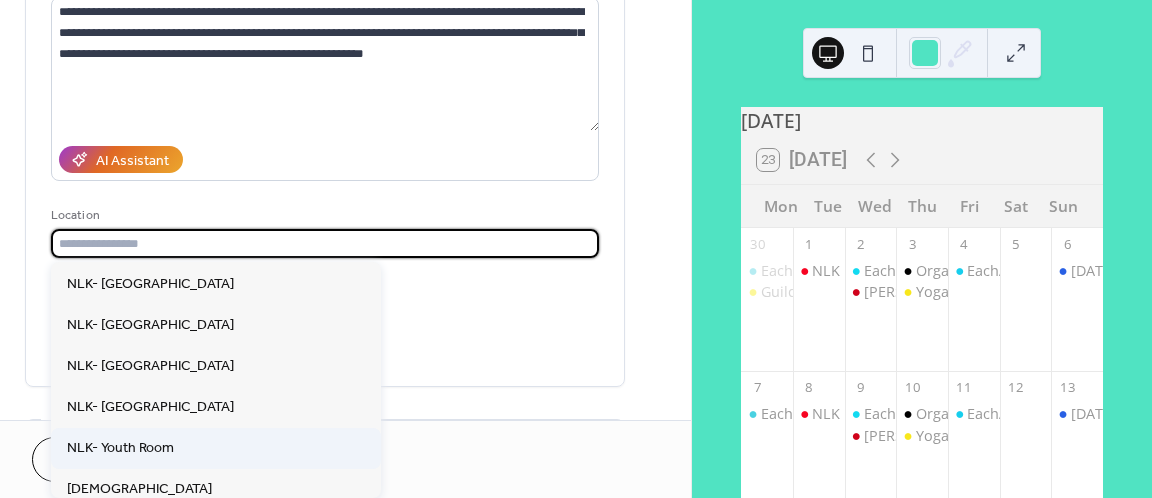 type on "**********" 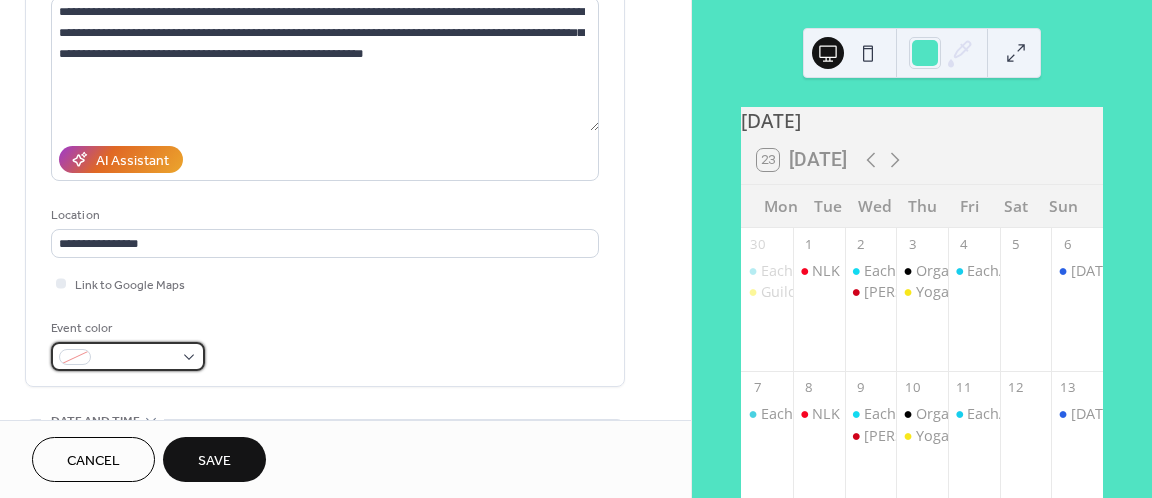 click at bounding box center [128, 356] 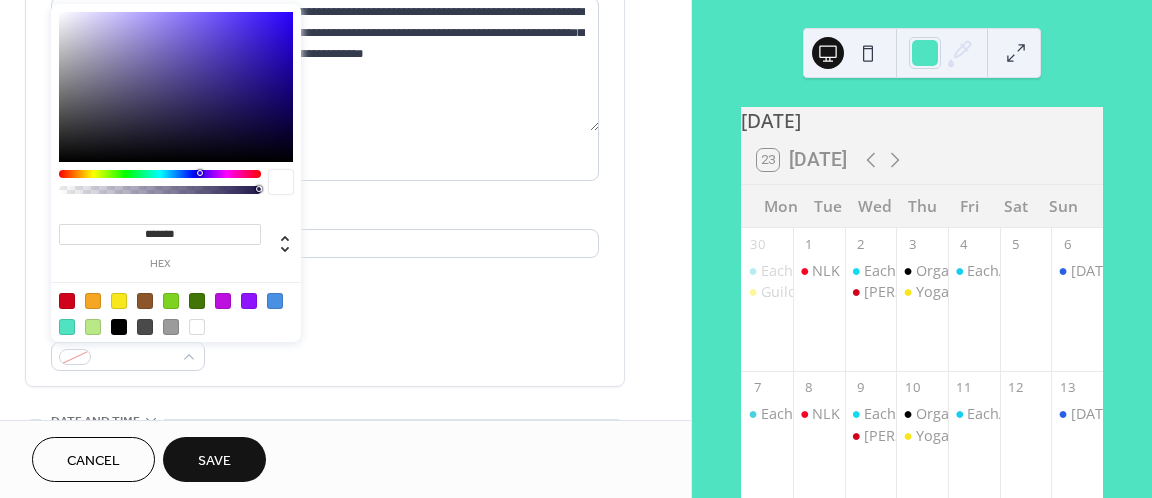 click at bounding box center (119, 301) 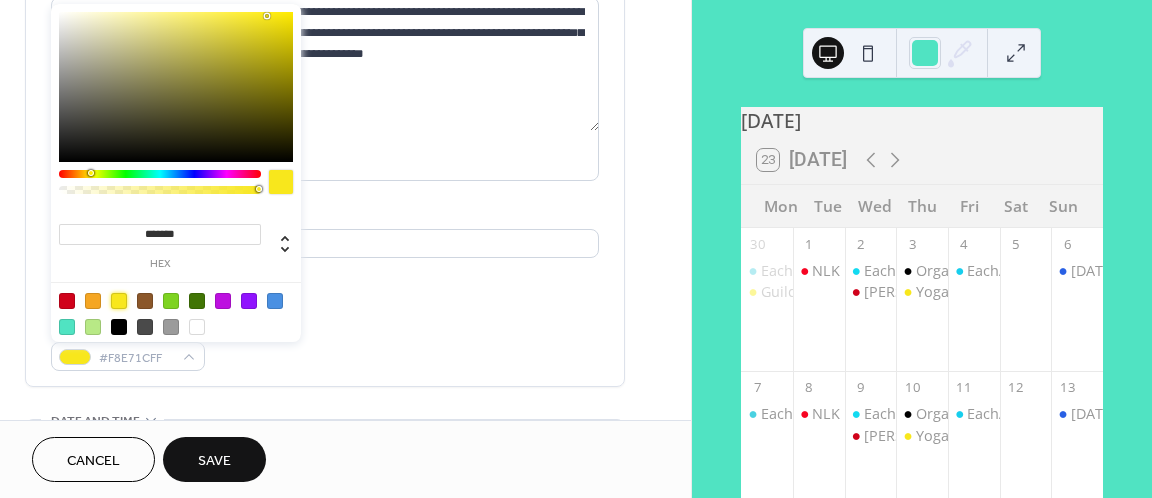click on "**********" at bounding box center [325, 138] 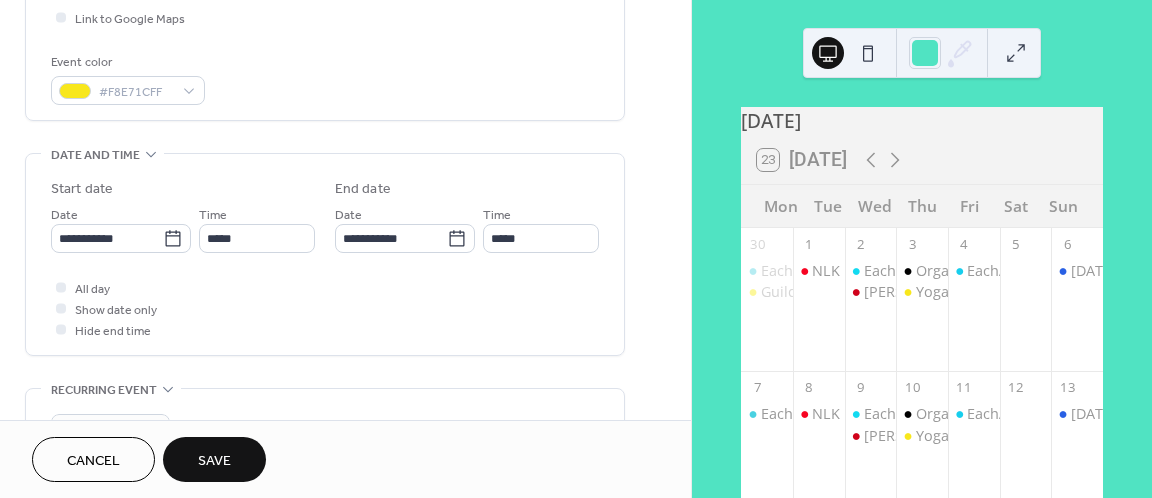 scroll, scrollTop: 516, scrollLeft: 0, axis: vertical 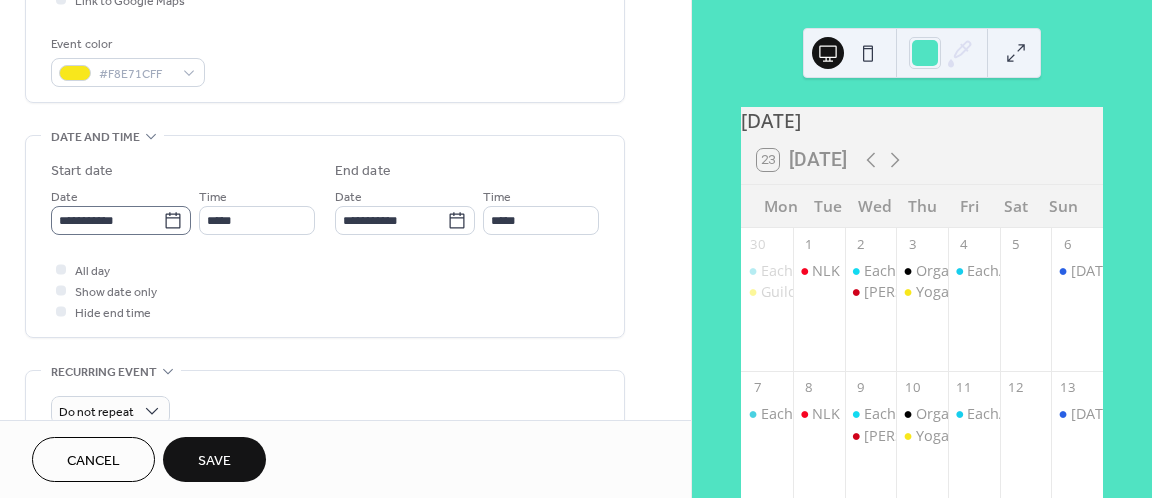 click 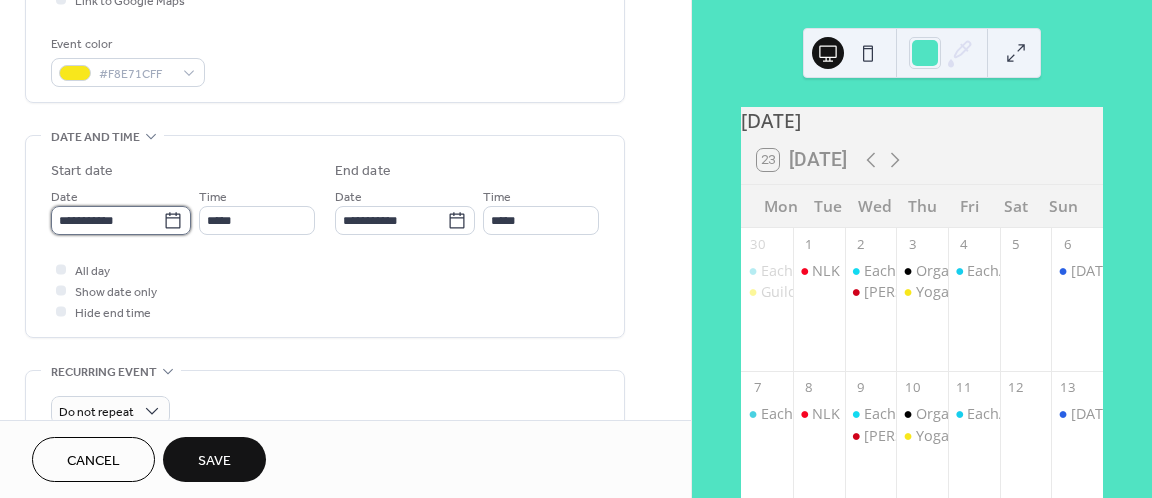 click on "**********" at bounding box center [107, 220] 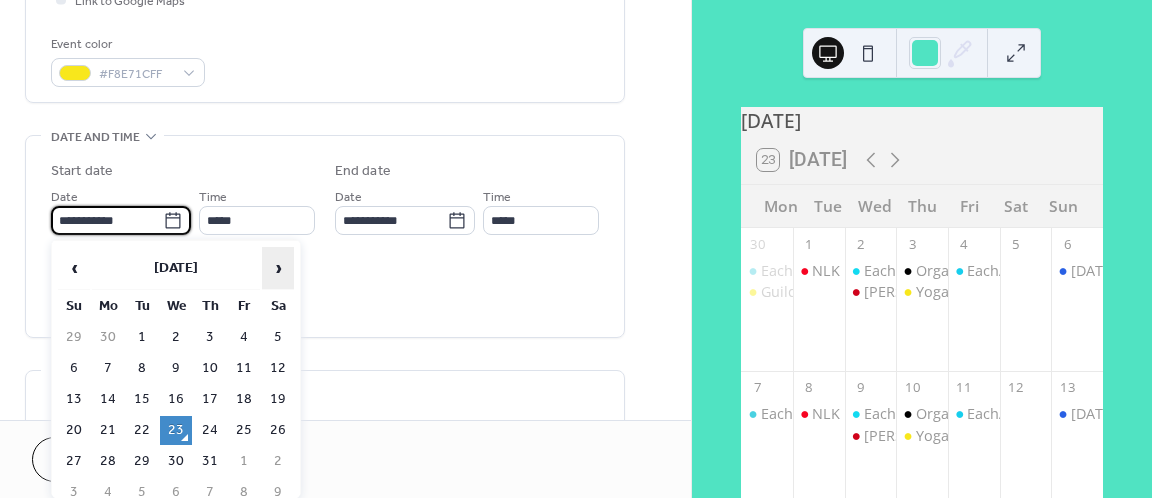 click on "›" at bounding box center (278, 268) 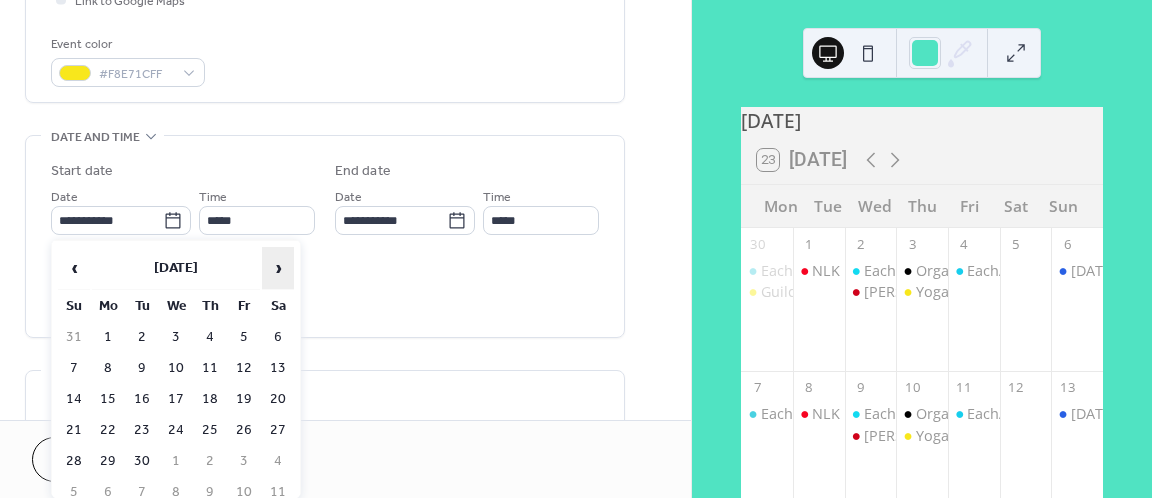 click on "›" at bounding box center (278, 268) 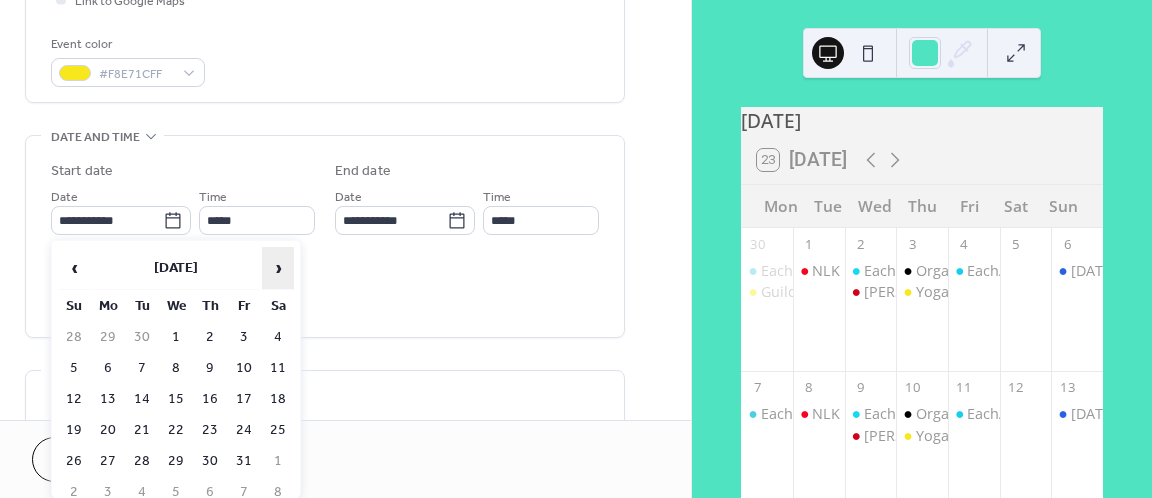 click on "›" at bounding box center [278, 268] 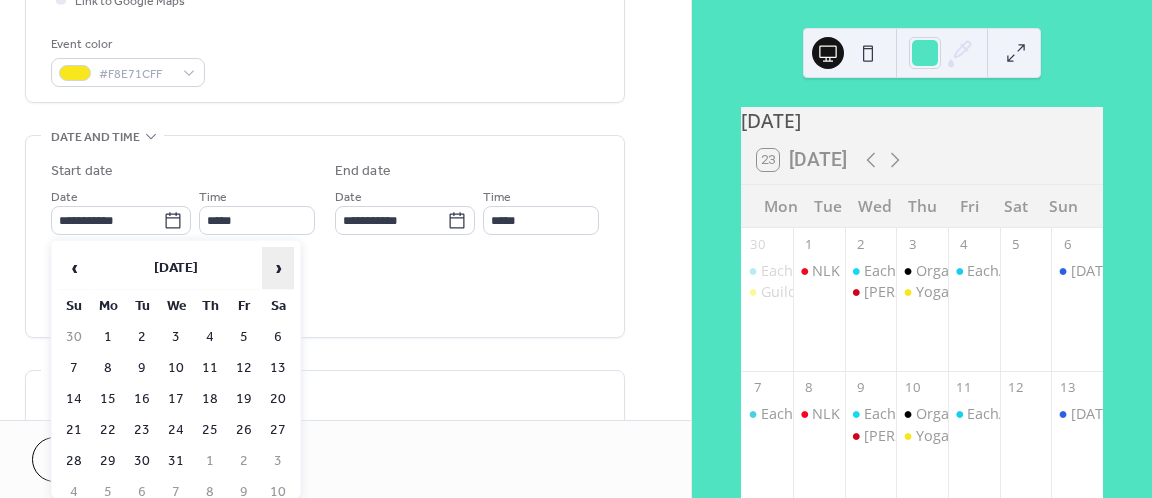 click on "›" at bounding box center [278, 268] 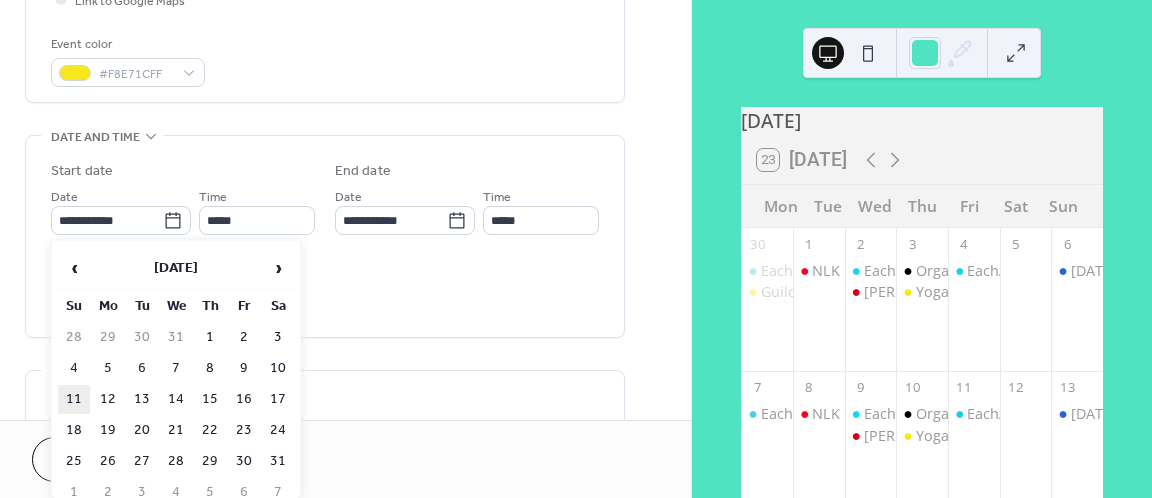 click on "11" at bounding box center [74, 399] 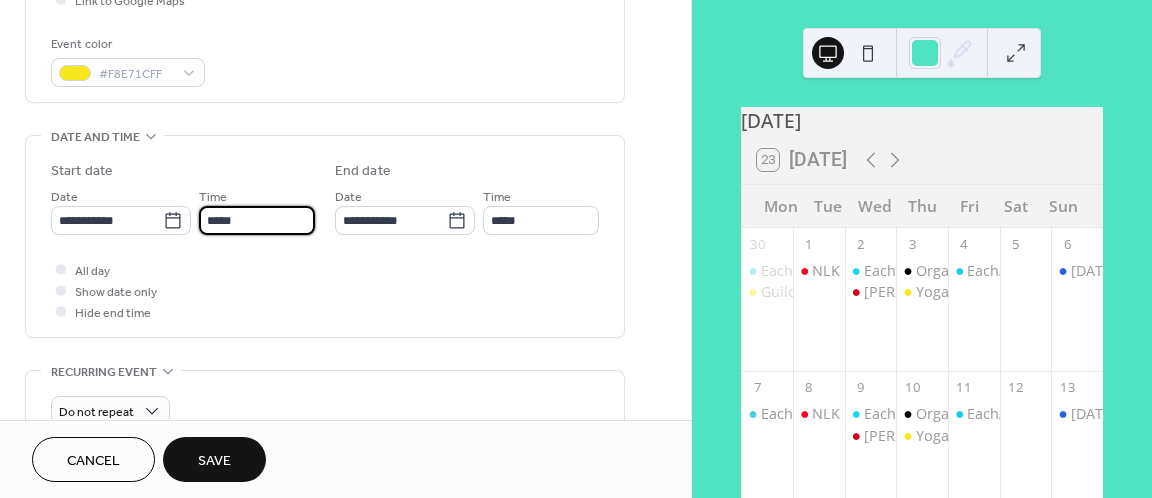 click on "*****" at bounding box center [257, 220] 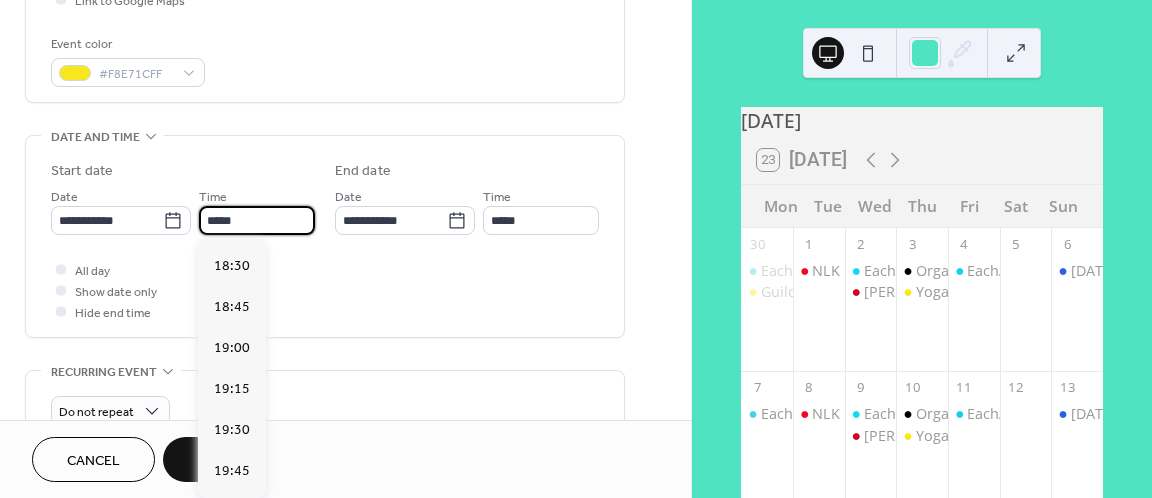 scroll, scrollTop: 2976, scrollLeft: 0, axis: vertical 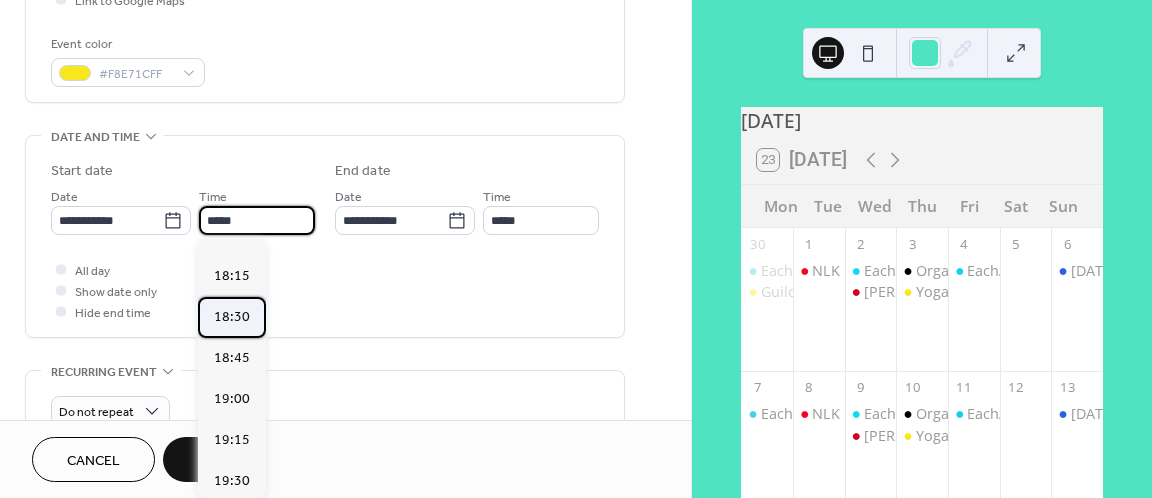 click on "18:30" at bounding box center [232, 317] 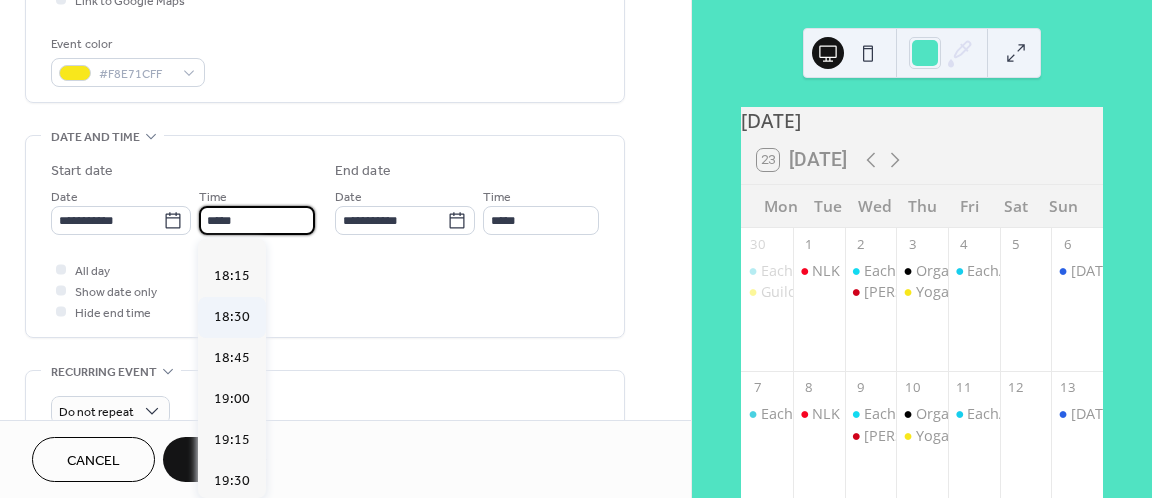 type on "*****" 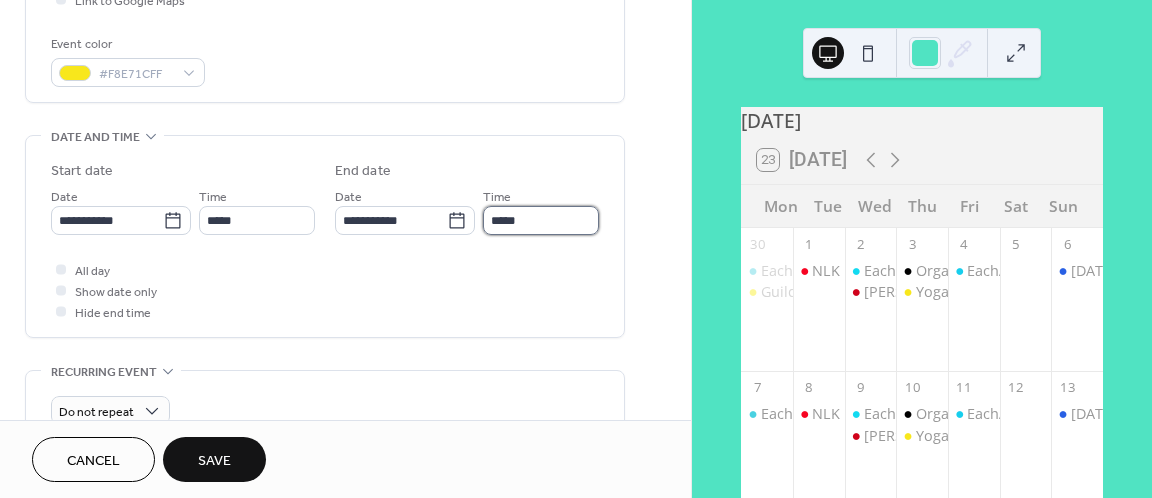 click on "*****" at bounding box center [541, 220] 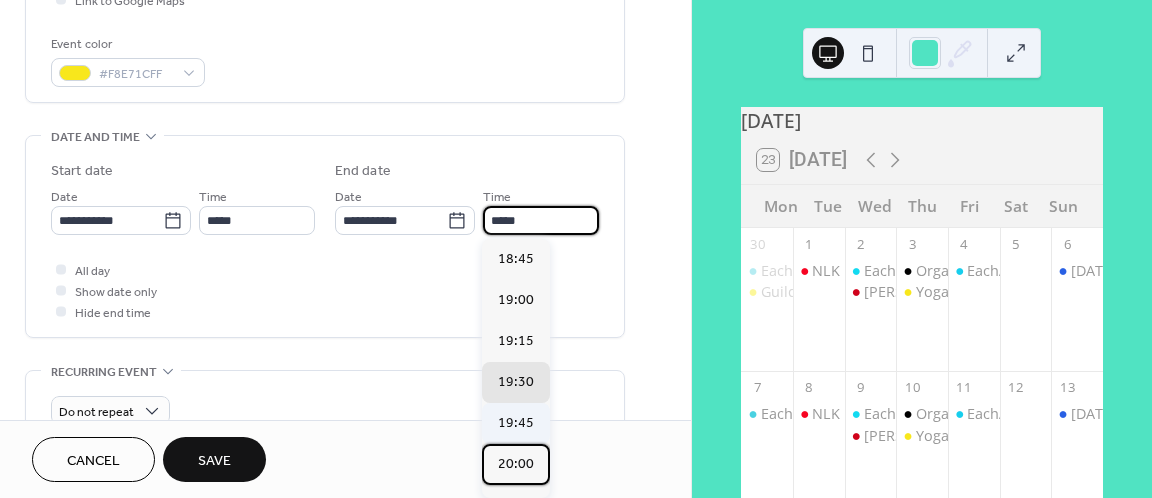 click on "20:00" at bounding box center (516, 464) 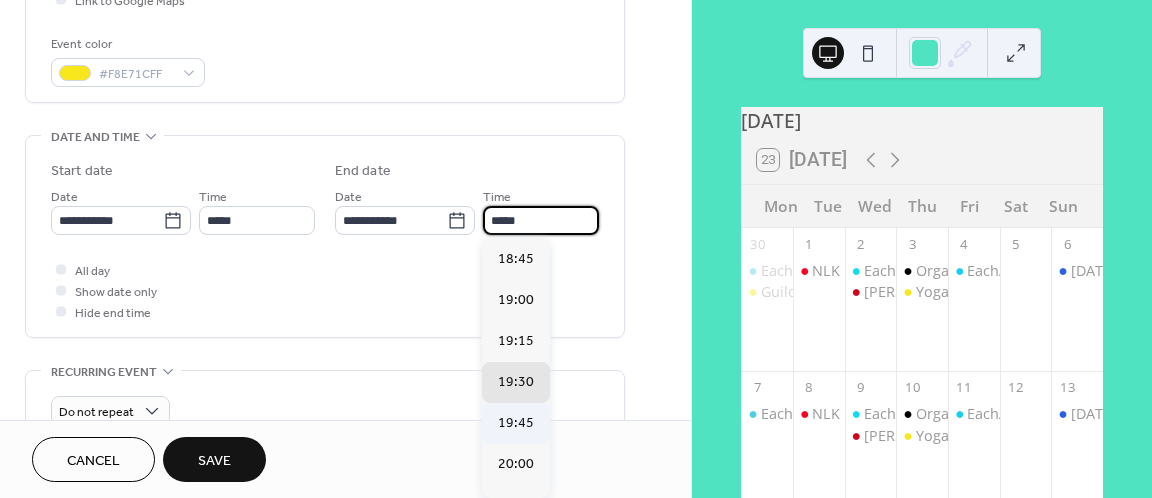 type on "*****" 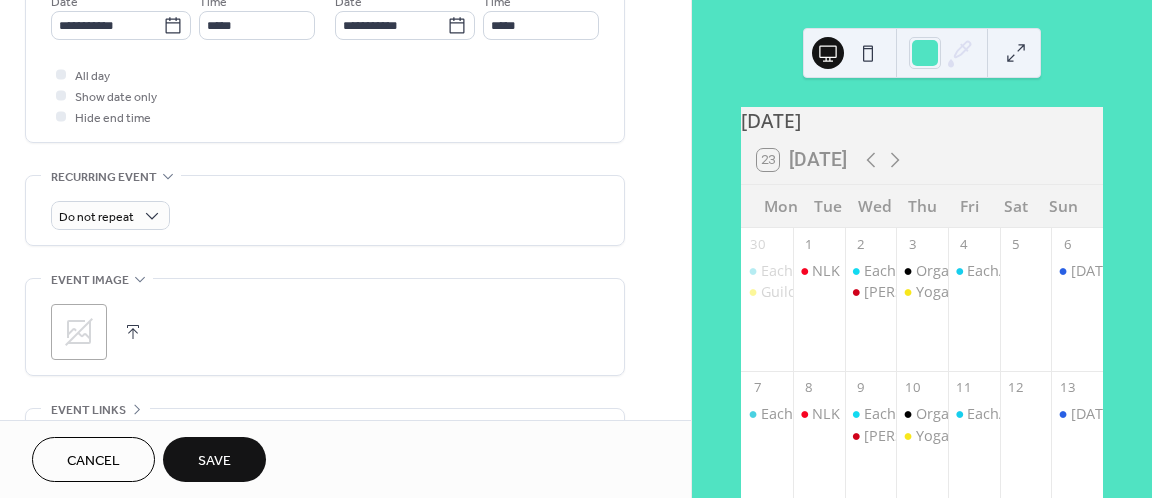 scroll, scrollTop: 717, scrollLeft: 0, axis: vertical 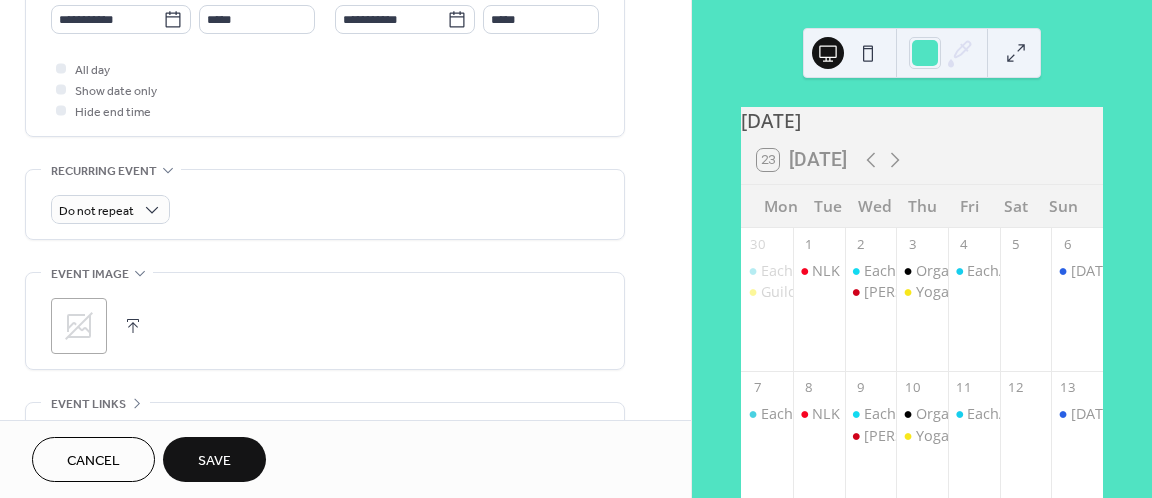 click at bounding box center (133, 326) 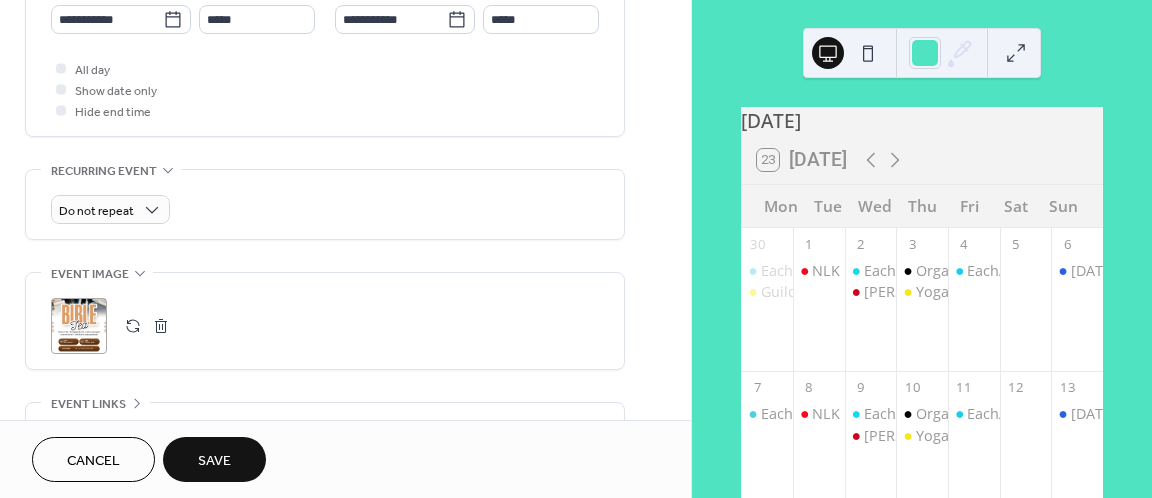 click on "Save" at bounding box center [214, 459] 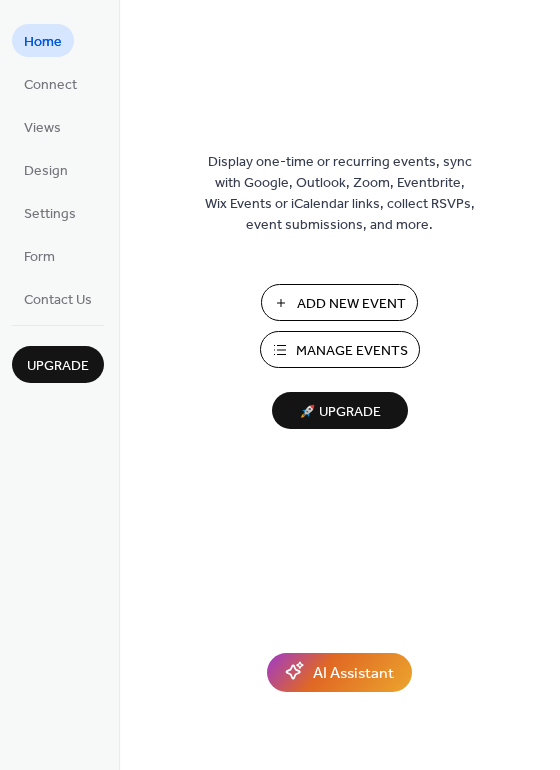 scroll, scrollTop: 0, scrollLeft: 0, axis: both 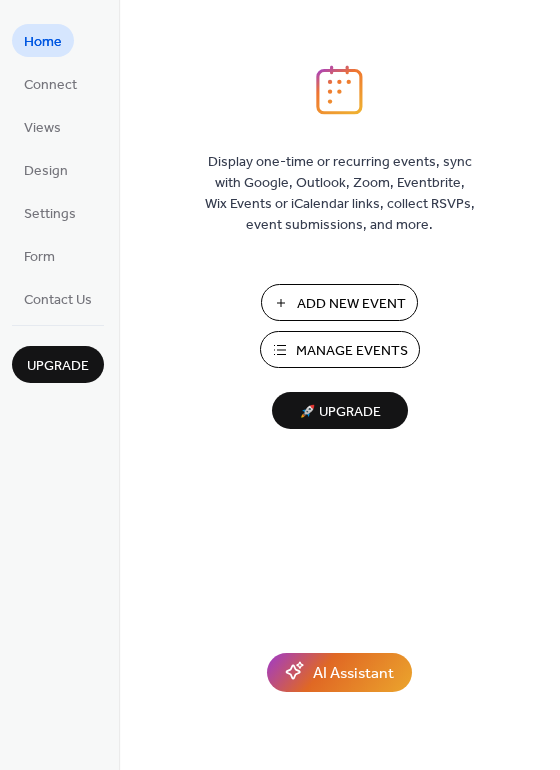 click on "Add New Event" at bounding box center [351, 304] 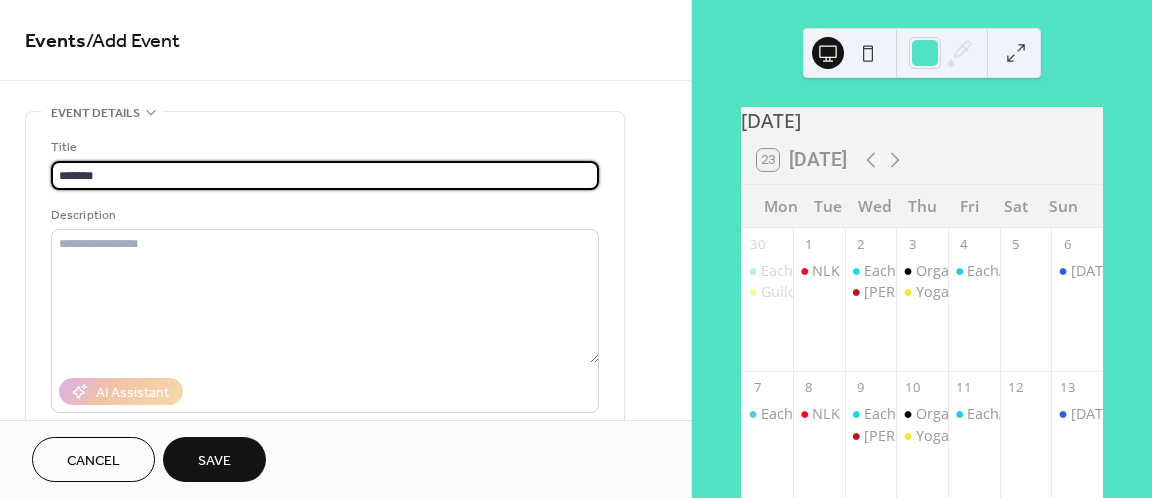 scroll, scrollTop: 0, scrollLeft: 0, axis: both 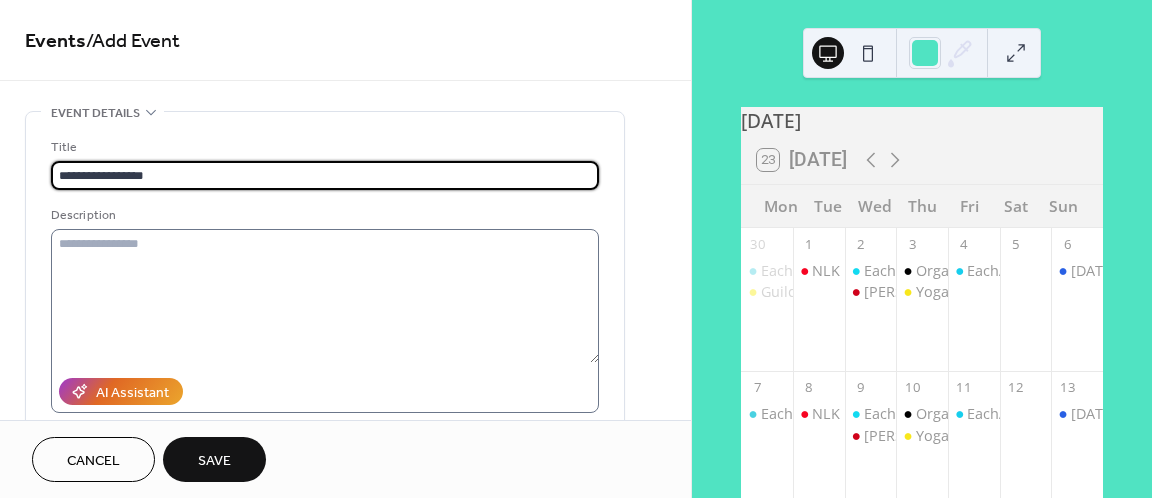 type on "**********" 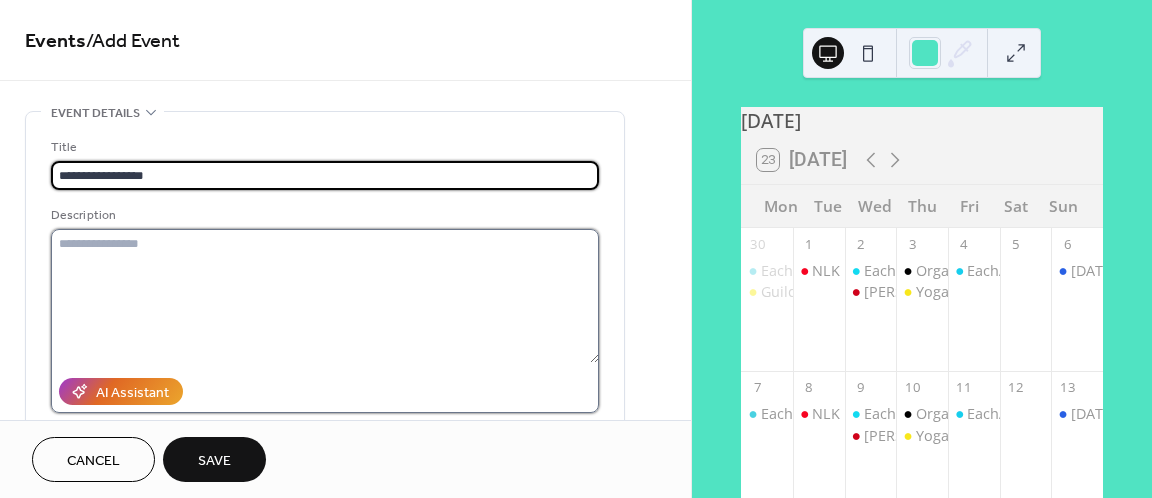 click at bounding box center [325, 296] 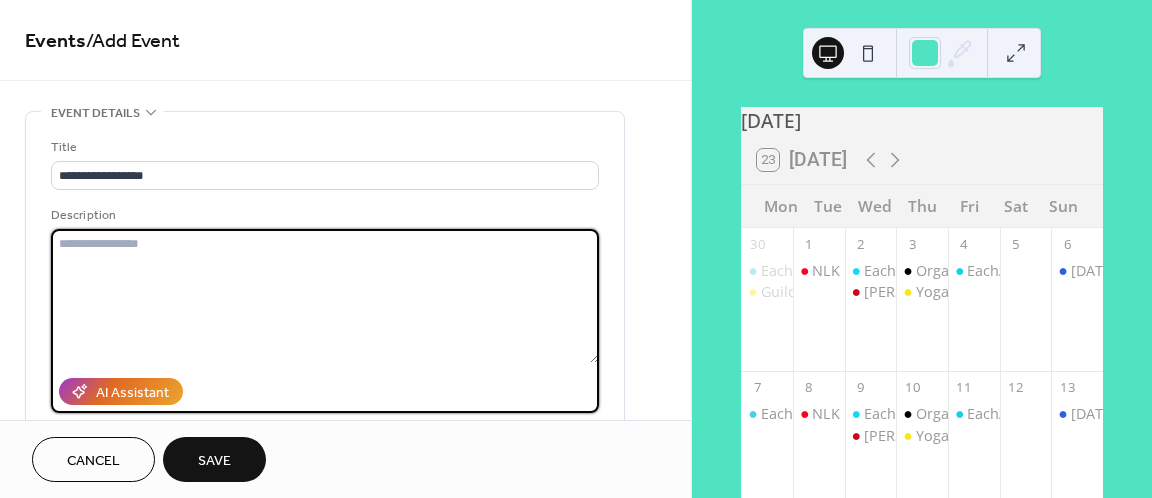 paste on "**********" 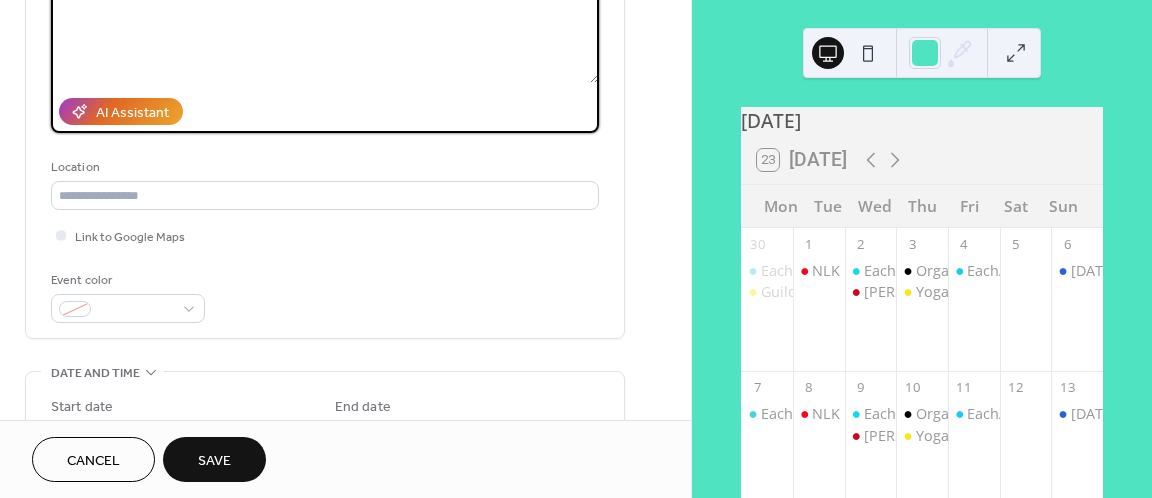 scroll, scrollTop: 284, scrollLeft: 0, axis: vertical 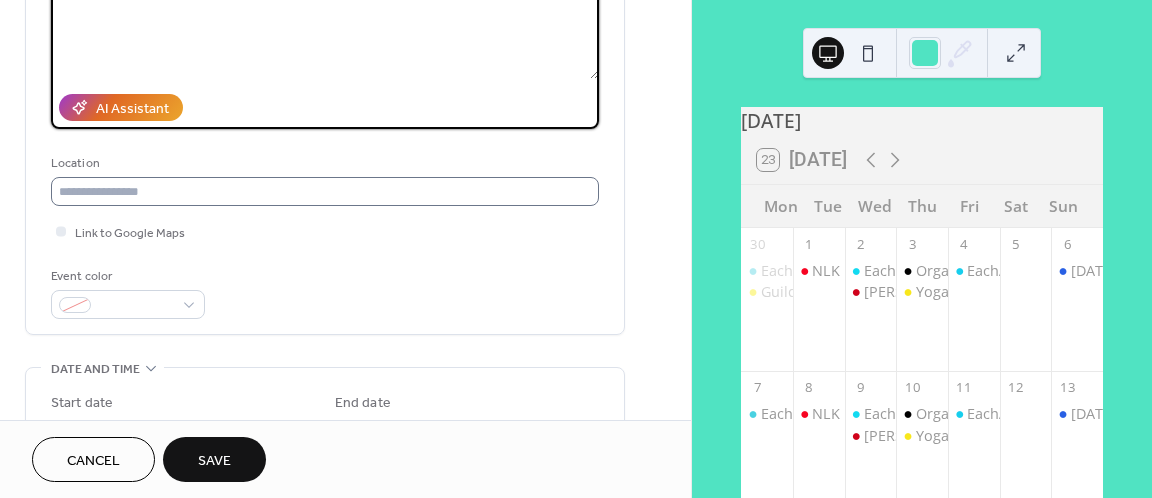 type on "**********" 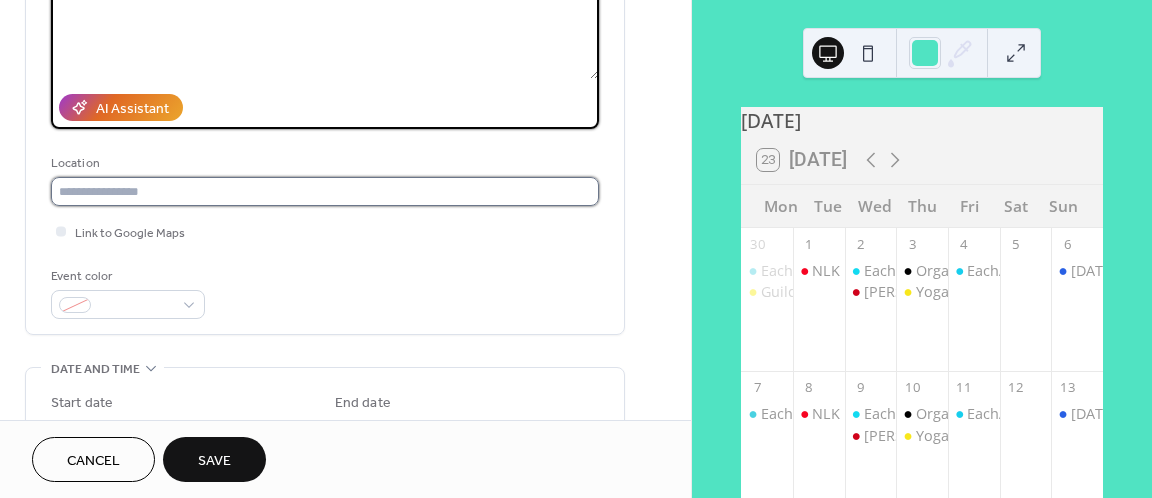 click at bounding box center (325, 191) 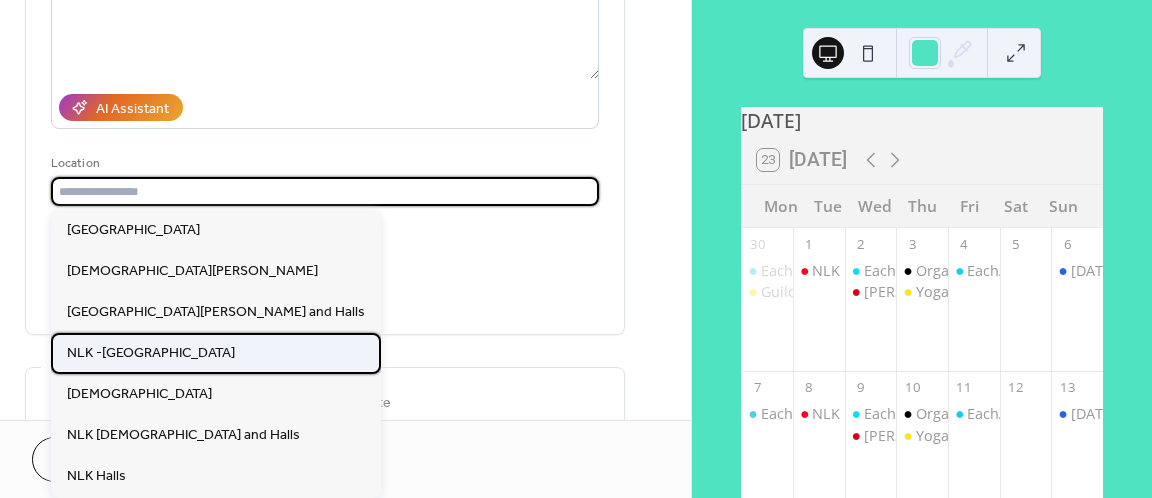 click on "NLK -[GEOGRAPHIC_DATA]" at bounding box center [151, 353] 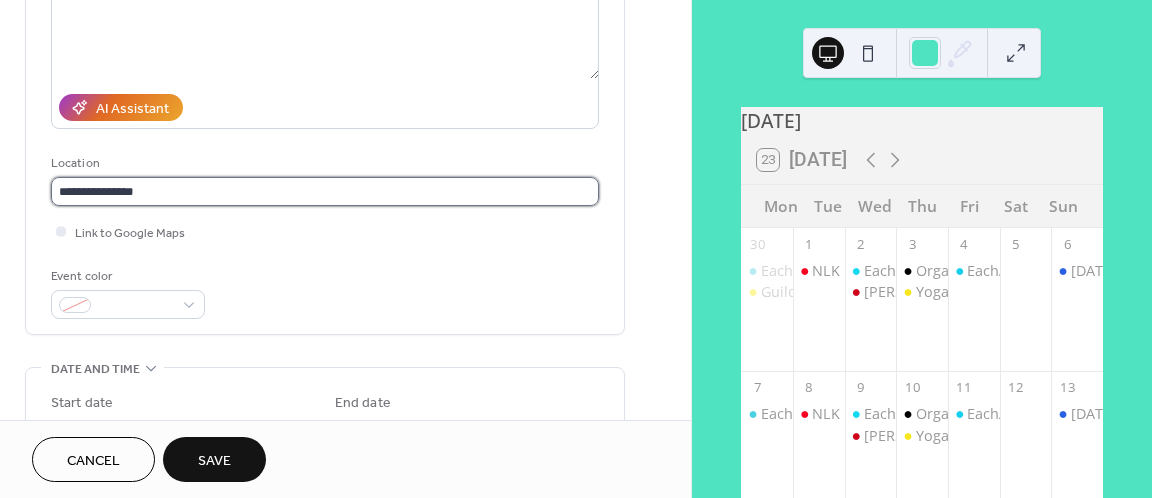 click on "**********" at bounding box center (325, 191) 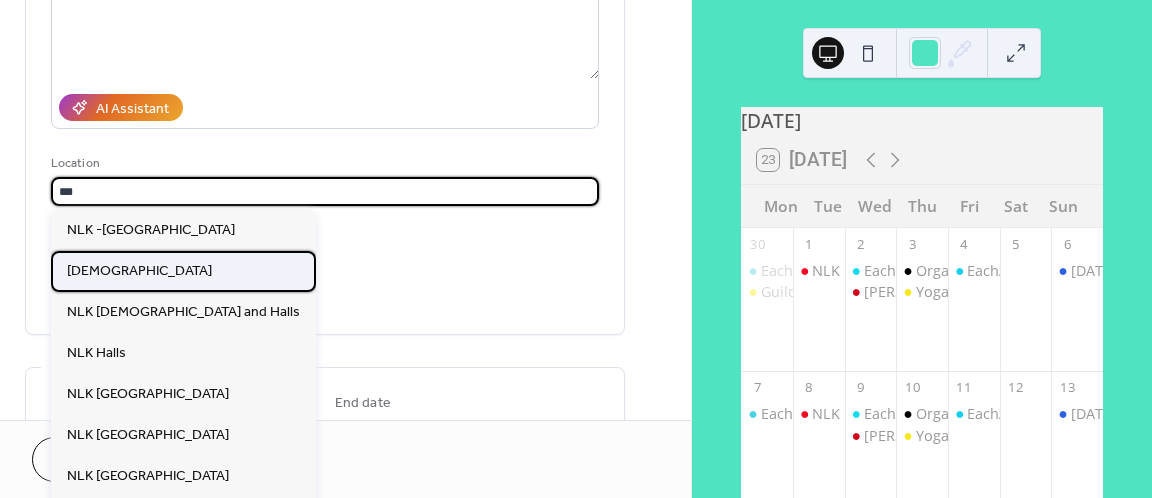 click on "[DEMOGRAPHIC_DATA]" at bounding box center (183, 271) 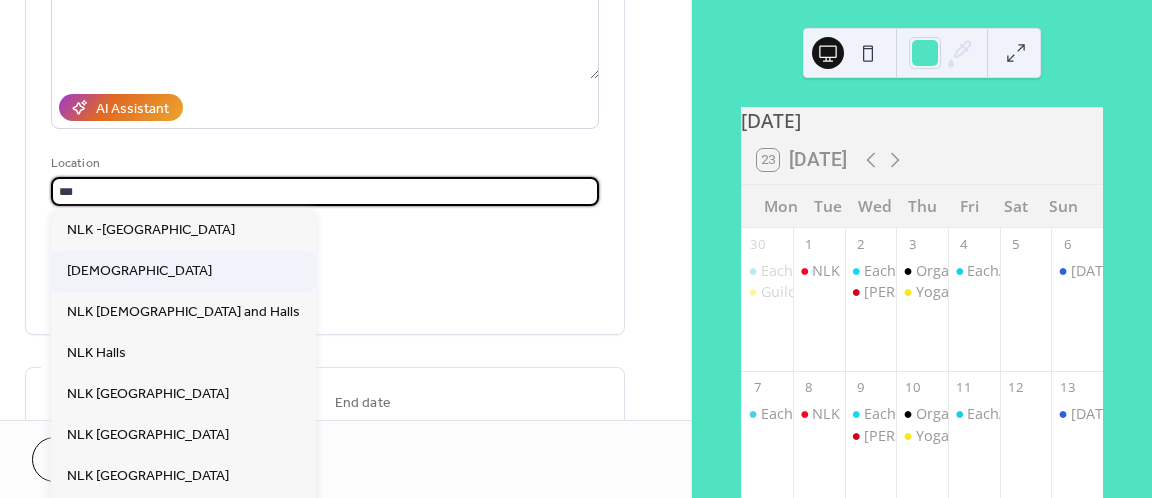 type on "**********" 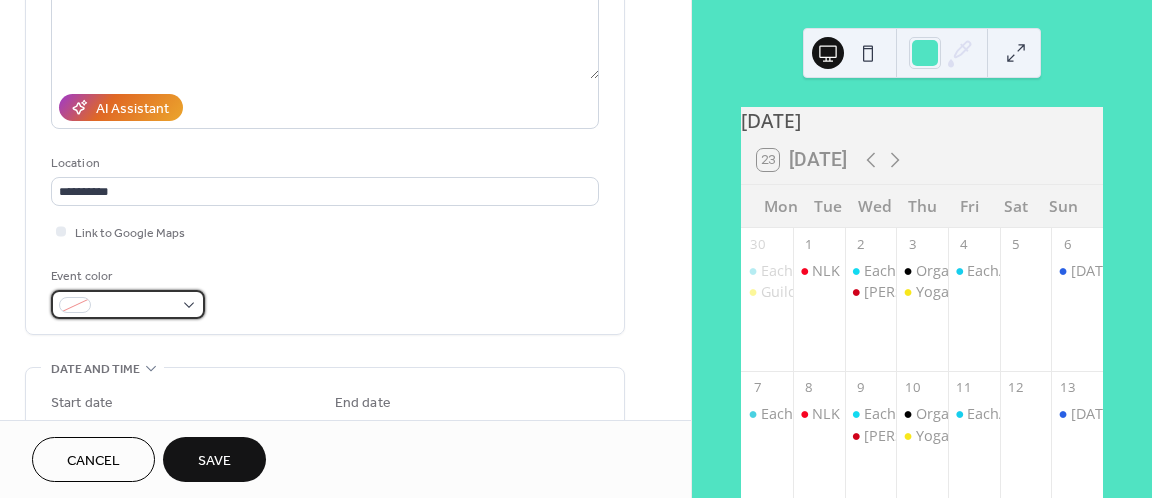 click at bounding box center [128, 304] 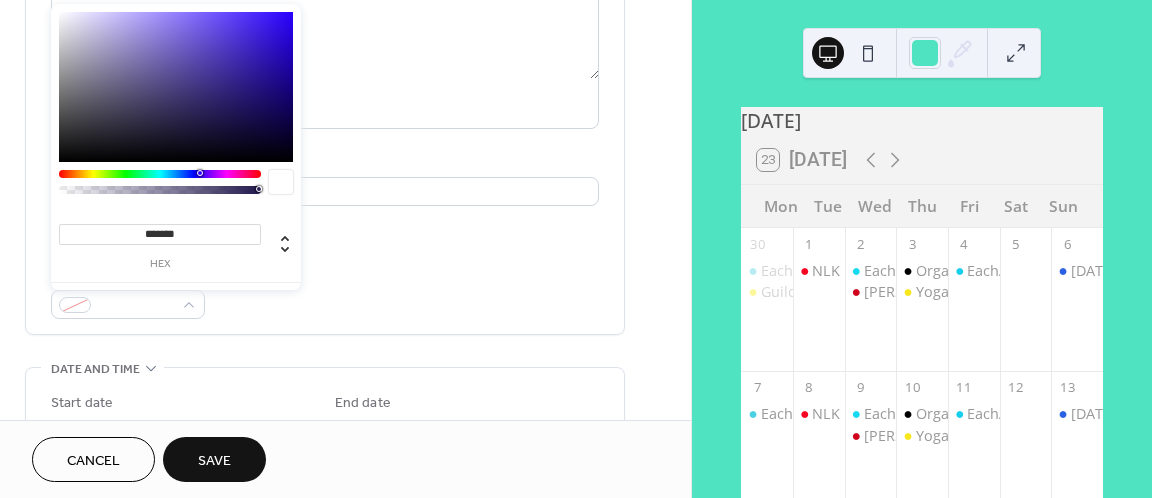 click at bounding box center (160, 174) 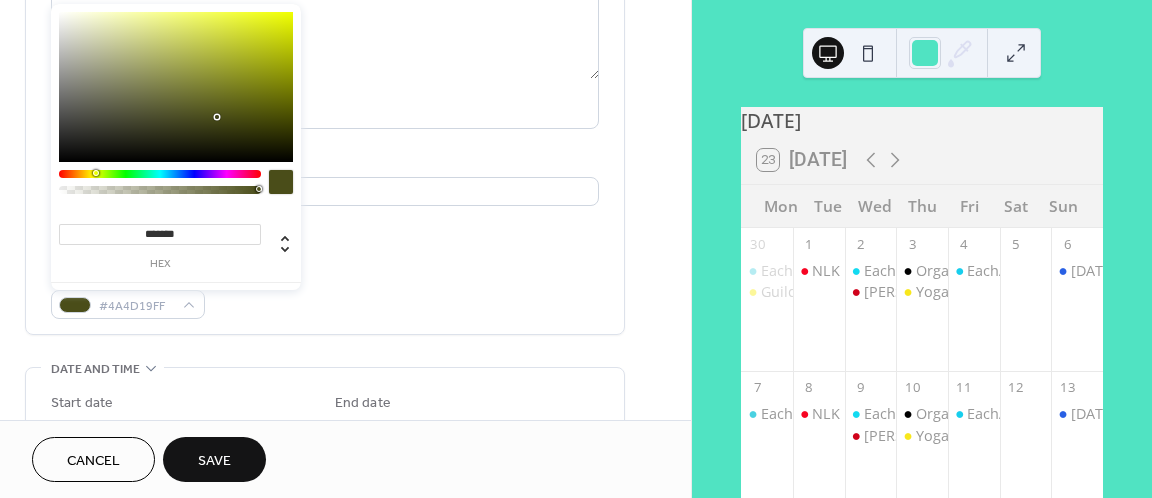 click at bounding box center (176, 87) 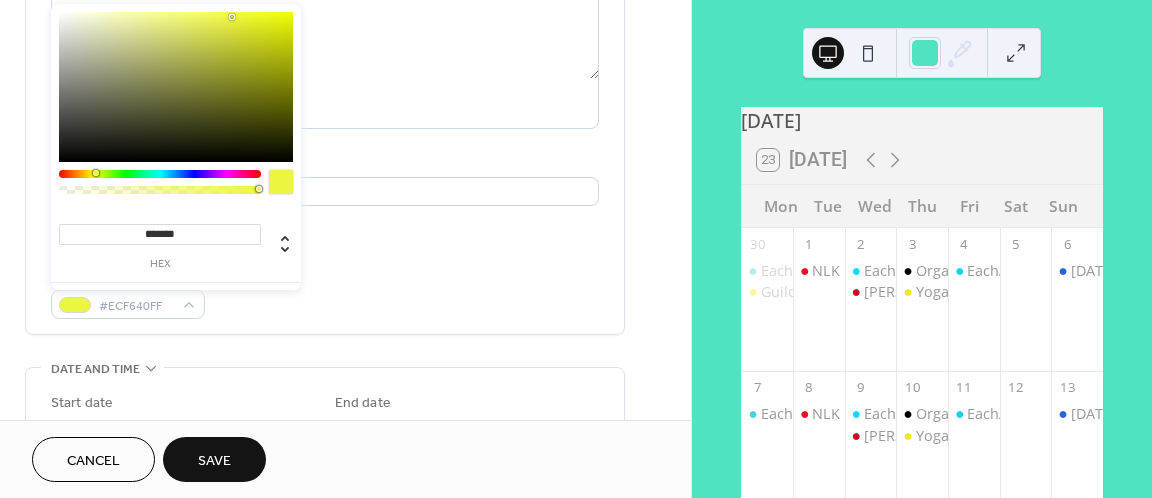 click on "Event color #ECF640FF" at bounding box center [325, 292] 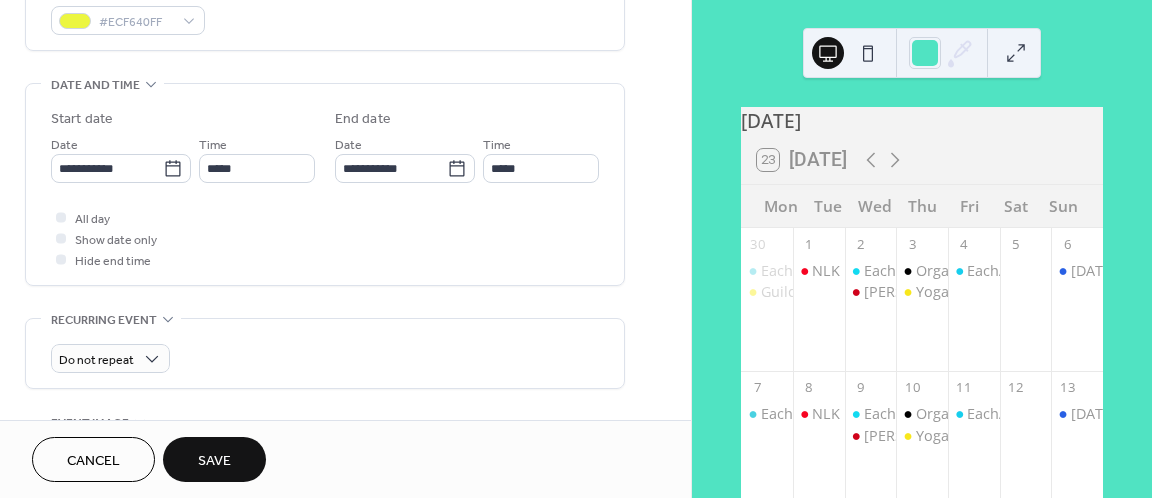 scroll, scrollTop: 572, scrollLeft: 0, axis: vertical 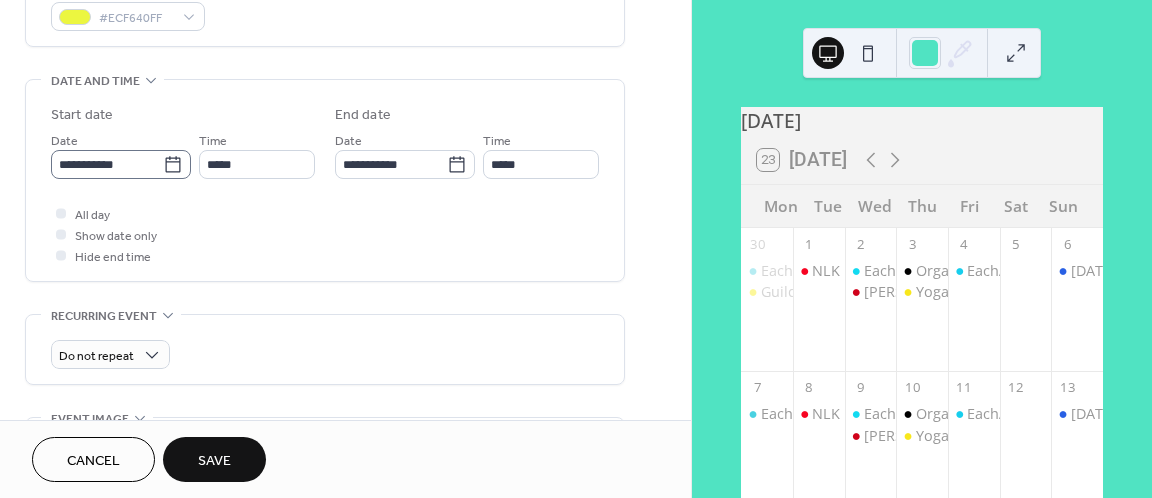 click 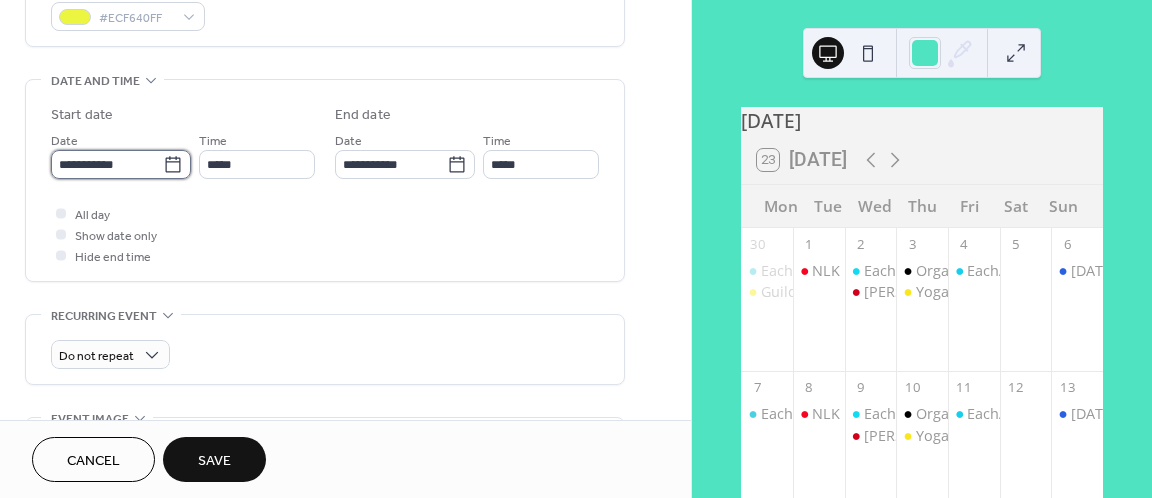click on "**********" at bounding box center (107, 164) 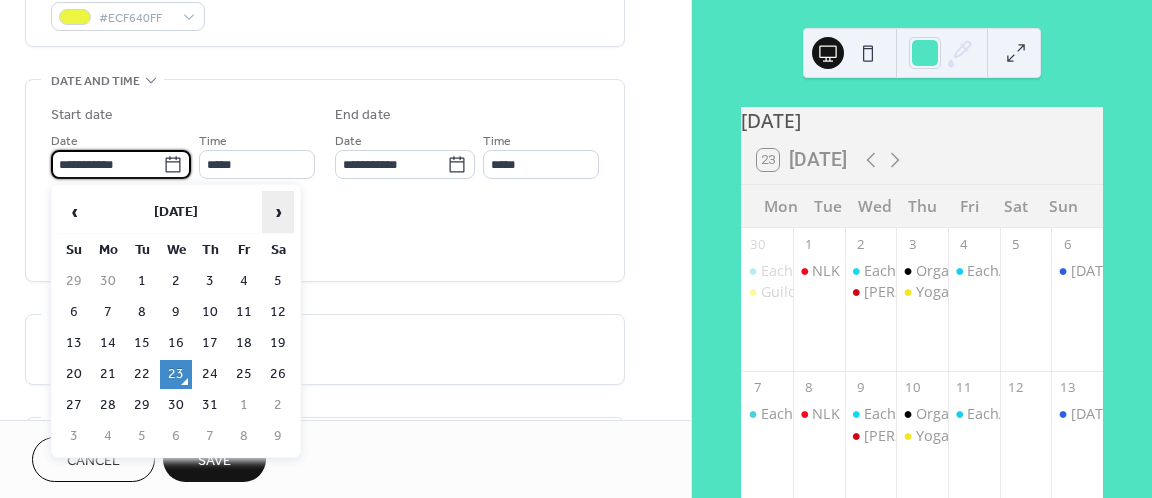 click on "›" at bounding box center [278, 212] 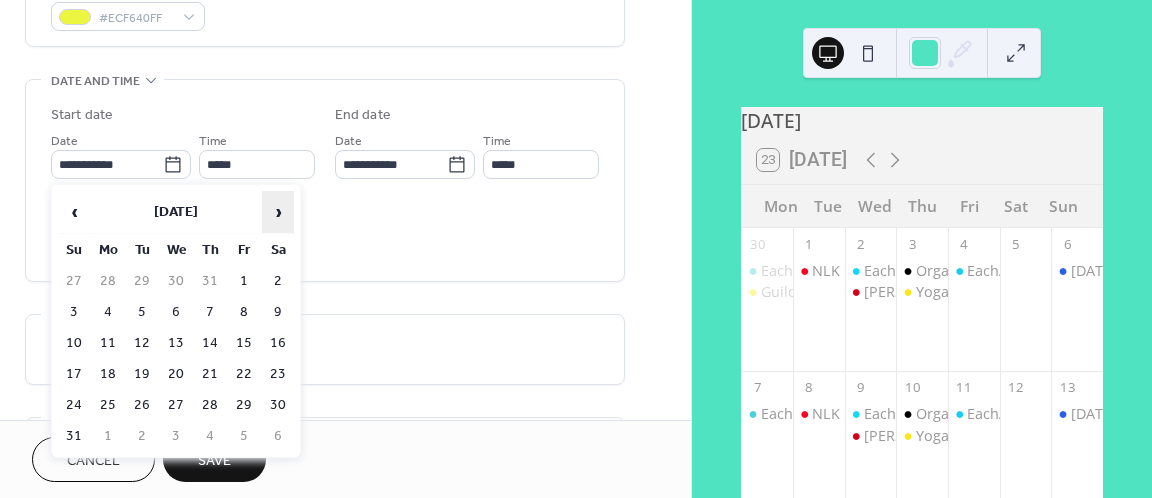 click on "›" at bounding box center [278, 212] 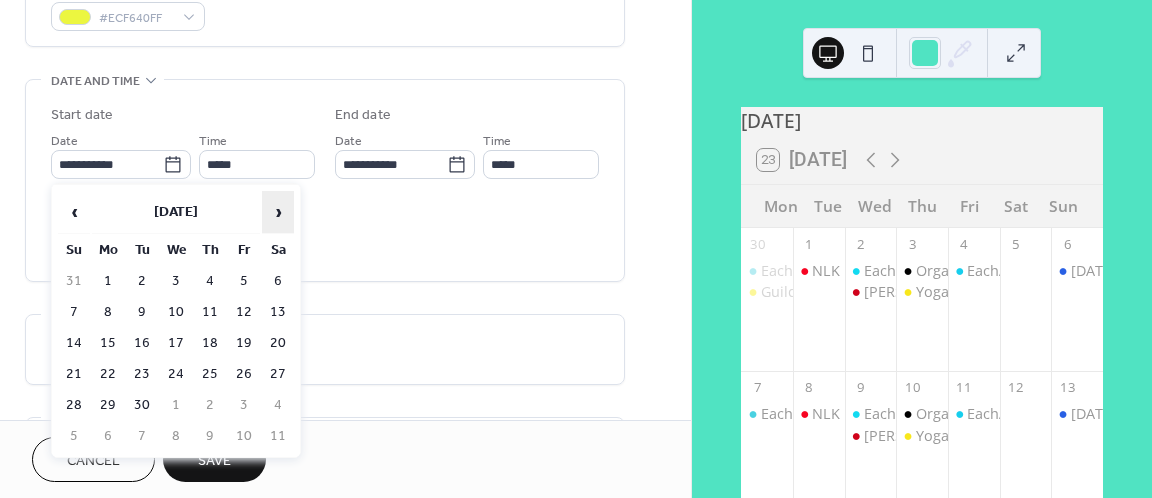 click on "›" at bounding box center (278, 212) 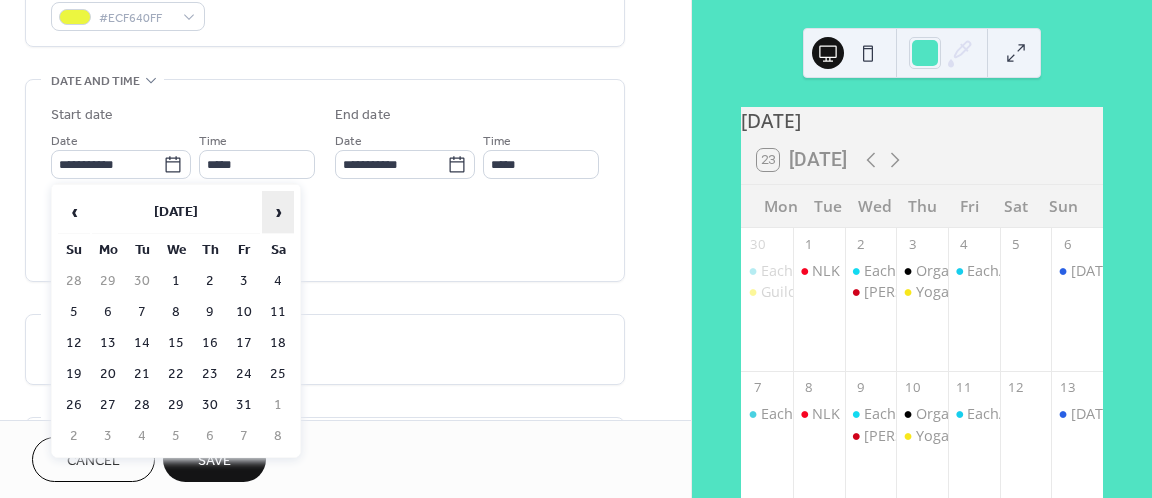click on "›" at bounding box center (278, 212) 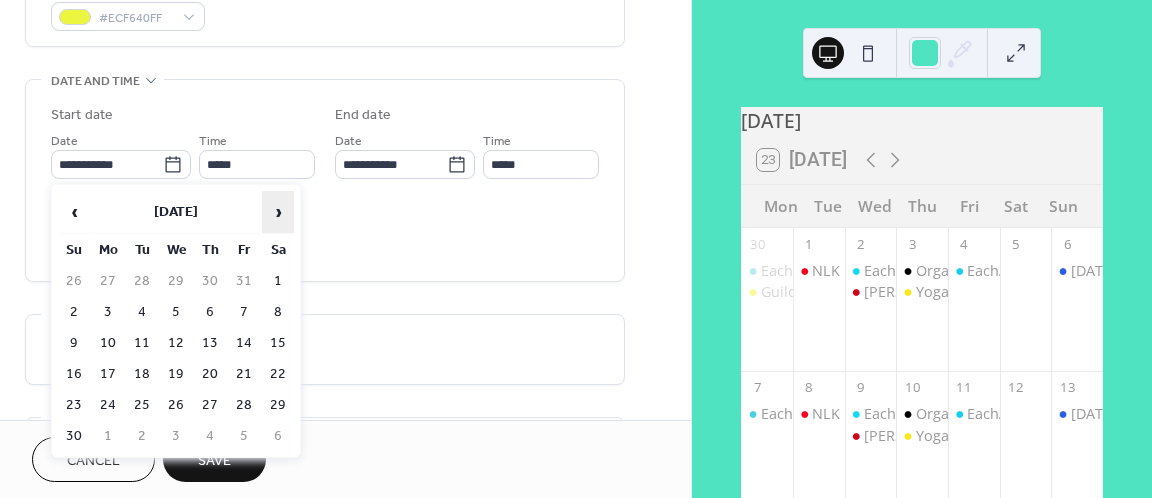 click on "›" at bounding box center (278, 212) 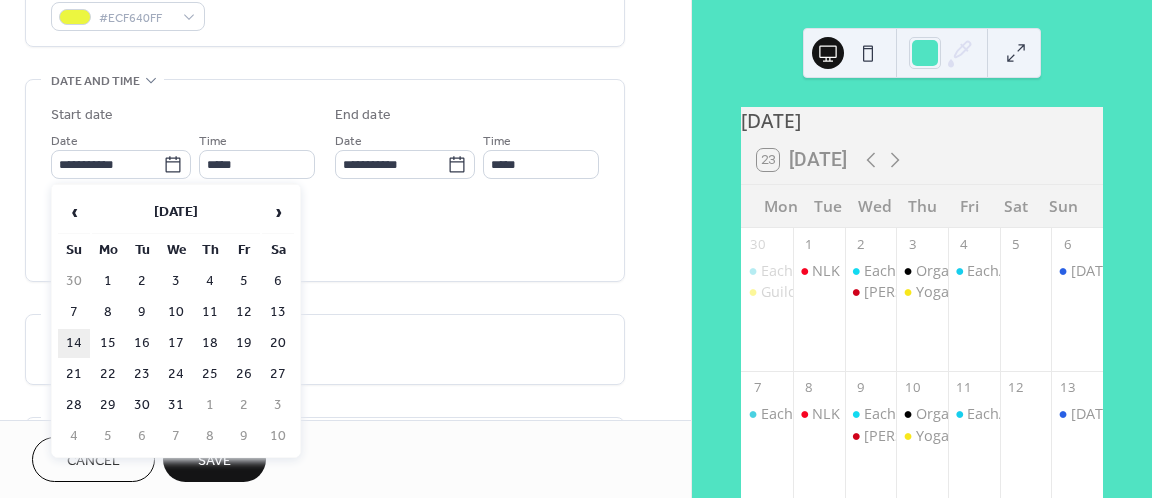 click on "14" at bounding box center (74, 343) 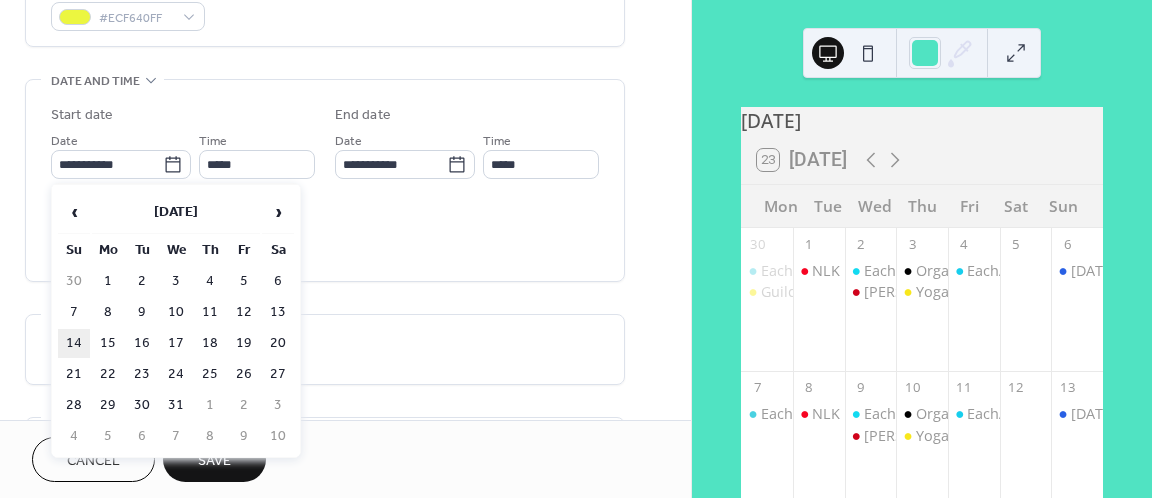 type on "**********" 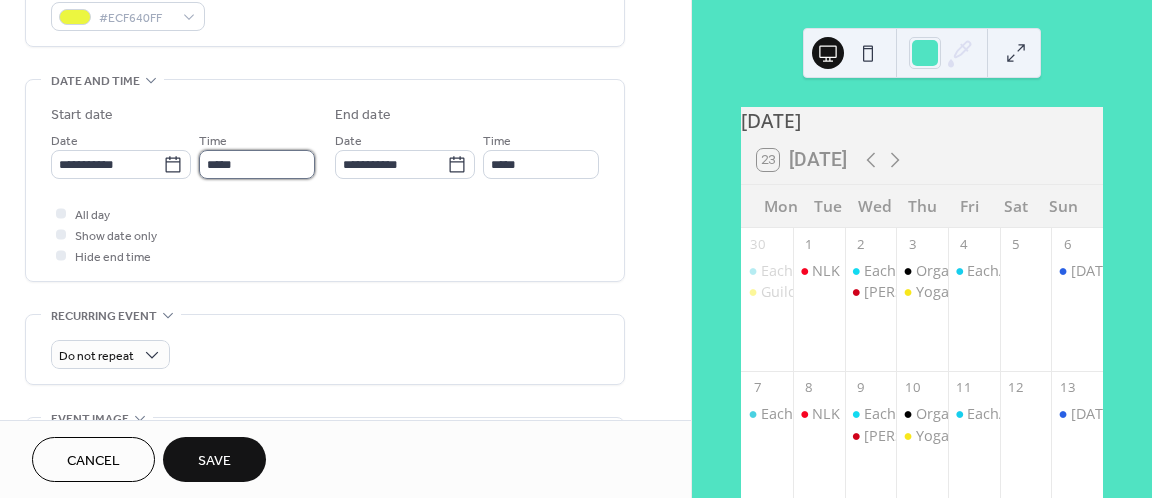 click on "*****" at bounding box center (257, 164) 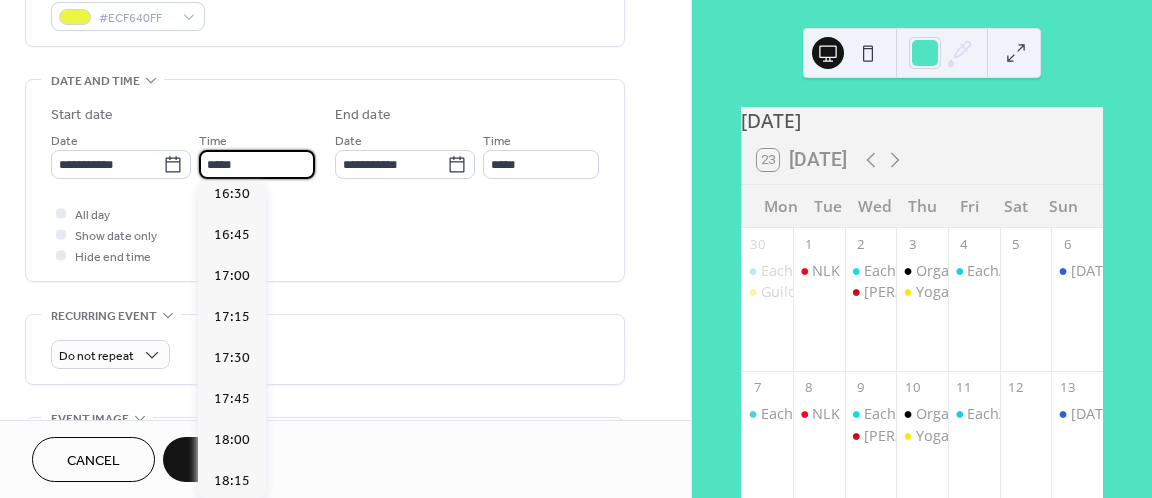 scroll, scrollTop: 2757, scrollLeft: 0, axis: vertical 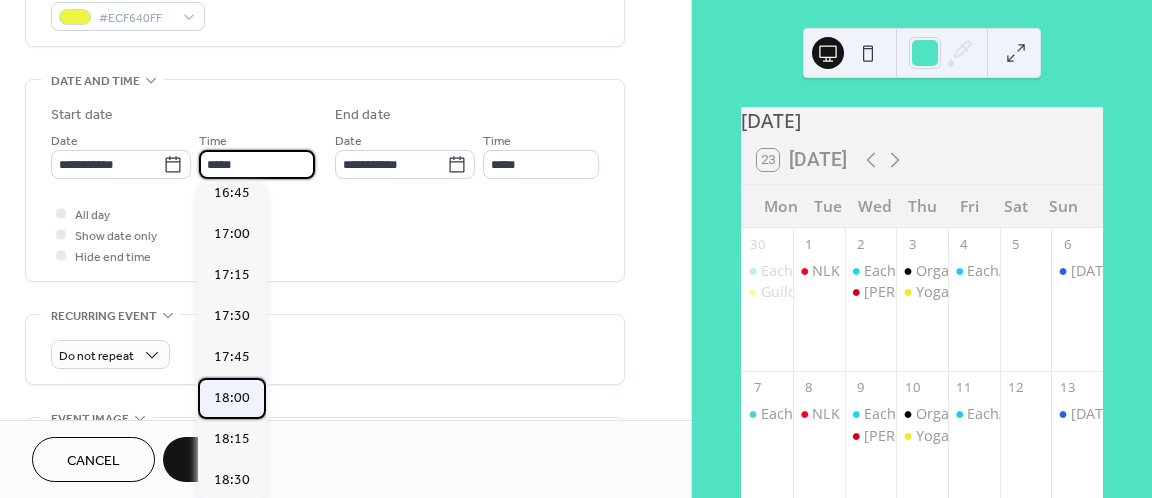 click on "18:00" at bounding box center [232, 398] 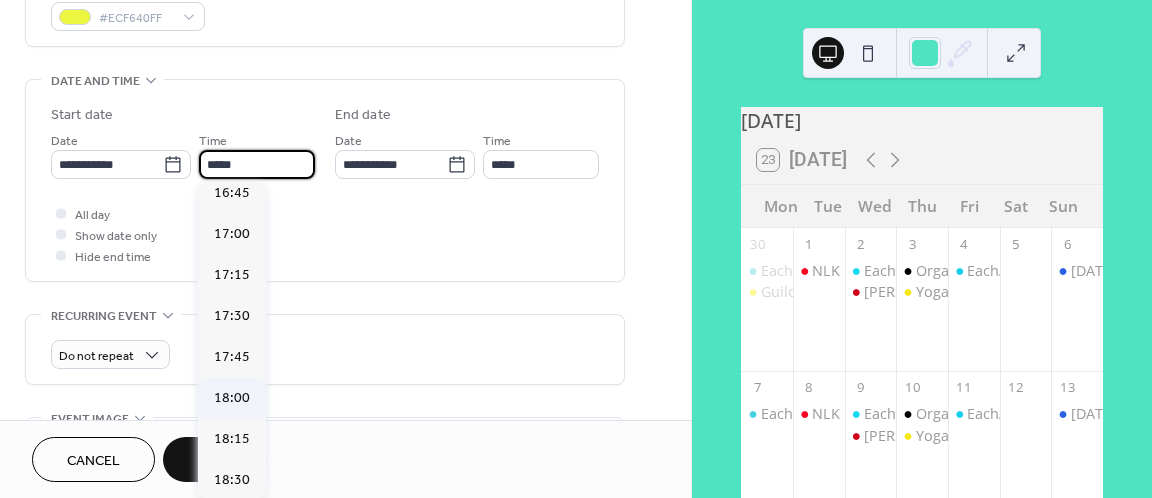 type on "*****" 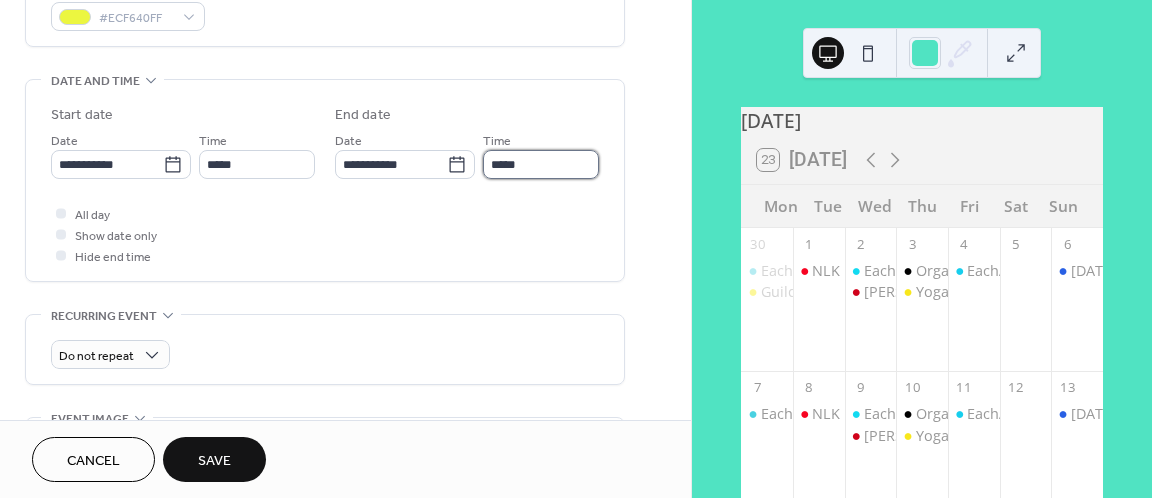 click on "*****" at bounding box center (541, 164) 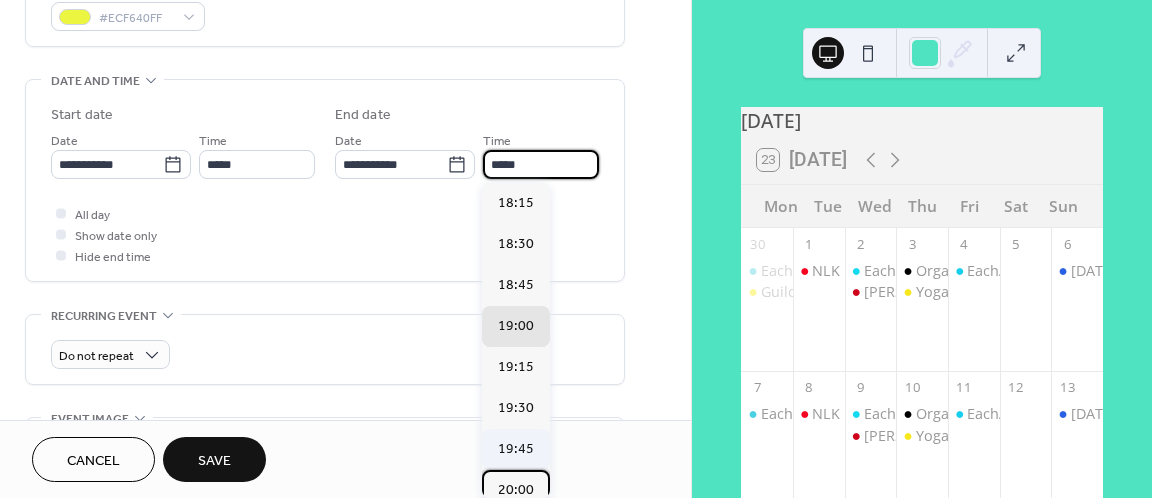 click on "20:00" at bounding box center [516, 490] 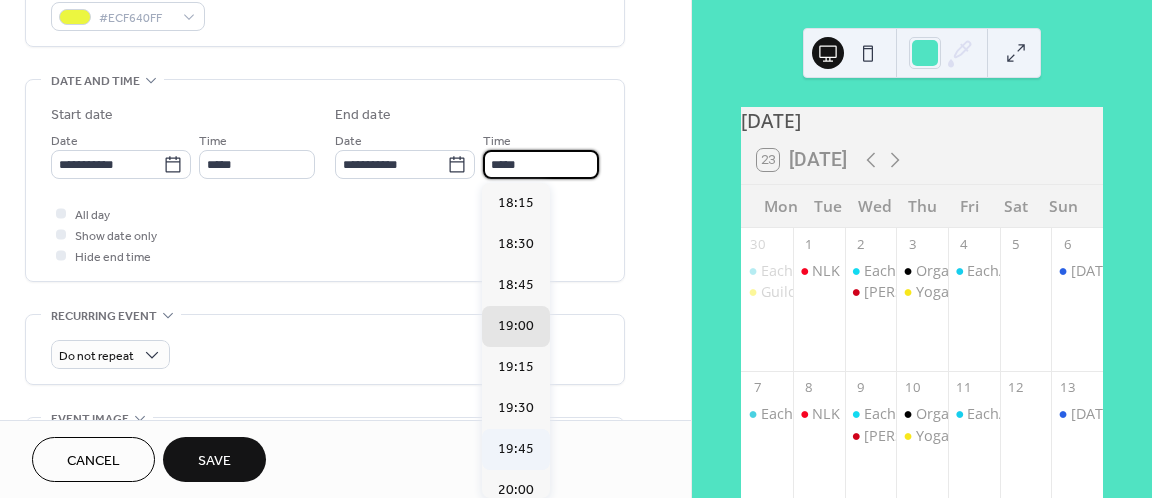 type on "*****" 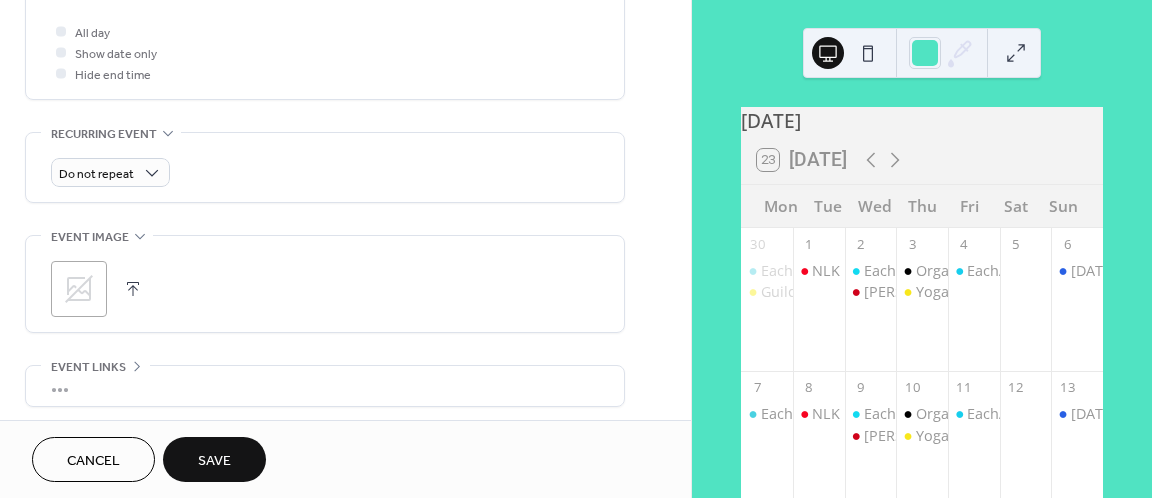 scroll, scrollTop: 777, scrollLeft: 0, axis: vertical 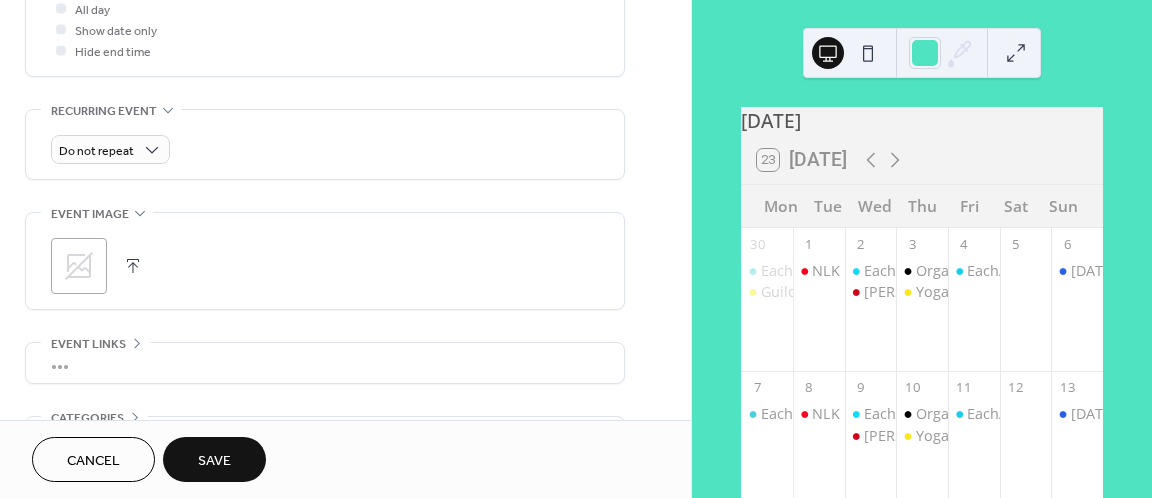 click at bounding box center [133, 266] 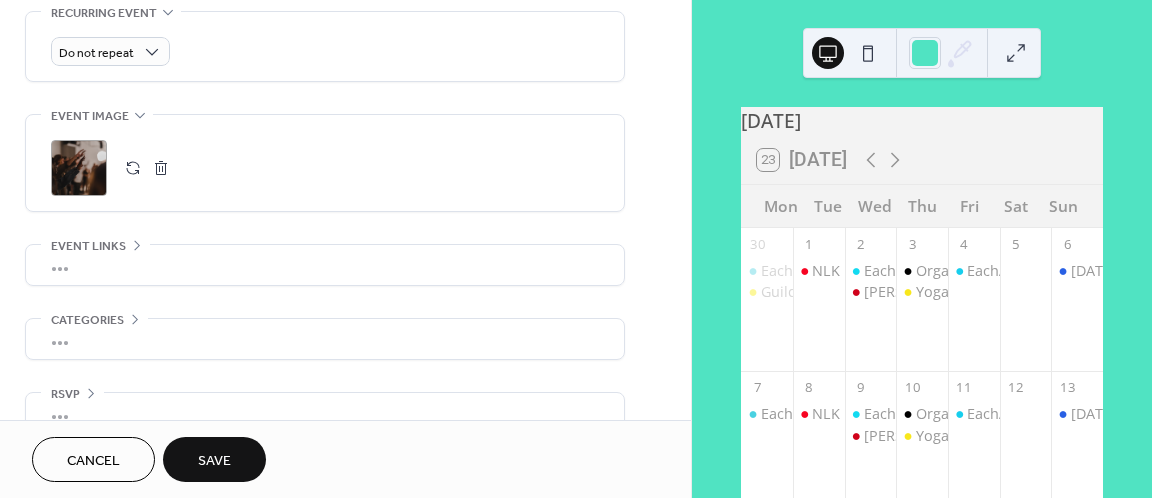 scroll, scrollTop: 909, scrollLeft: 0, axis: vertical 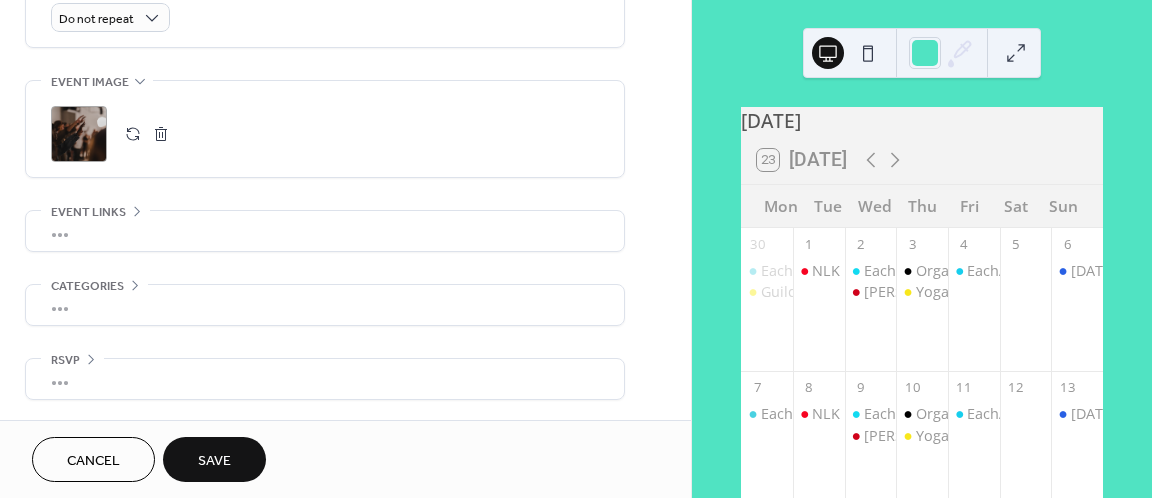 click on "Save" at bounding box center (214, 461) 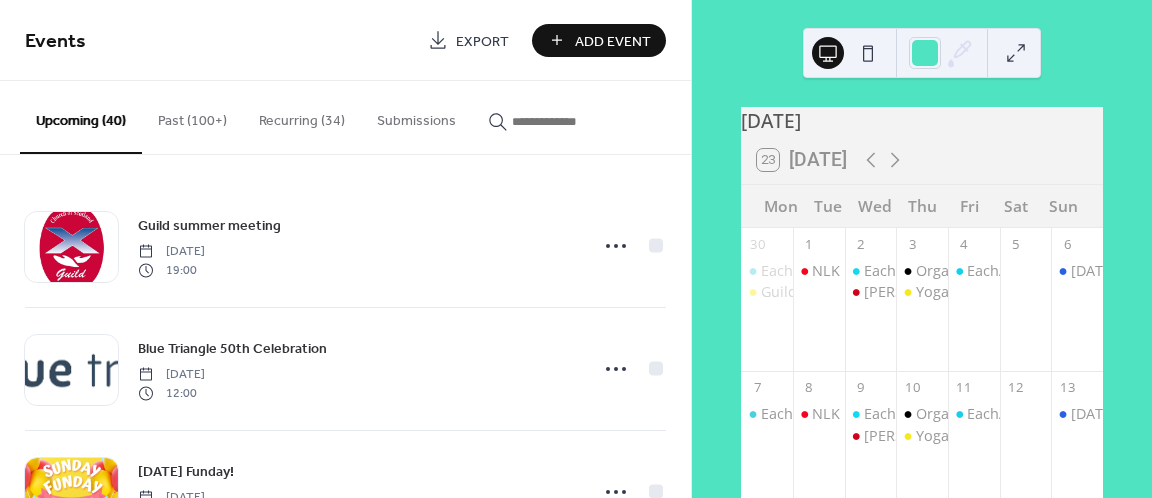 click on "Add Event" at bounding box center (613, 41) 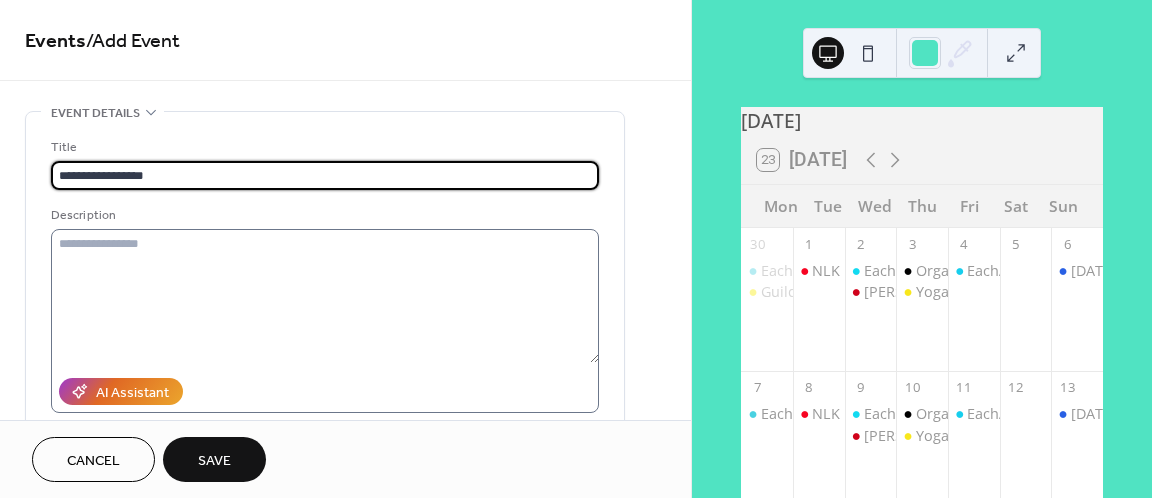 type on "**********" 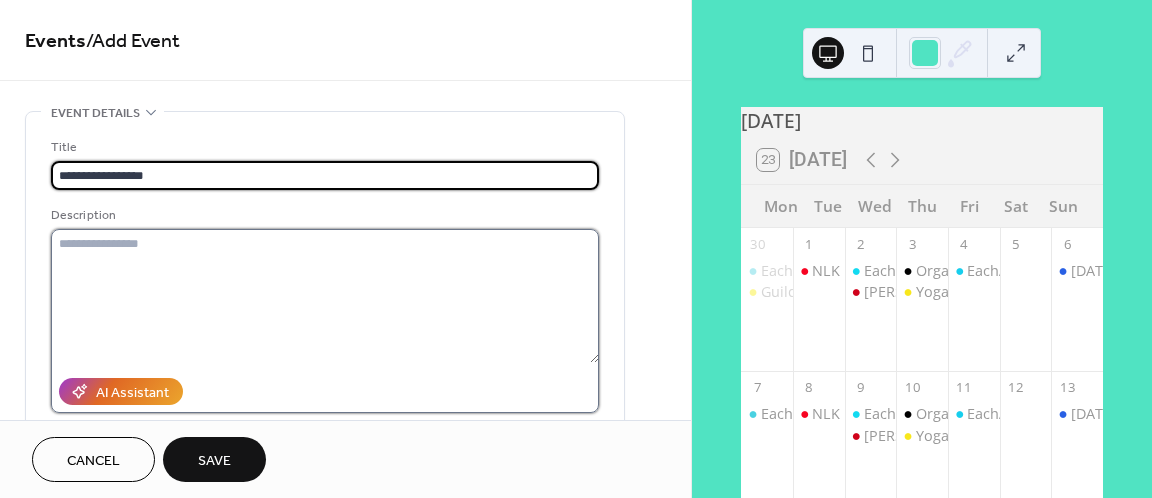 click at bounding box center (325, 296) 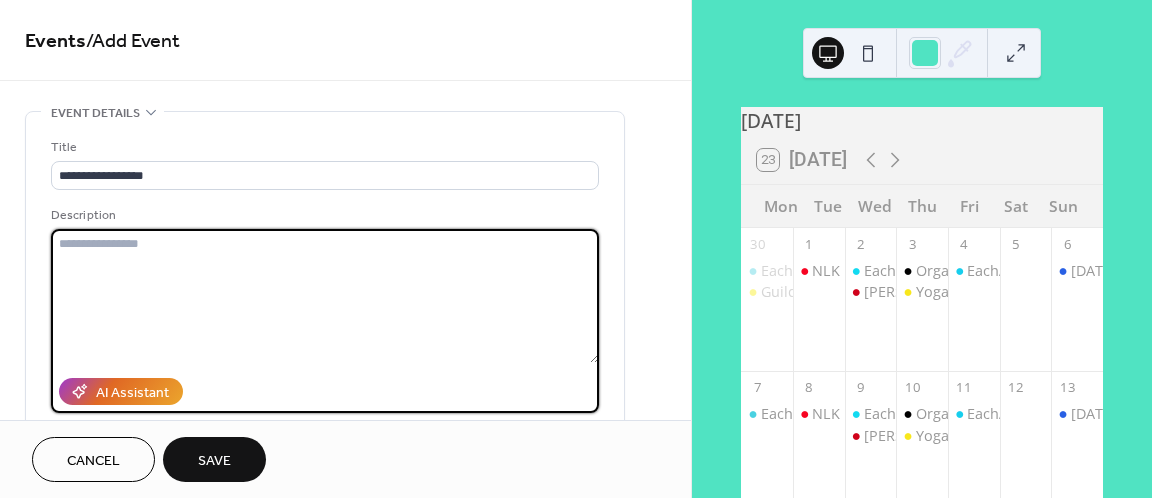 paste on "**********" 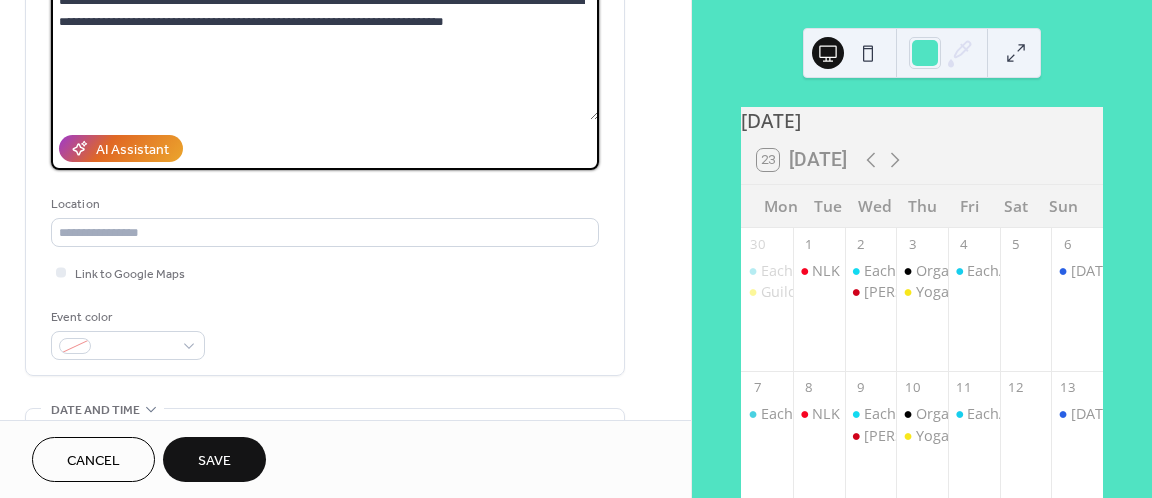 scroll, scrollTop: 244, scrollLeft: 0, axis: vertical 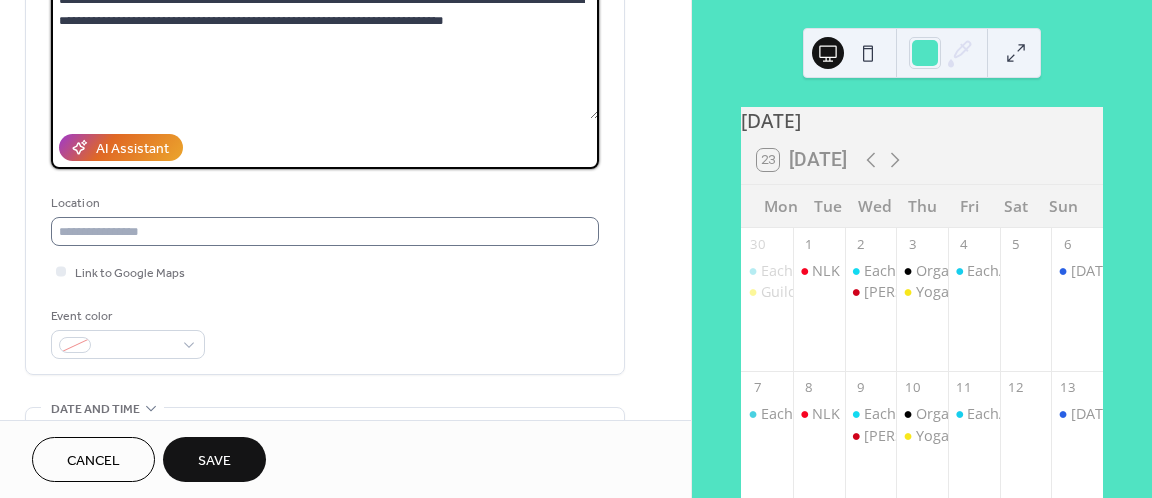 type on "**********" 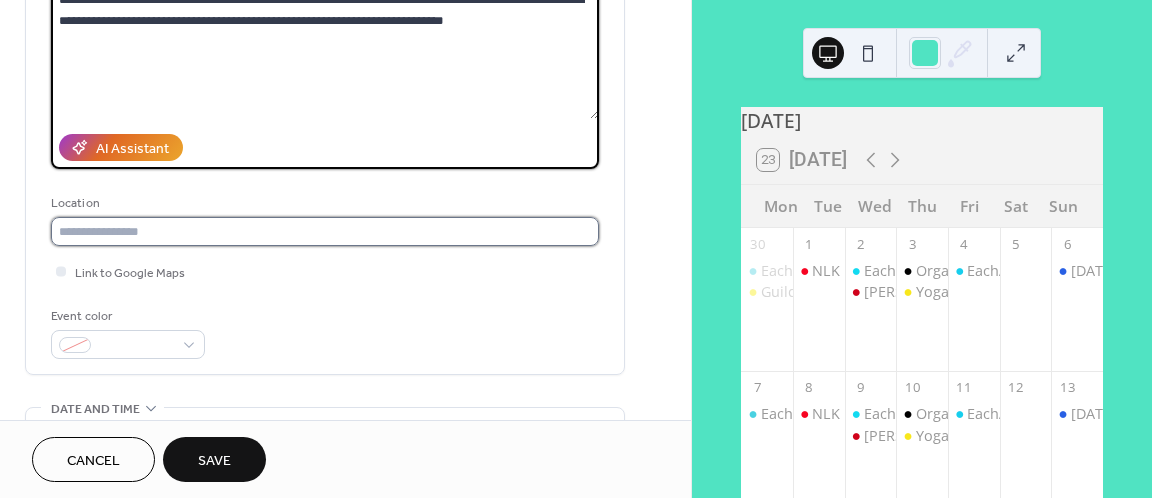 click at bounding box center (325, 231) 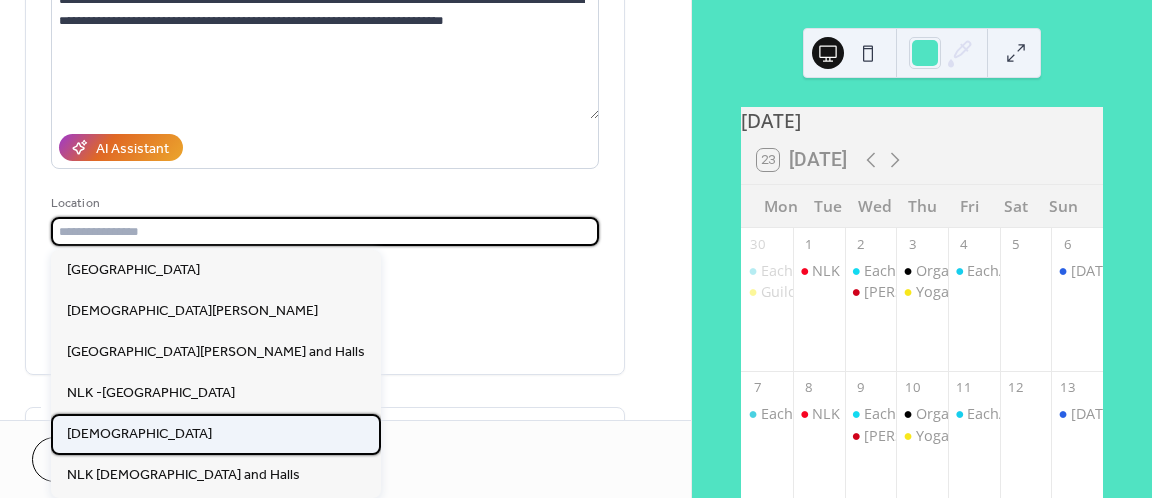 click on "[DEMOGRAPHIC_DATA]" at bounding box center [216, 434] 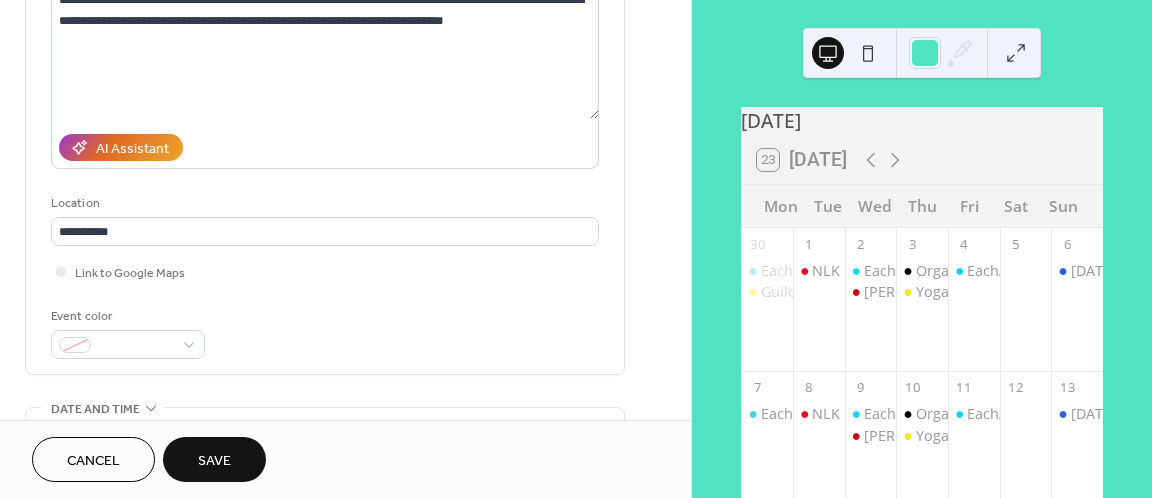 type on "**********" 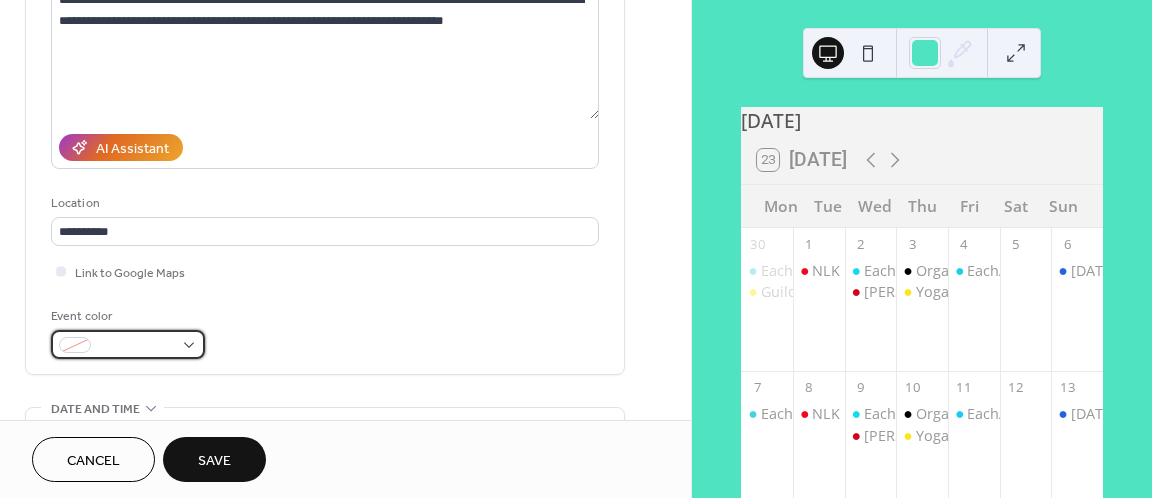 click at bounding box center (128, 344) 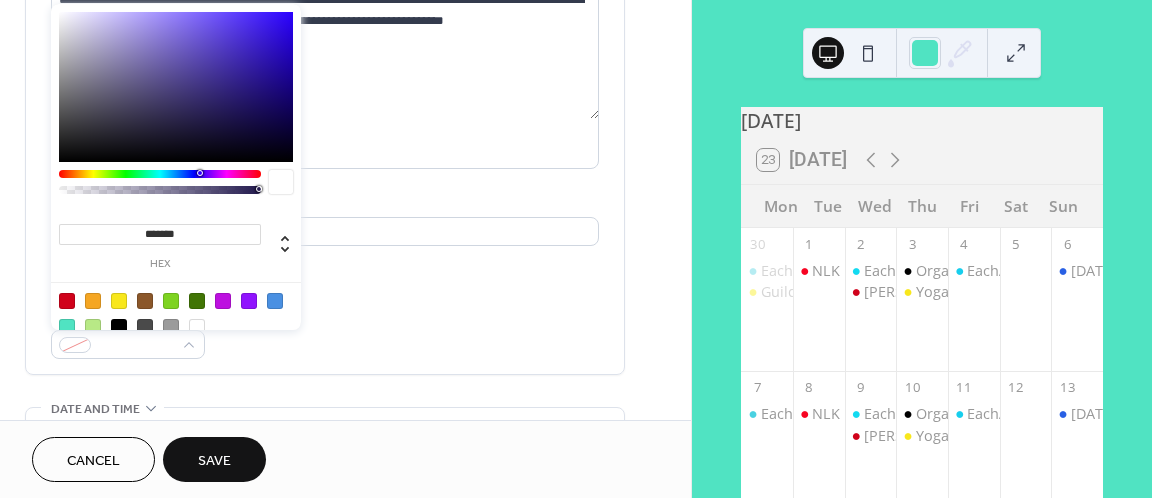 click at bounding box center [119, 301] 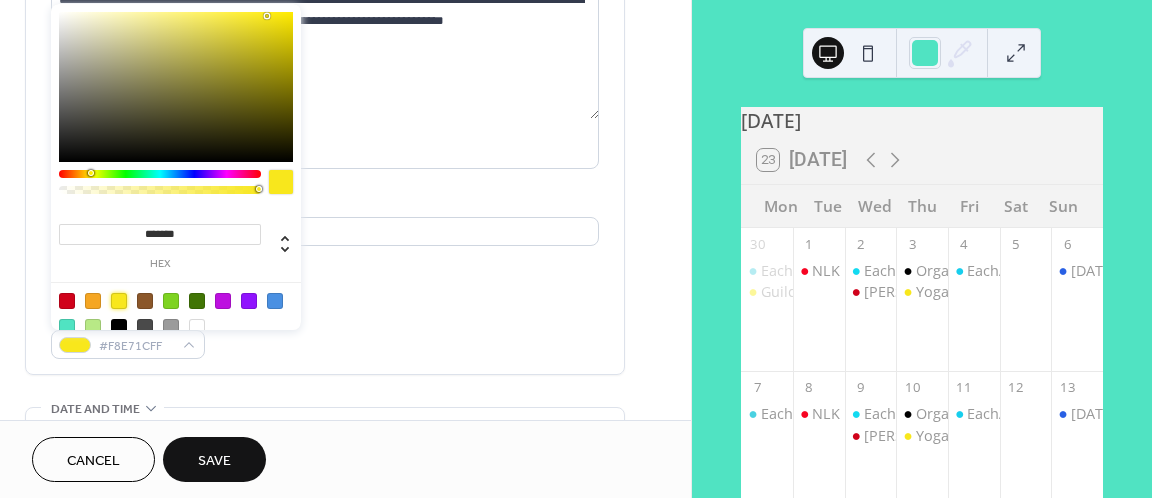 click on "Link to Google Maps" at bounding box center [325, 271] 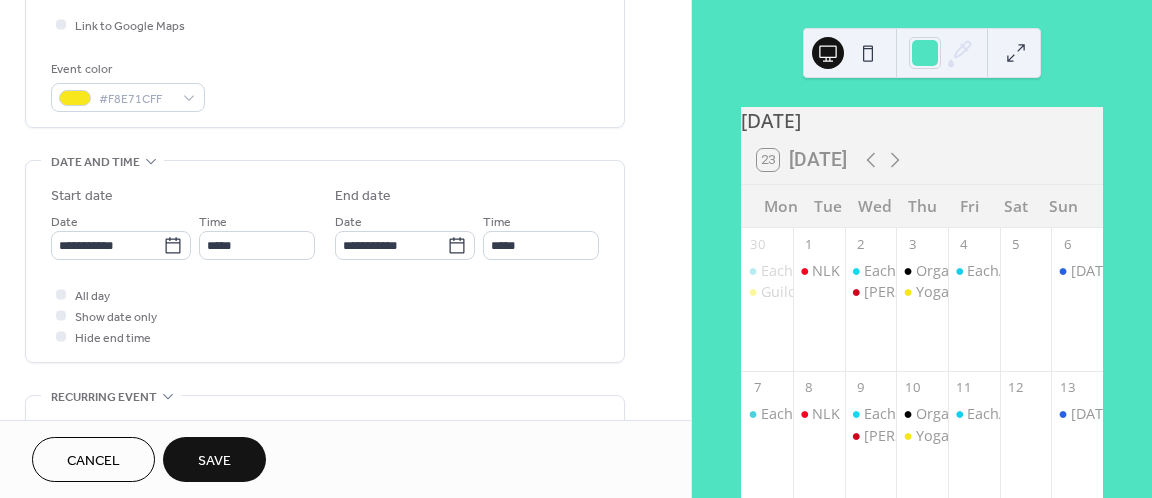 scroll, scrollTop: 494, scrollLeft: 0, axis: vertical 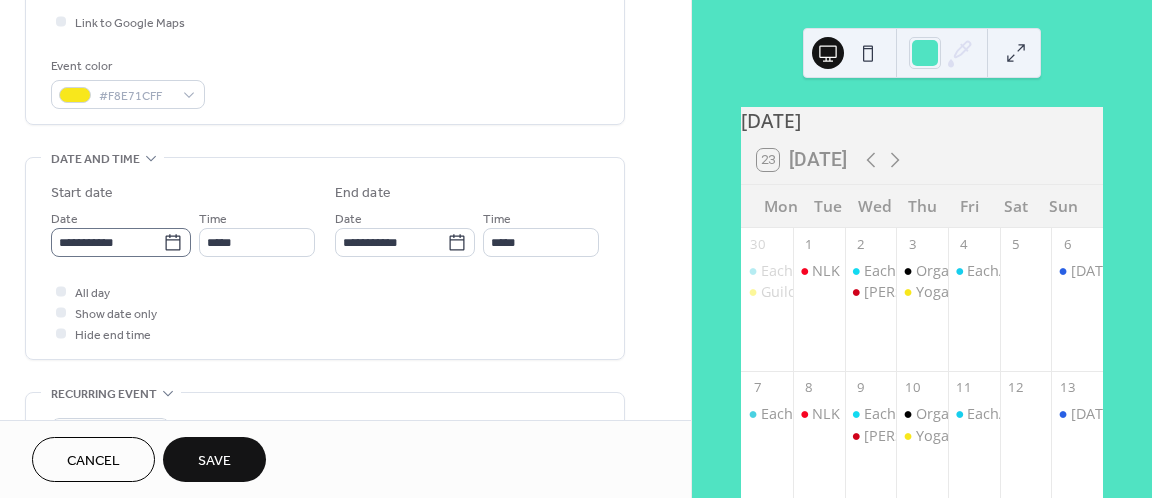 click 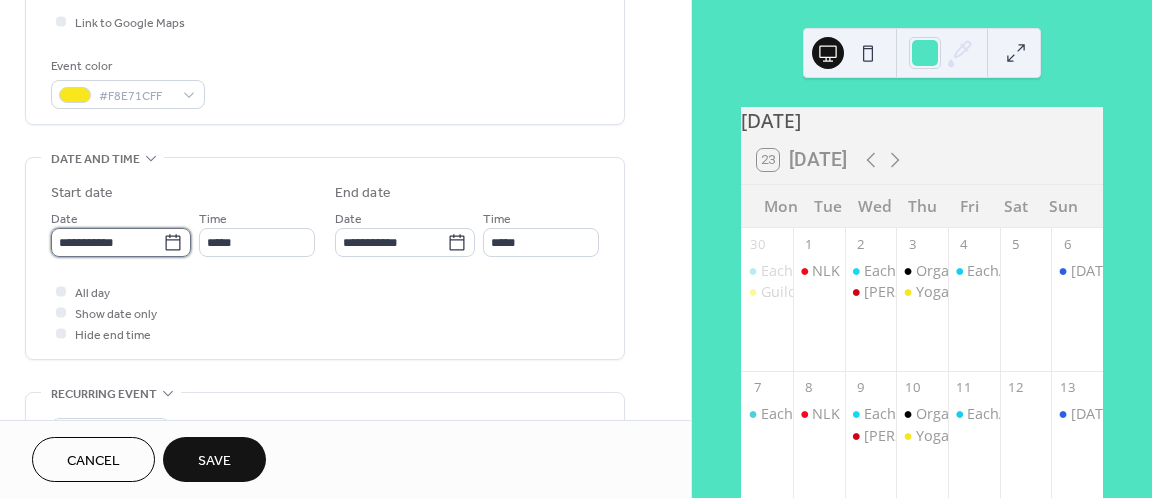 click on "**********" at bounding box center (107, 242) 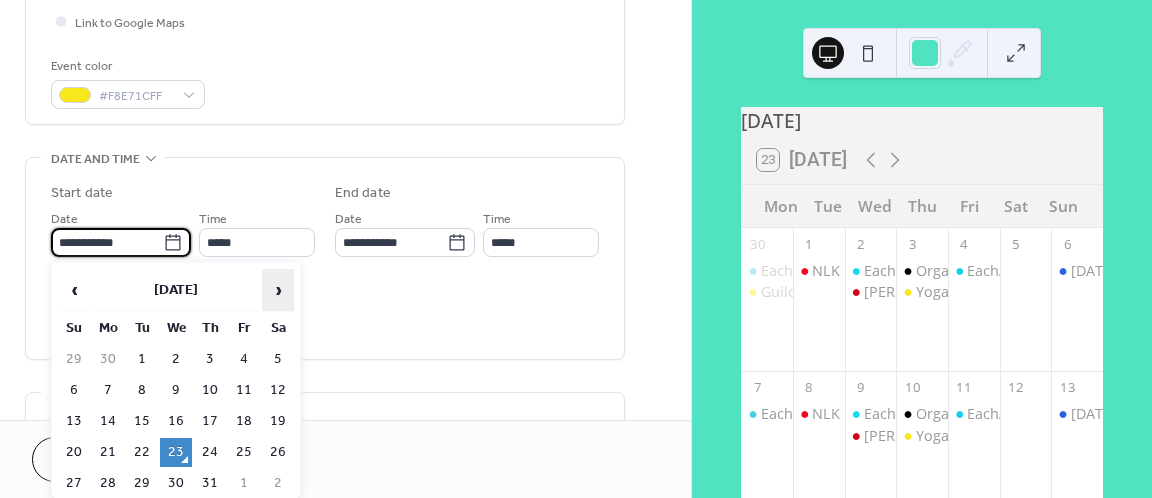 click on "›" at bounding box center (278, 290) 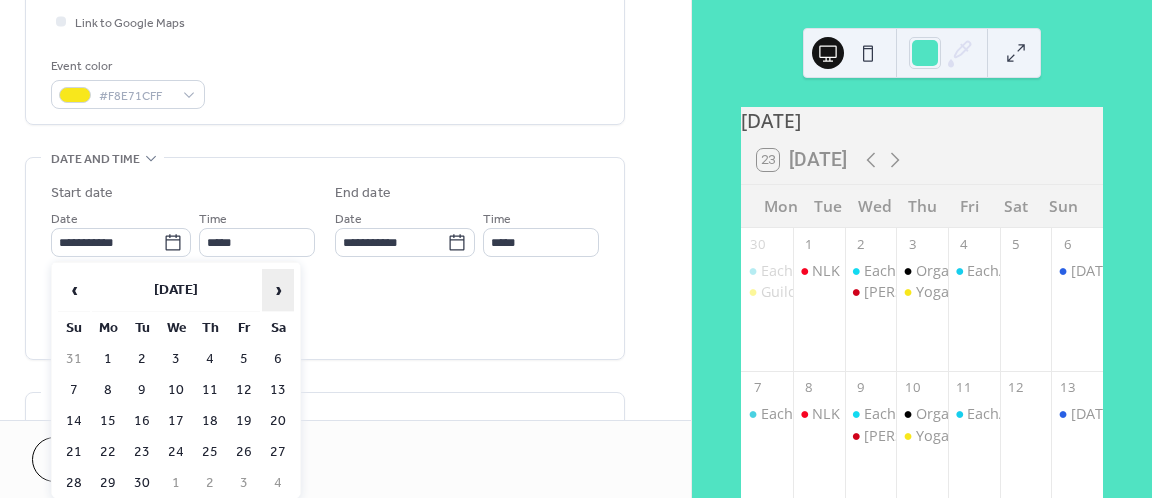 click on "›" at bounding box center [278, 290] 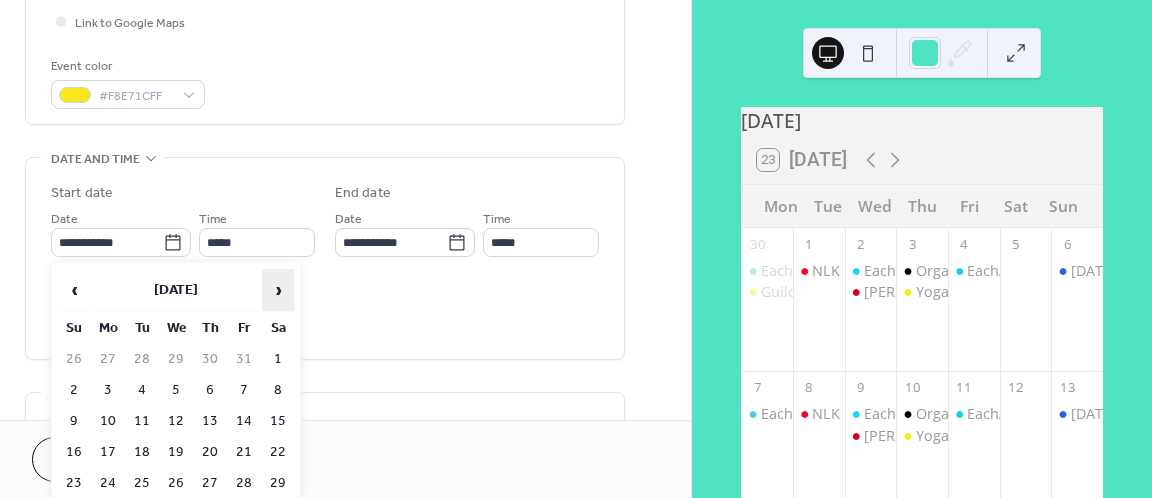 click on "›" at bounding box center (278, 290) 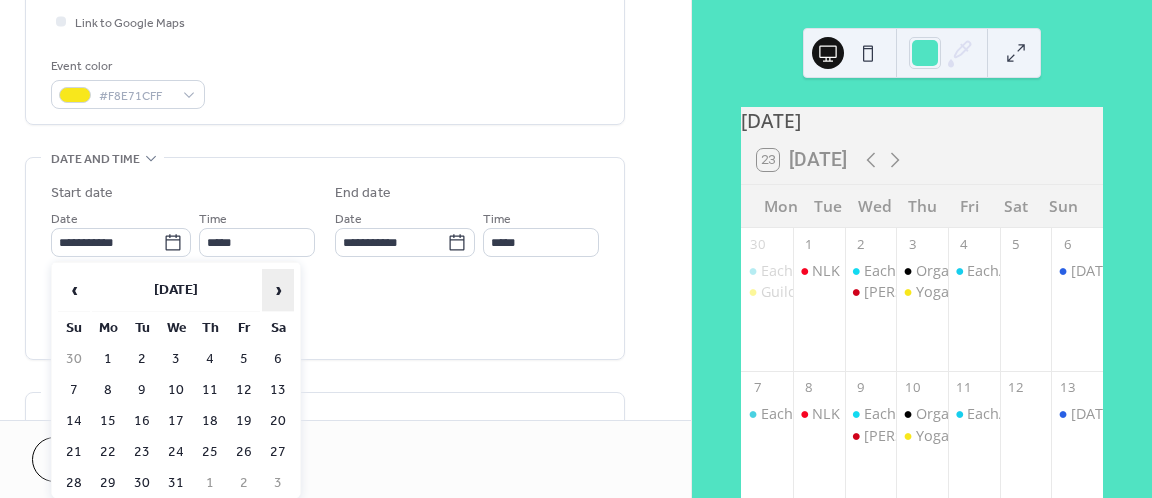 click on "›" at bounding box center (278, 290) 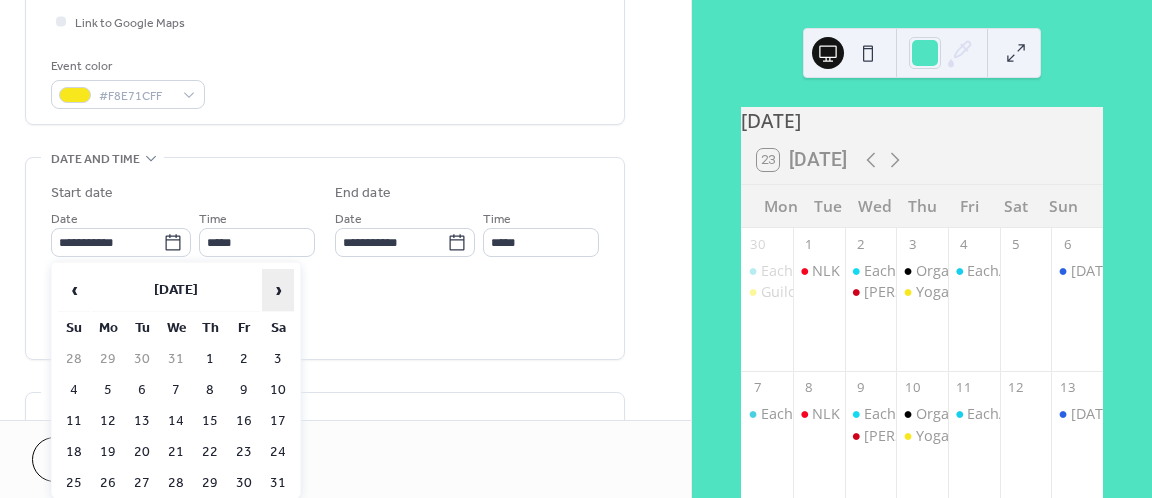 click on "›" at bounding box center [278, 290] 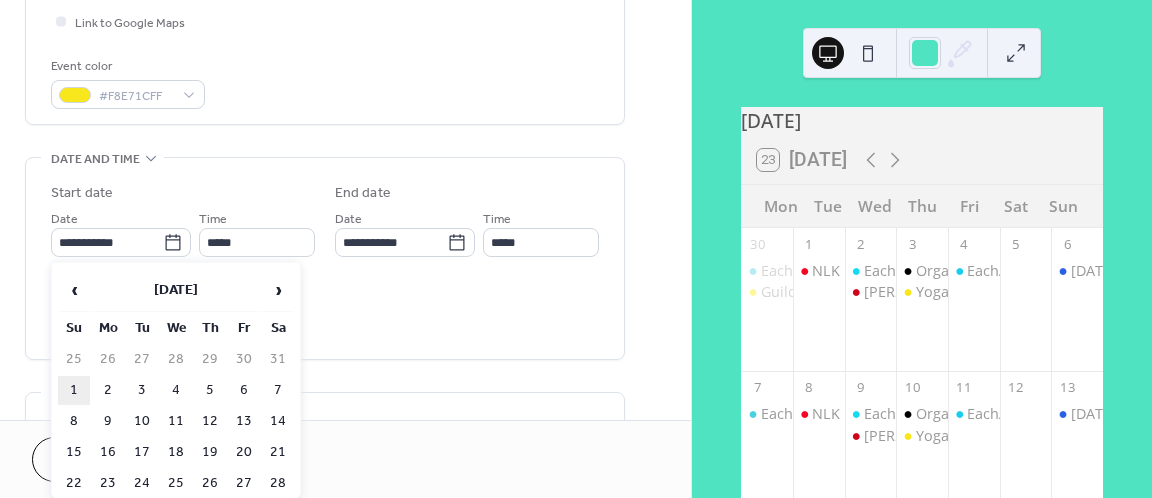 click on "1" at bounding box center [74, 390] 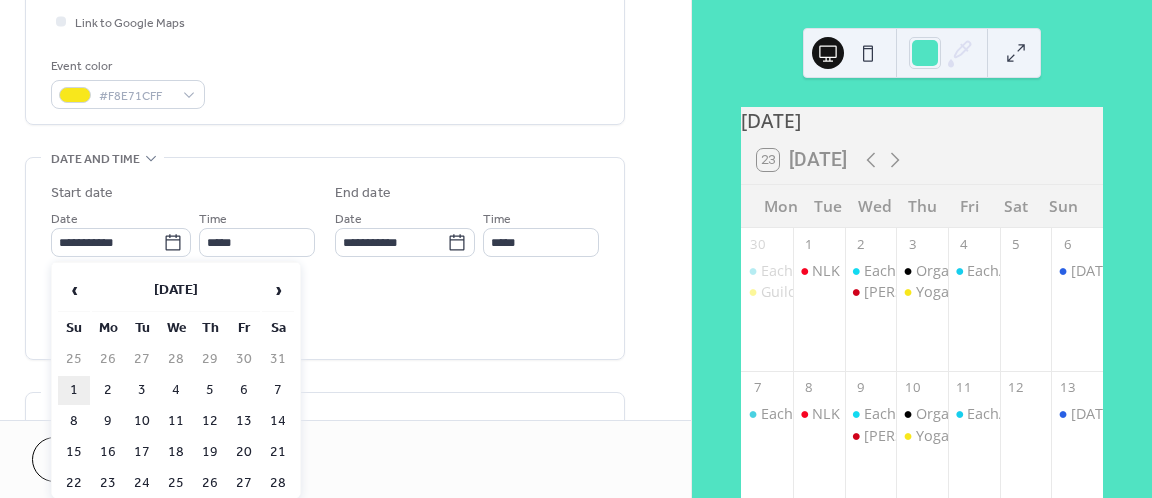 type on "**********" 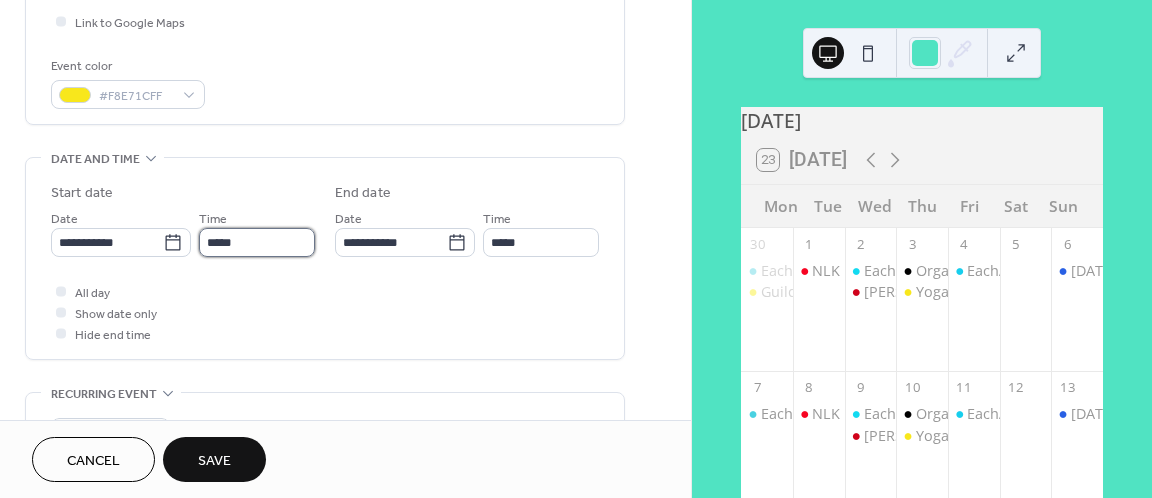 click on "*****" at bounding box center [257, 242] 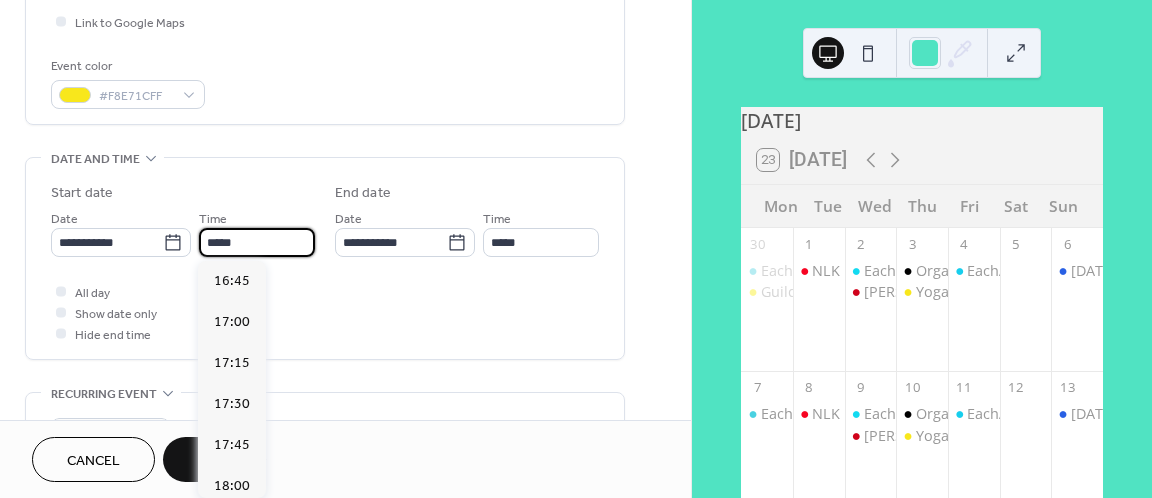 scroll, scrollTop: 2764, scrollLeft: 0, axis: vertical 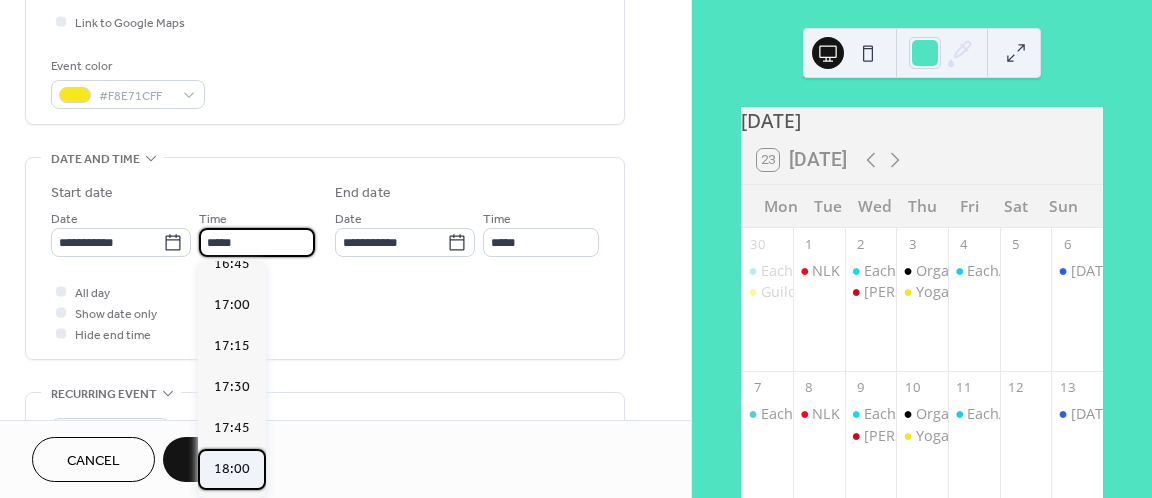 click on "18:00" at bounding box center (232, 469) 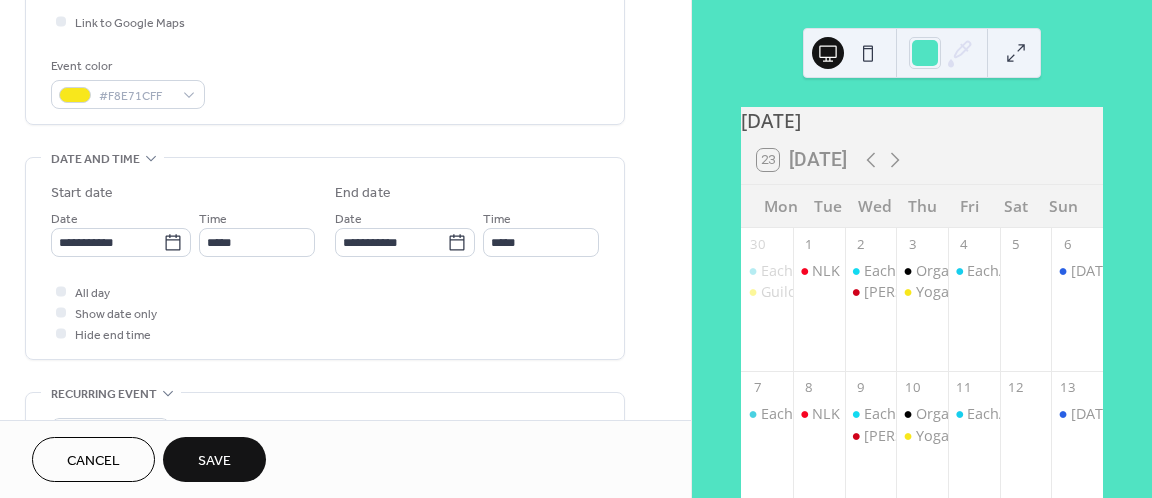type on "*****" 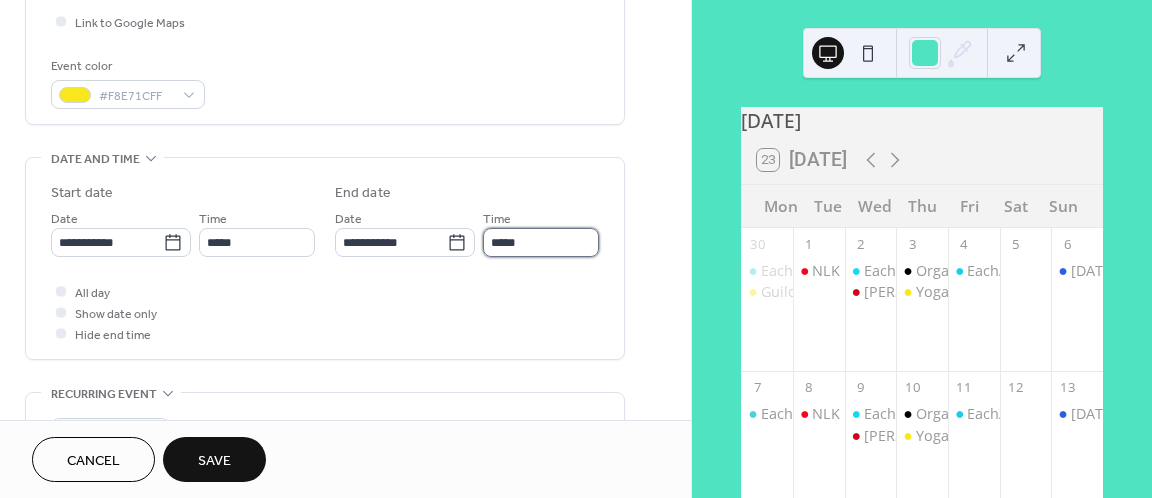 click on "*****" at bounding box center (541, 242) 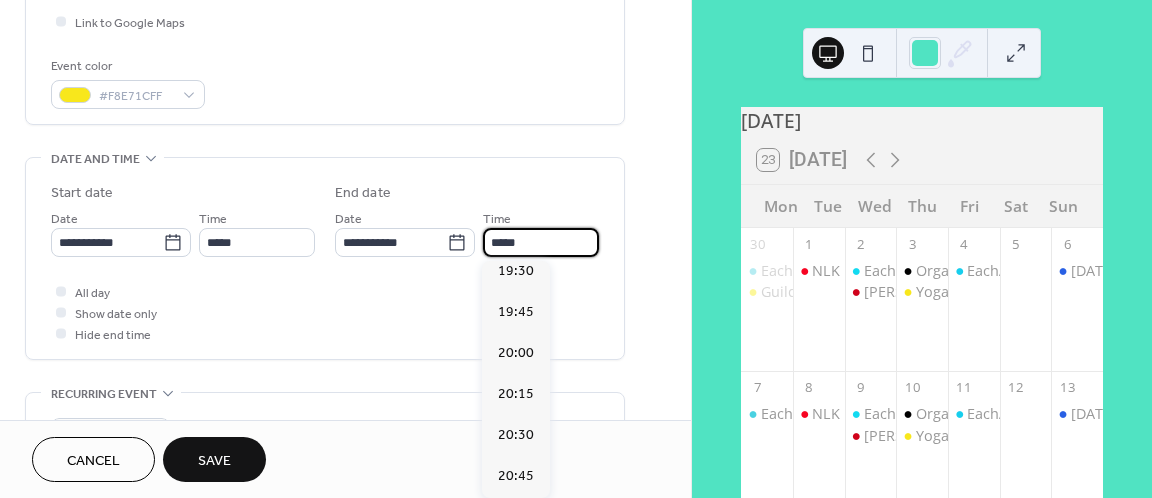 scroll, scrollTop: 216, scrollLeft: 0, axis: vertical 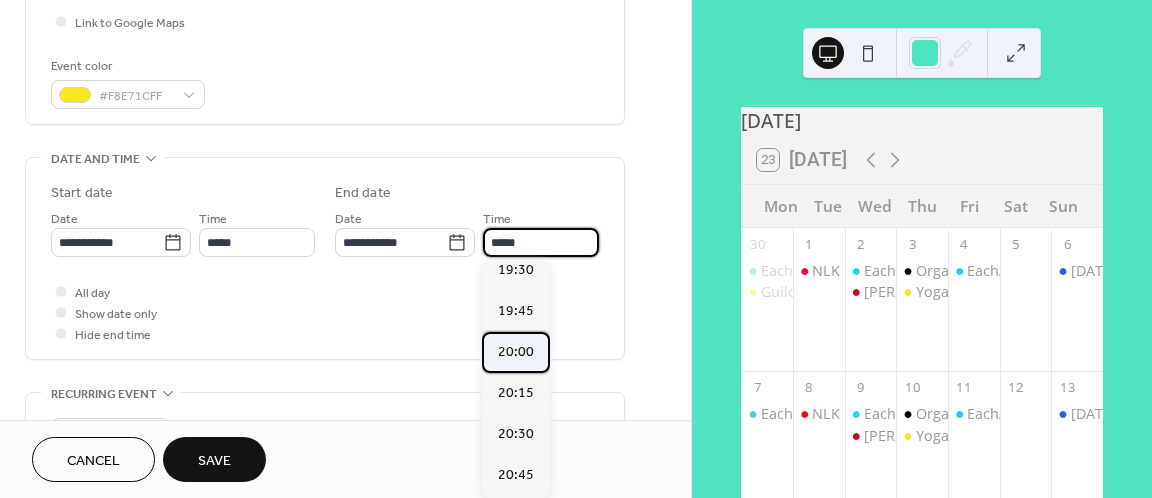 click on "20:00" at bounding box center [516, 352] 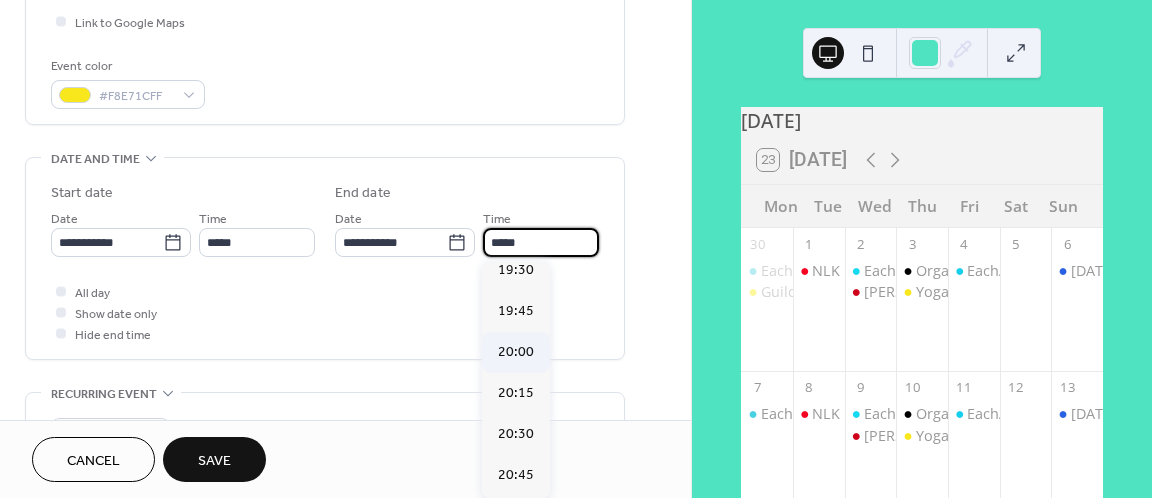 type on "*****" 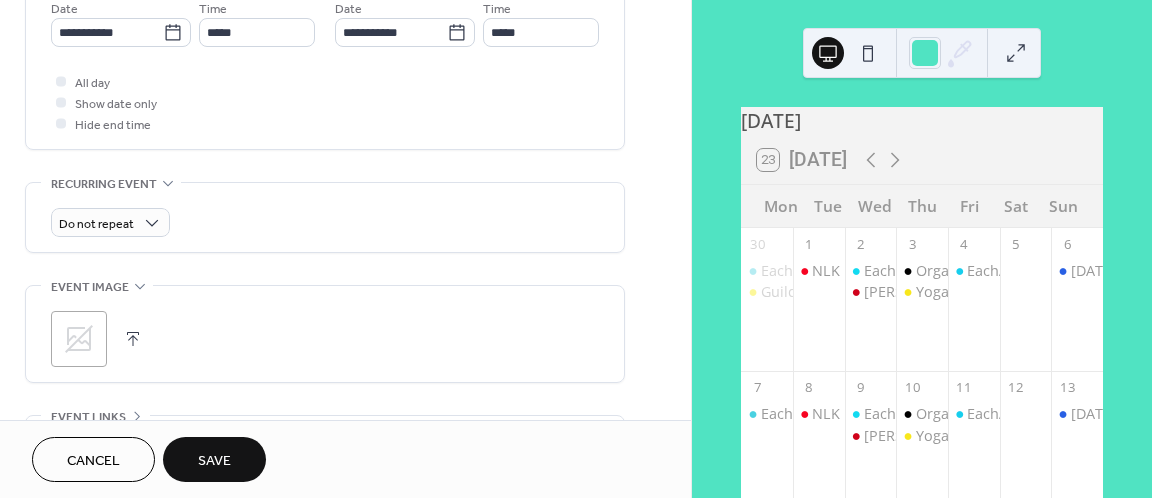 scroll, scrollTop: 707, scrollLeft: 0, axis: vertical 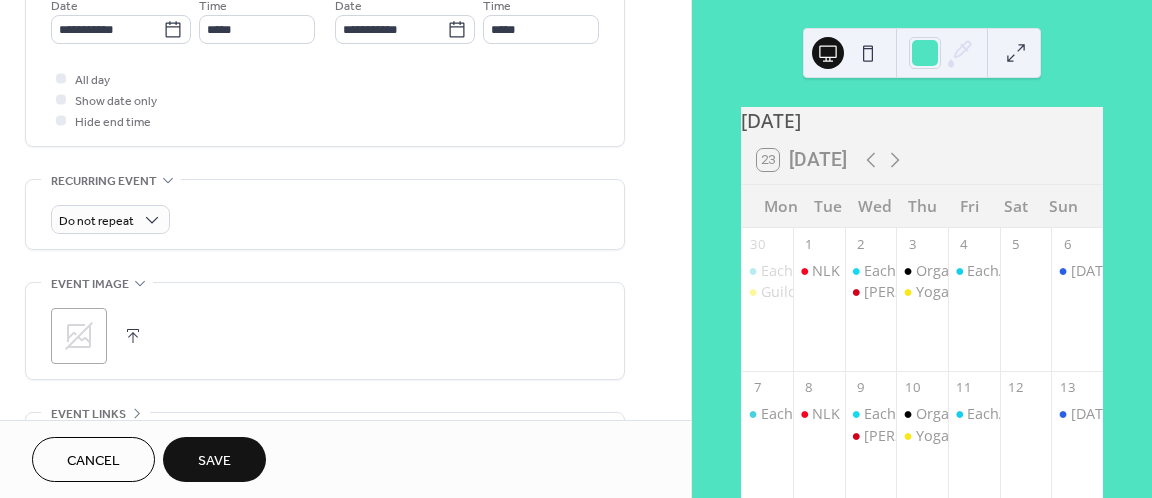 click at bounding box center [133, 336] 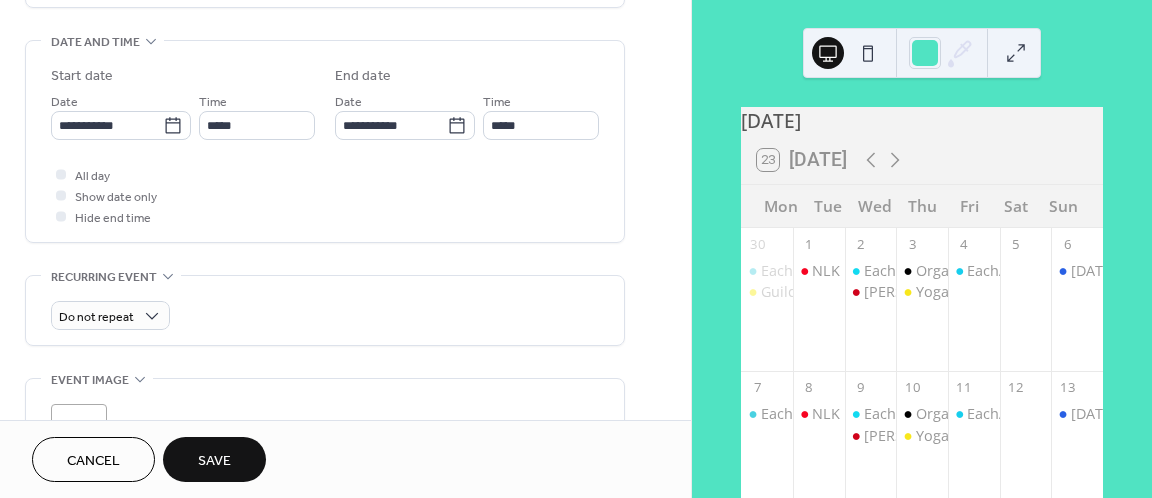 scroll, scrollTop: 909, scrollLeft: 0, axis: vertical 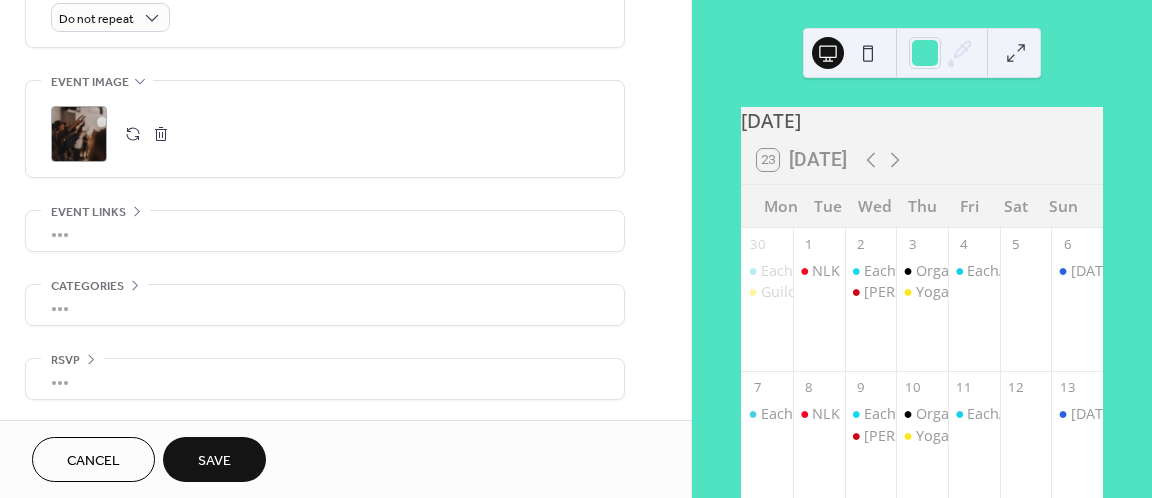 click on "Save" at bounding box center (214, 461) 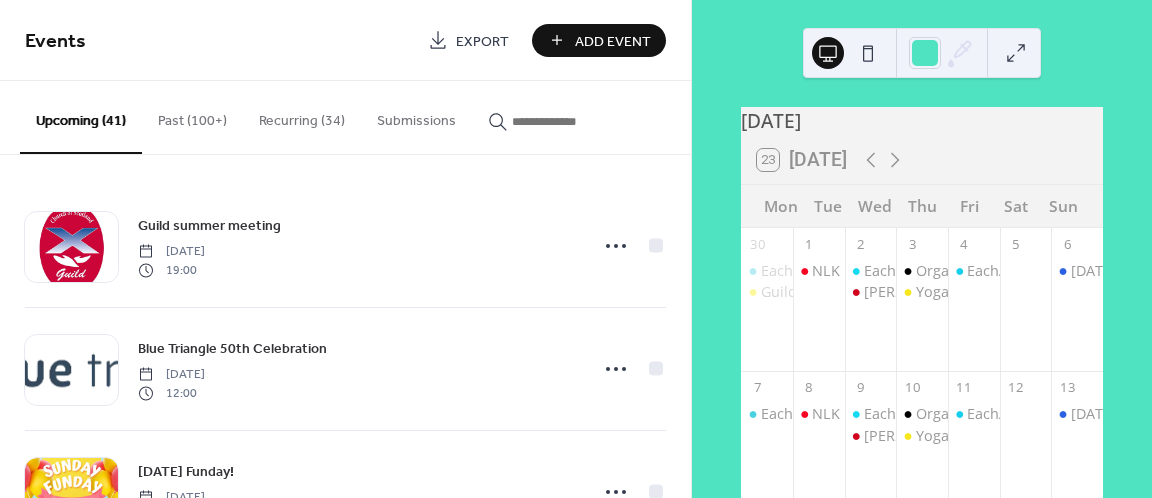 click on "Add Event" at bounding box center [613, 41] 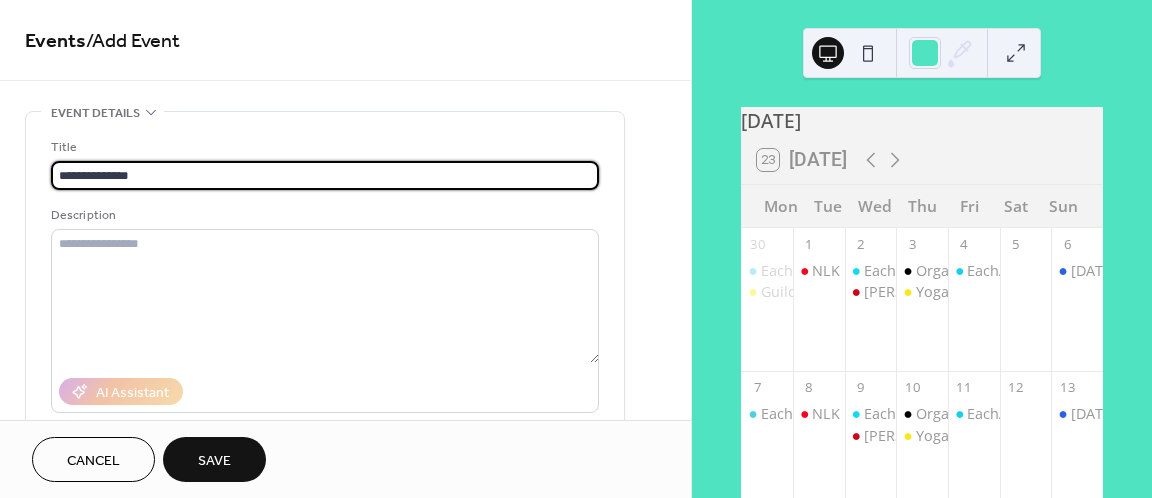 type on "**********" 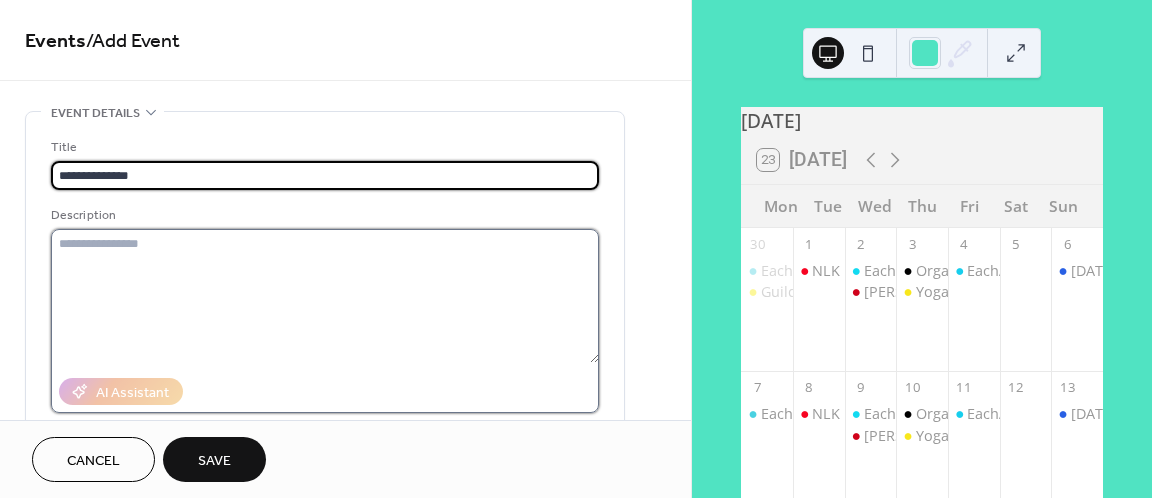 click at bounding box center [325, 296] 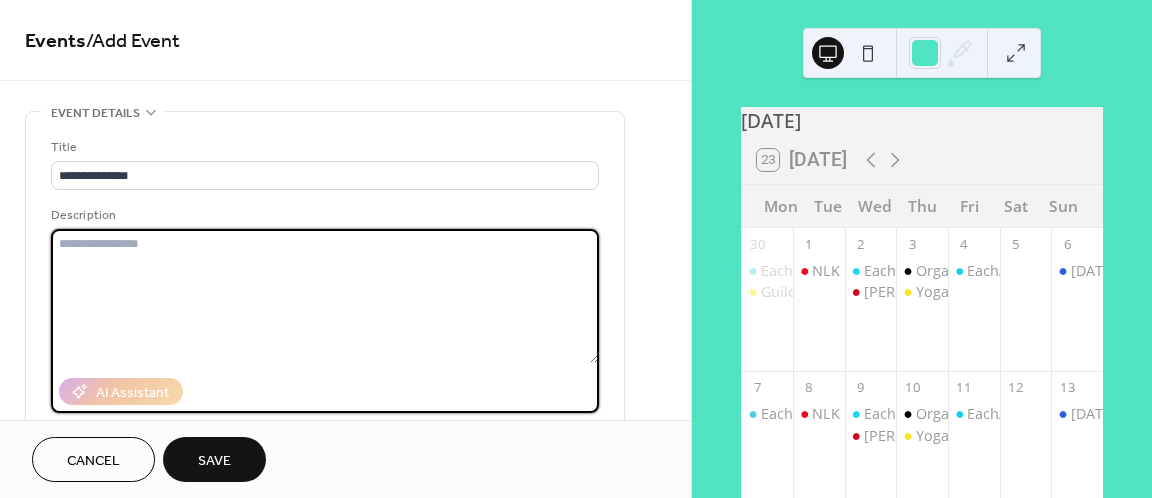 paste on "**********" 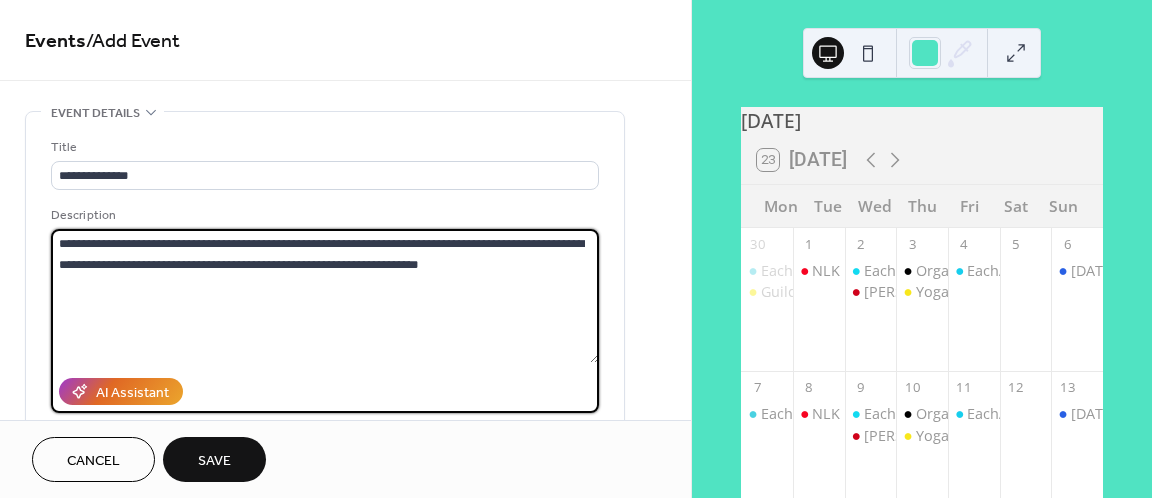 click on "**********" at bounding box center (325, 296) 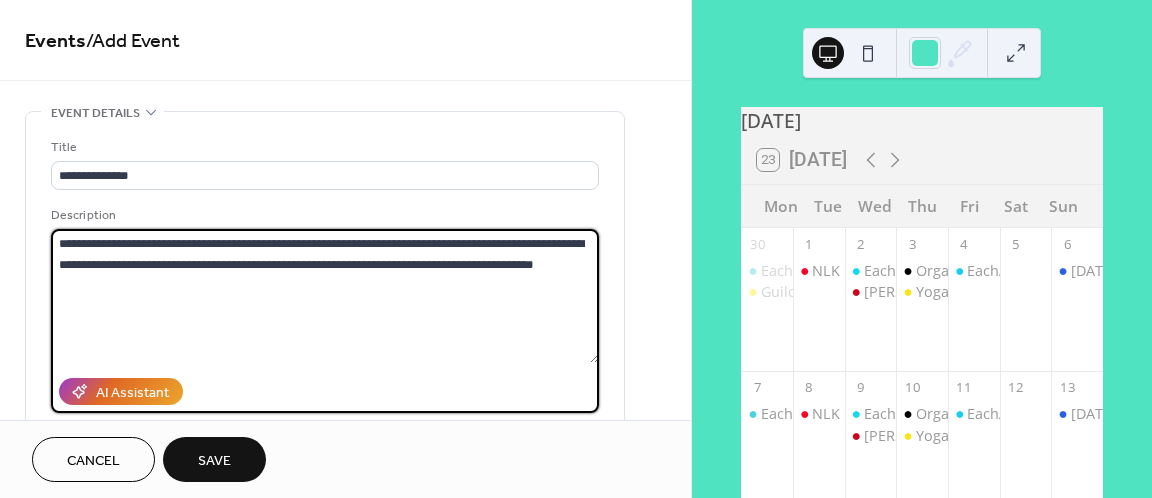 click on "**********" at bounding box center [325, 296] 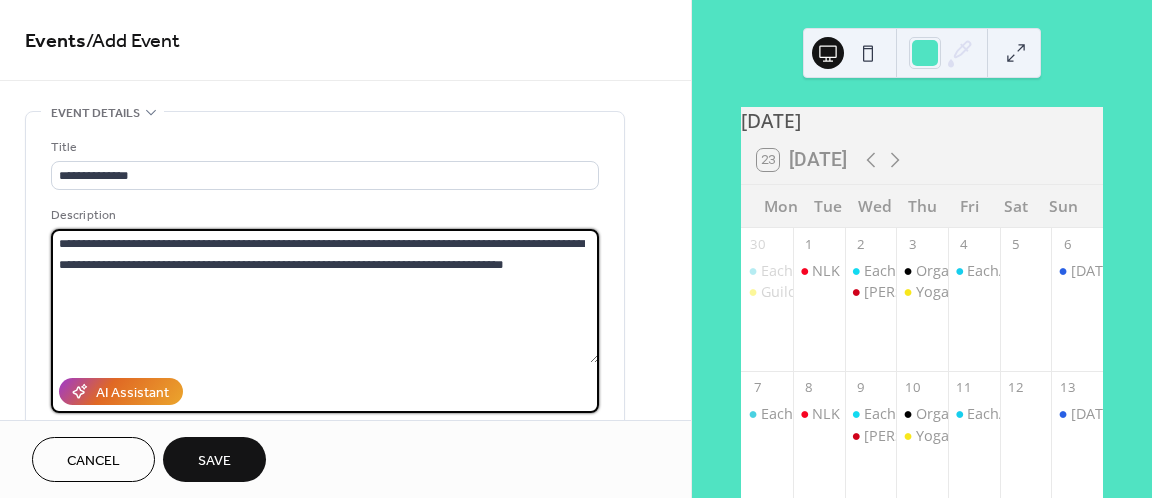 drag, startPoint x: 221, startPoint y: 266, endPoint x: 137, endPoint y: 266, distance: 84 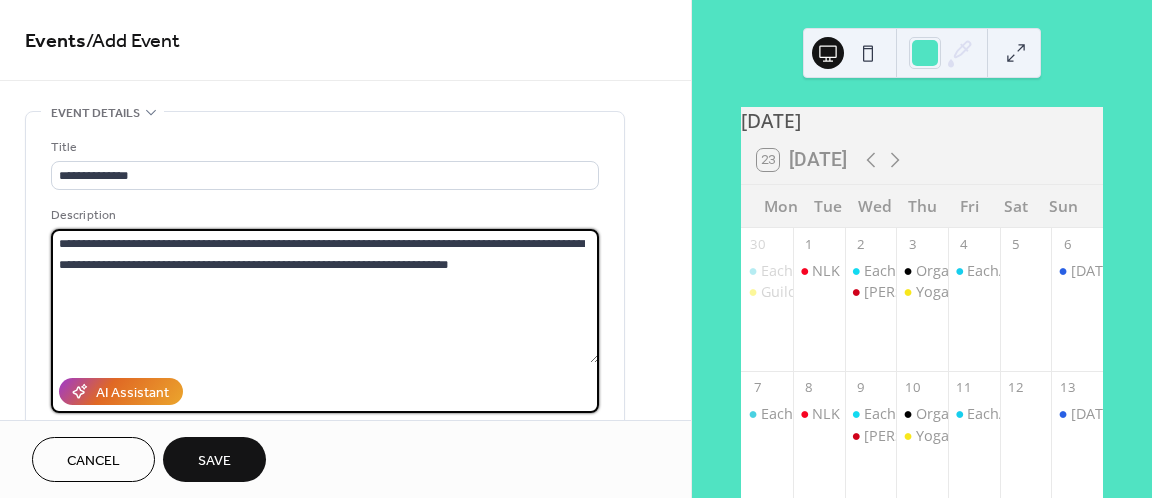 drag, startPoint x: 244, startPoint y: 265, endPoint x: 175, endPoint y: 268, distance: 69.065186 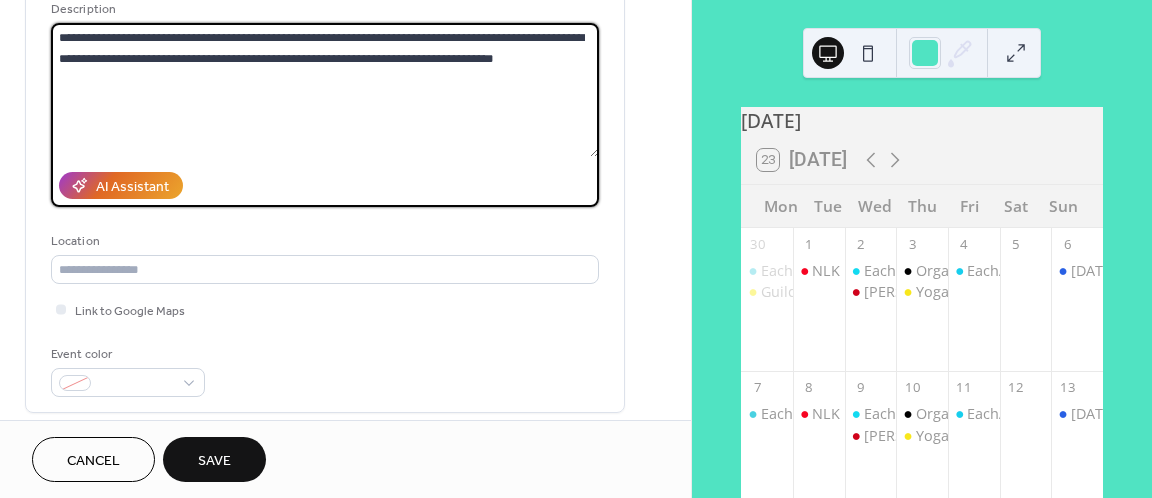 scroll, scrollTop: 257, scrollLeft: 0, axis: vertical 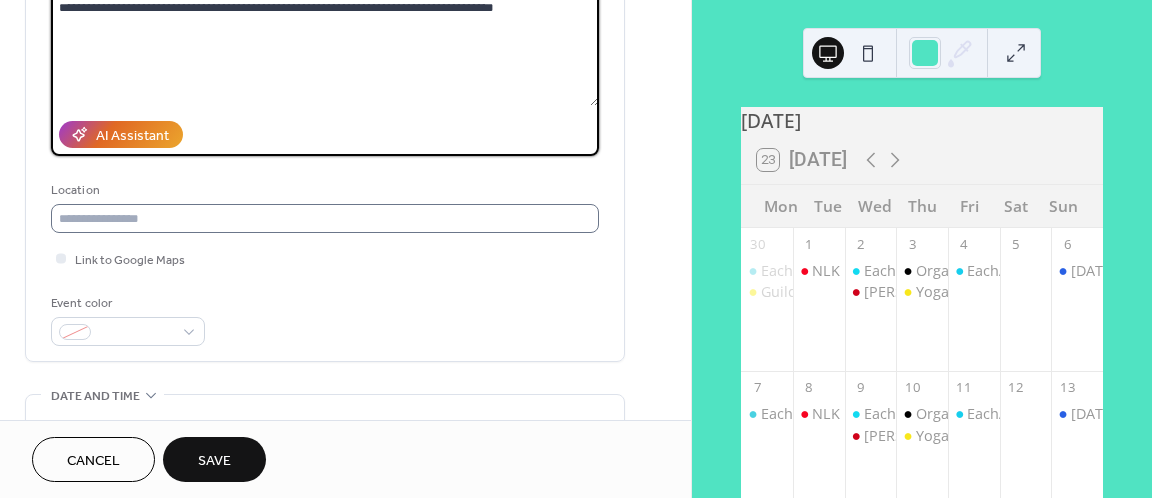 type on "**********" 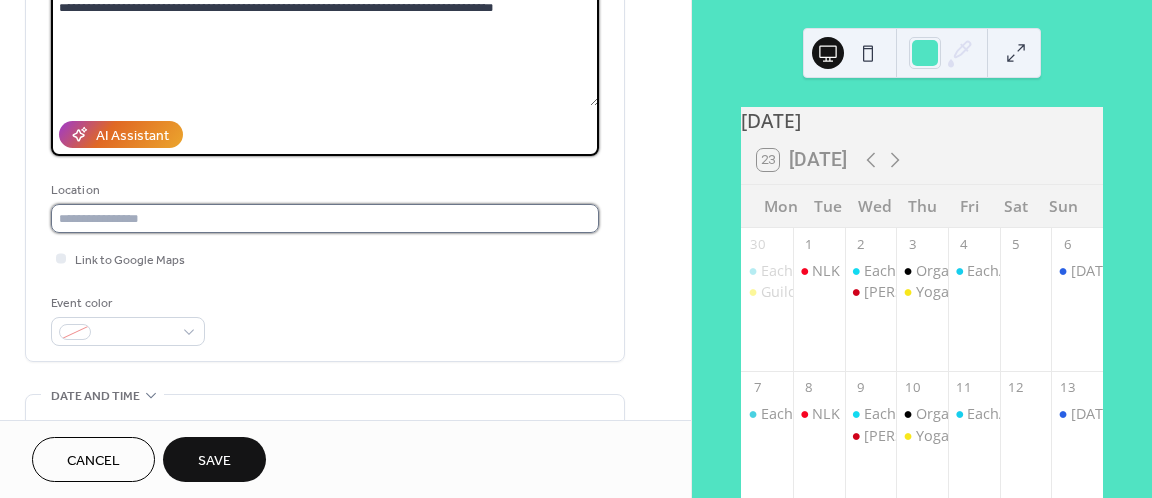 click at bounding box center (325, 218) 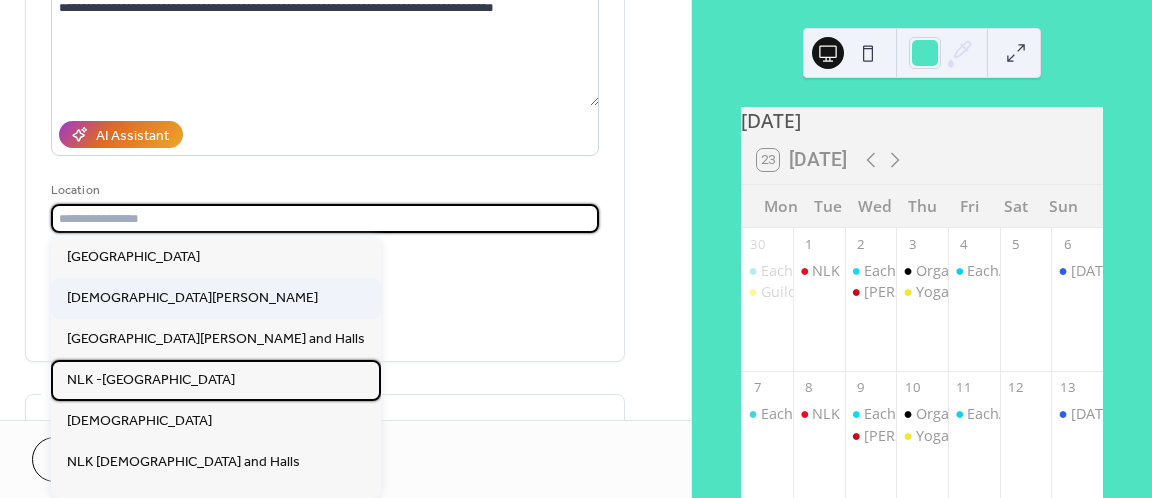 click on "NLK -[GEOGRAPHIC_DATA]" at bounding box center [151, 380] 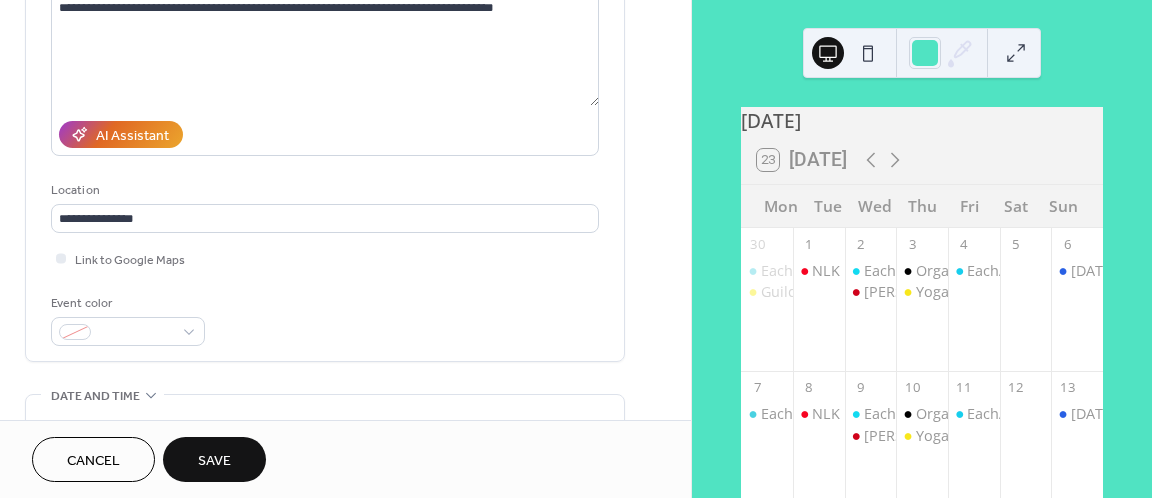 type on "**********" 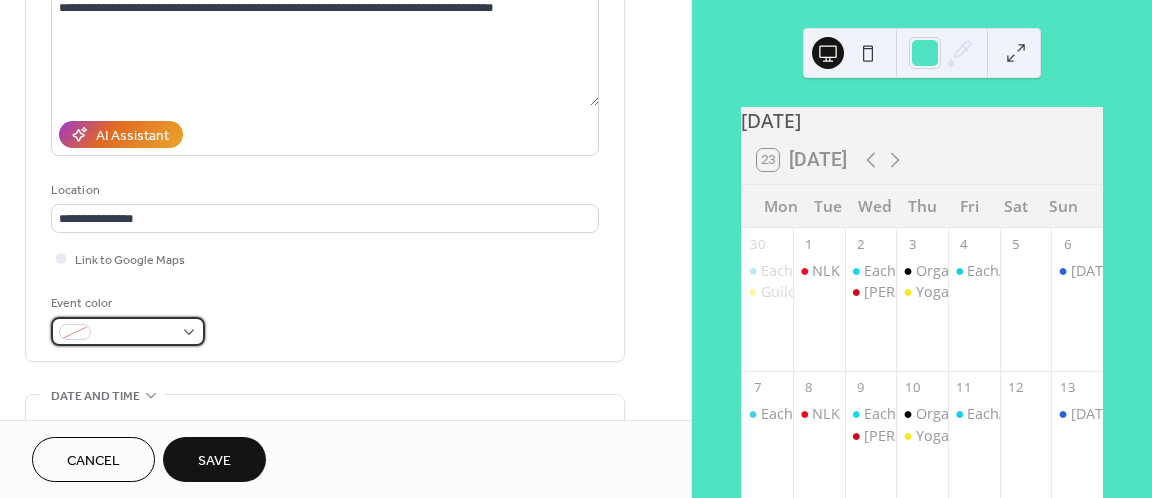 click at bounding box center [128, 331] 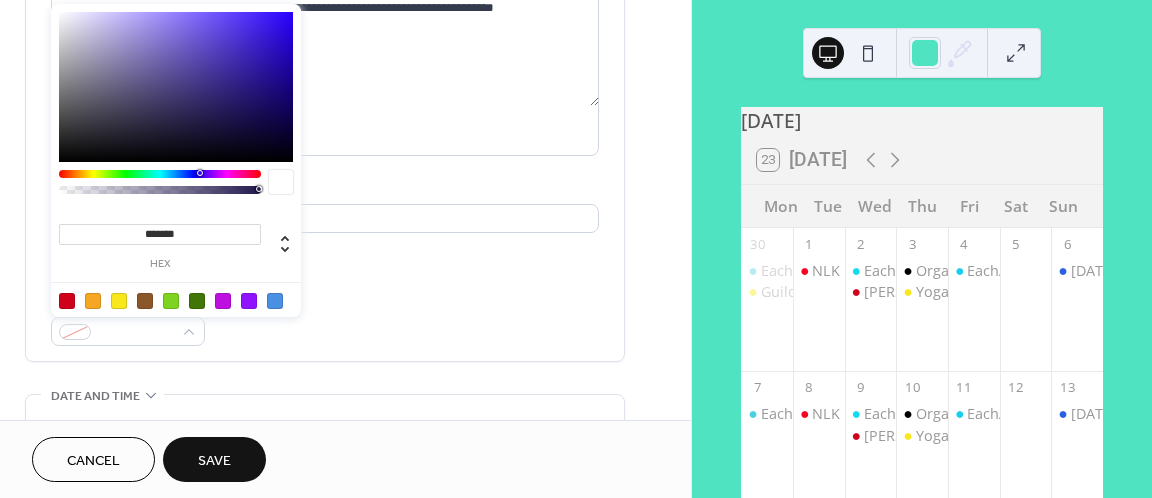 click at bounding box center (119, 301) 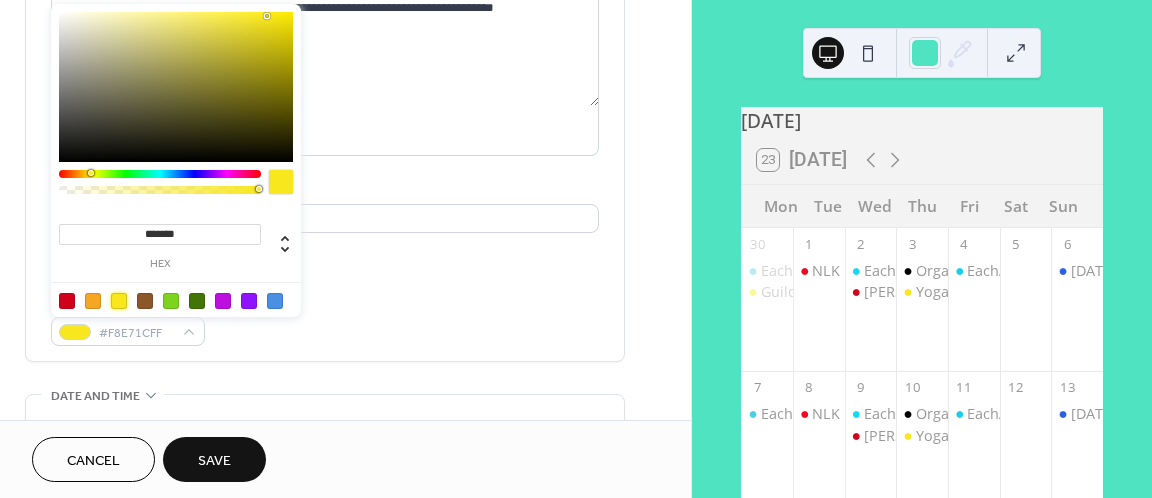 click on "**********" at bounding box center (325, 113) 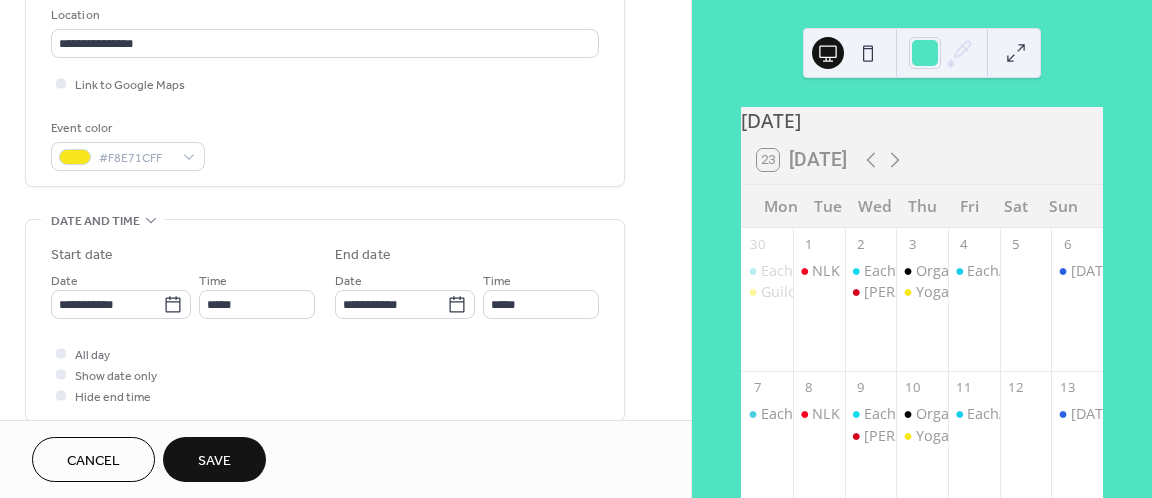 scroll, scrollTop: 514, scrollLeft: 0, axis: vertical 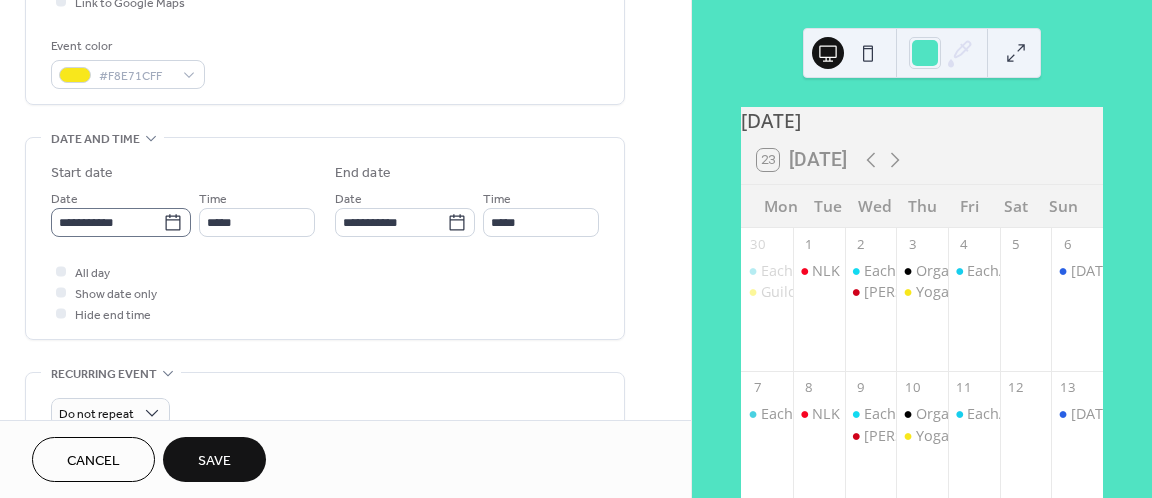 click 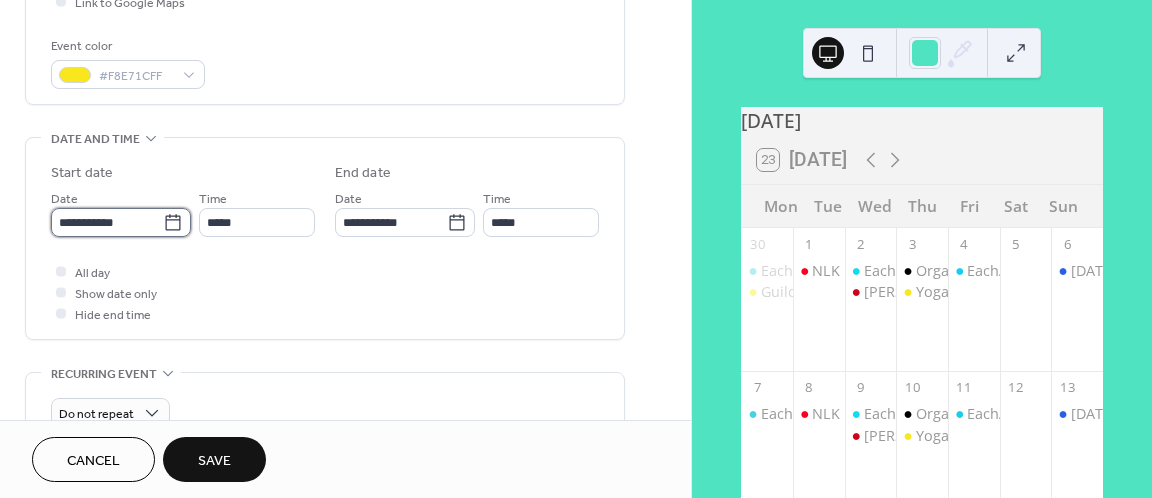 click on "**********" at bounding box center [107, 222] 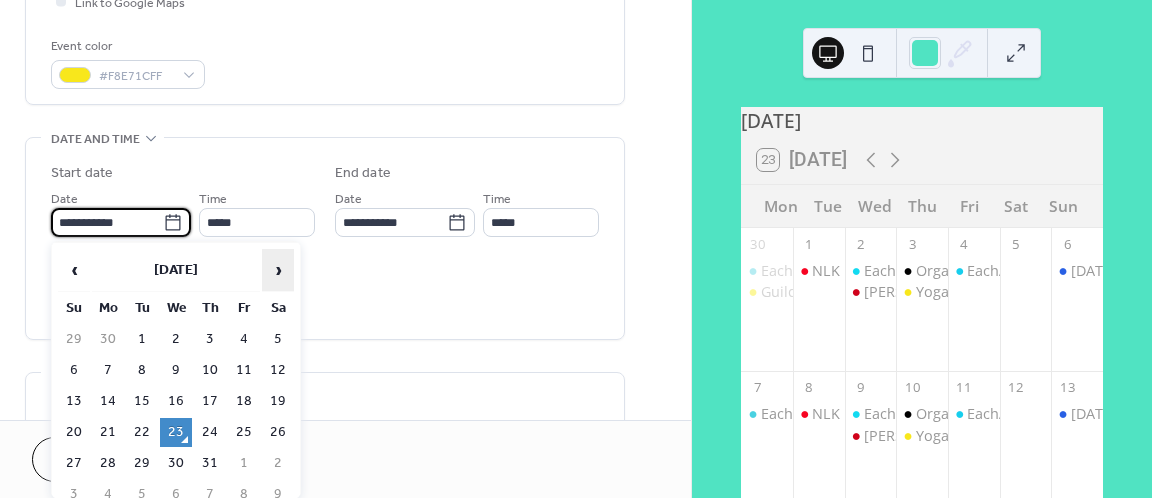 click on "›" at bounding box center [278, 270] 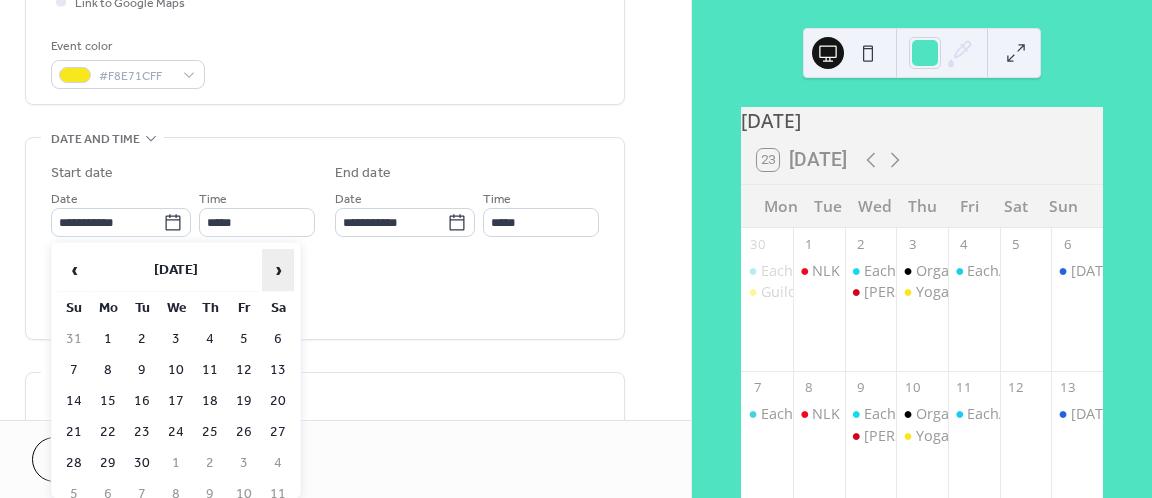 click on "›" at bounding box center (278, 270) 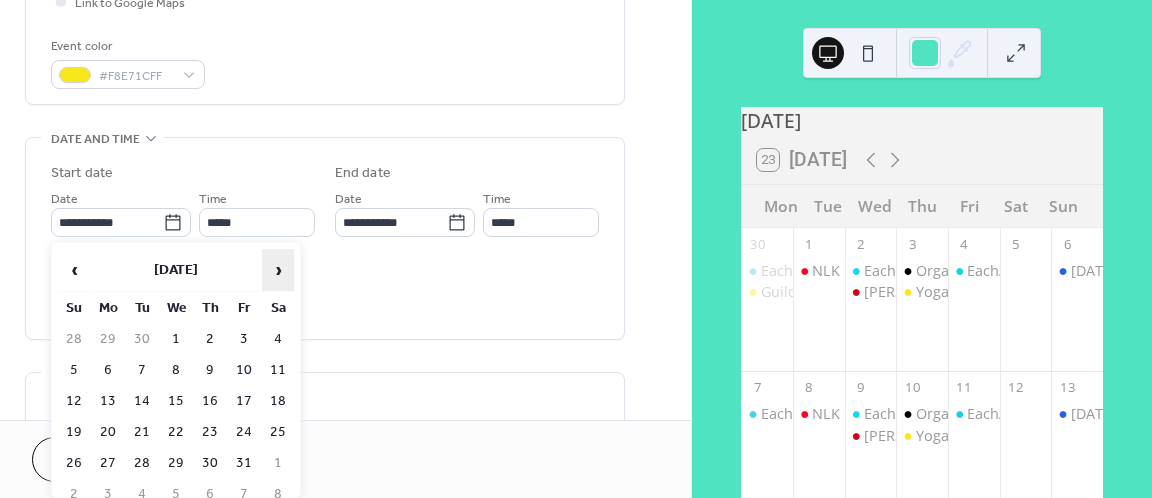 click on "›" at bounding box center [278, 270] 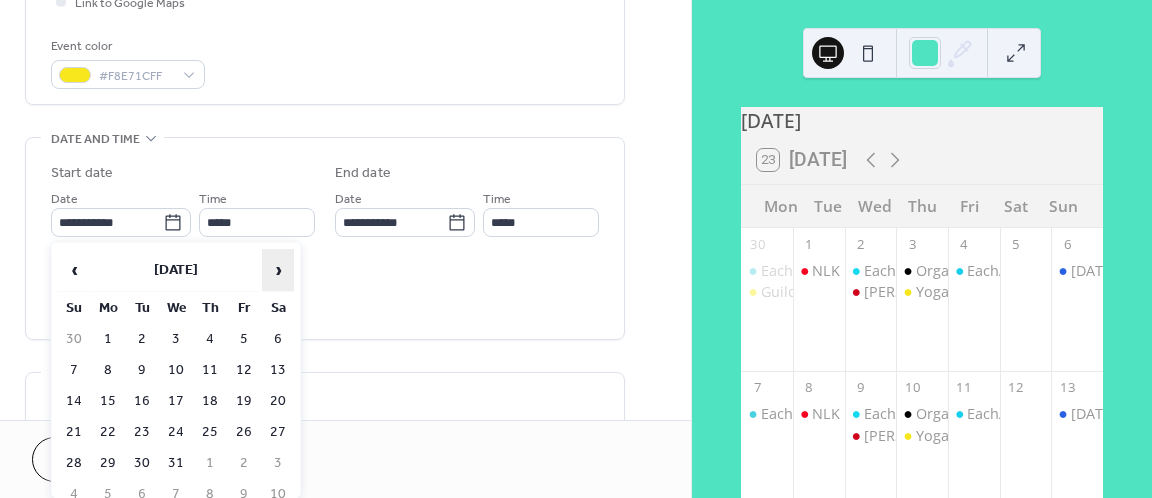 click on "›" at bounding box center [278, 270] 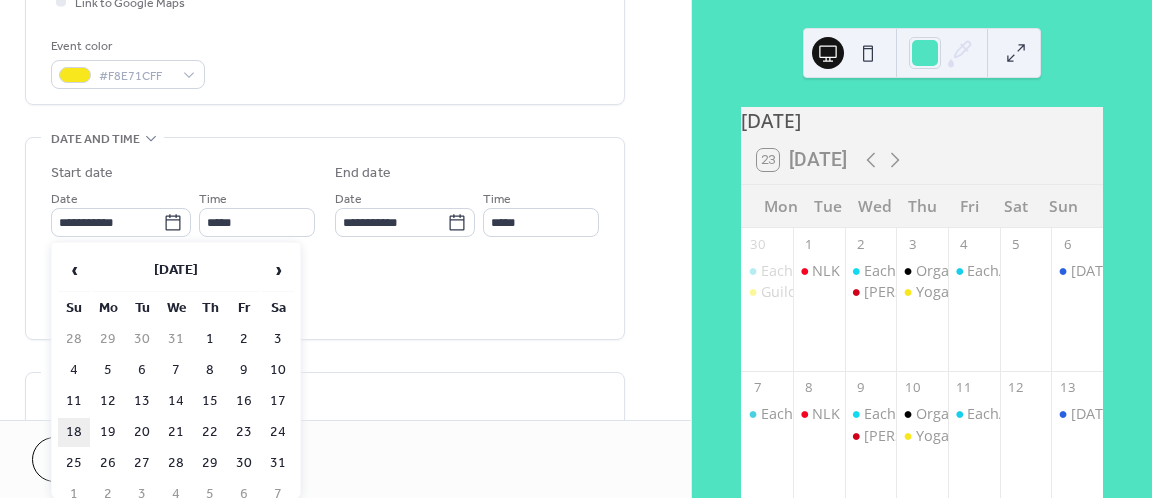 click on "18" at bounding box center [74, 432] 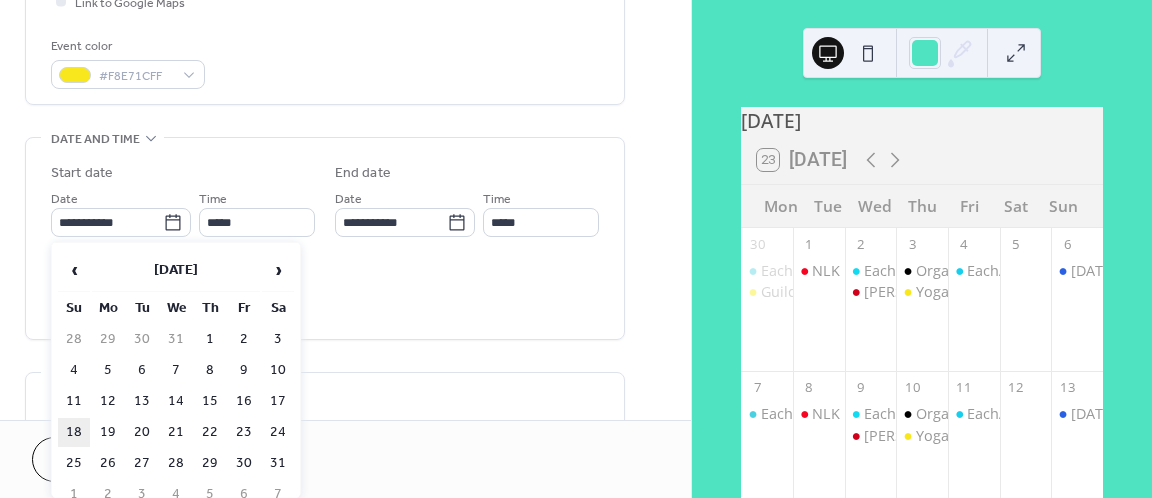 type on "**********" 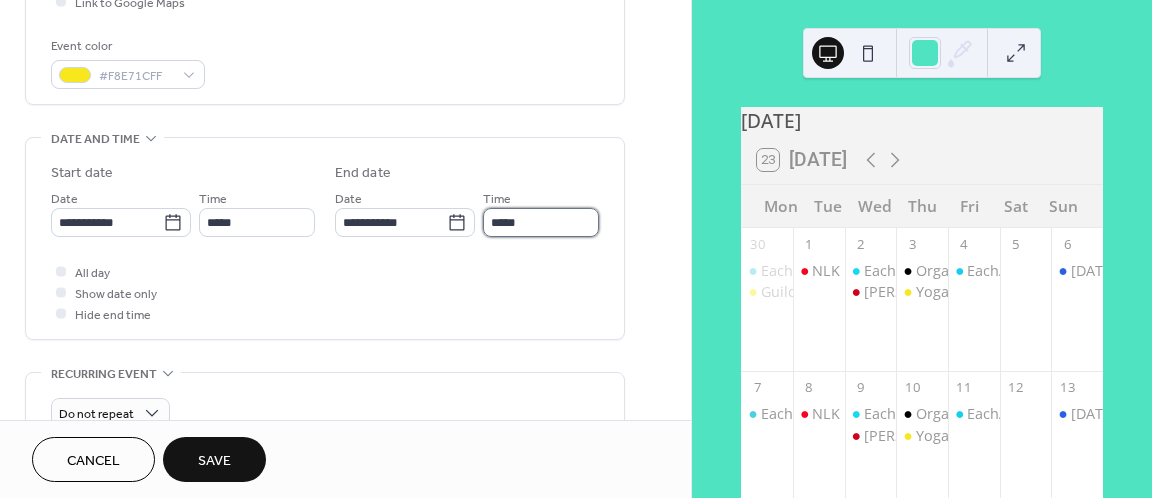 click on "*****" at bounding box center [541, 222] 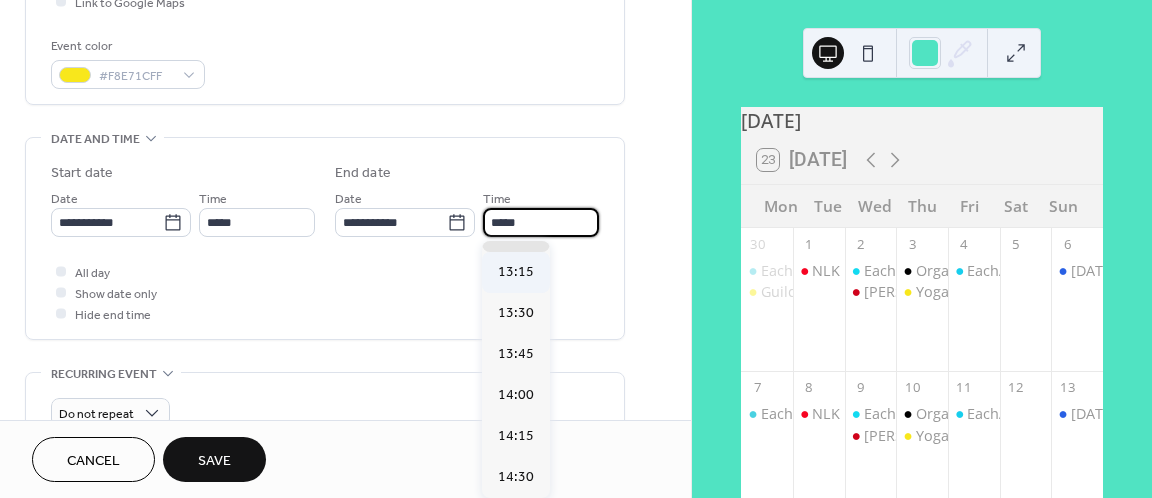 scroll, scrollTop: 159, scrollLeft: 0, axis: vertical 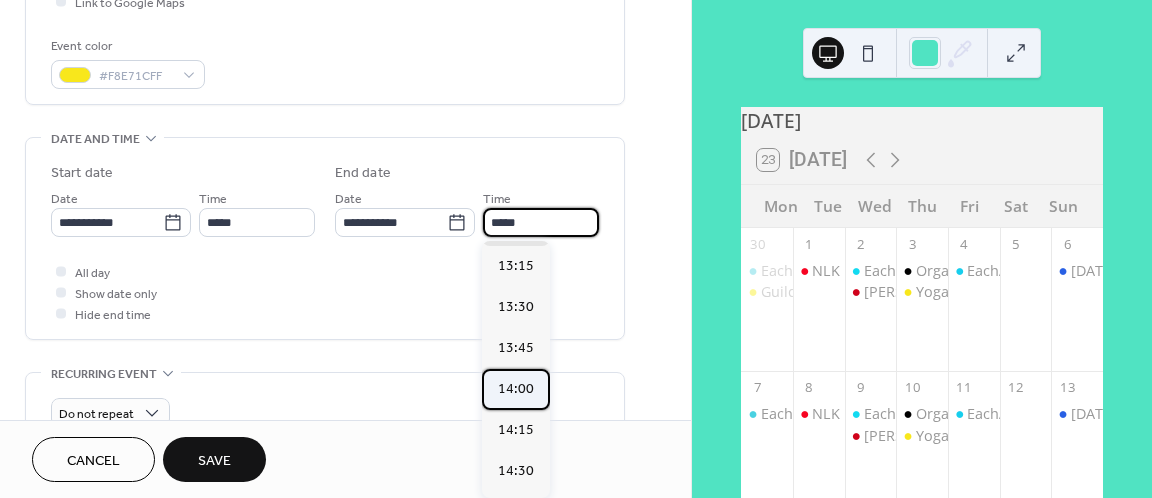 click on "14:00" at bounding box center (516, 389) 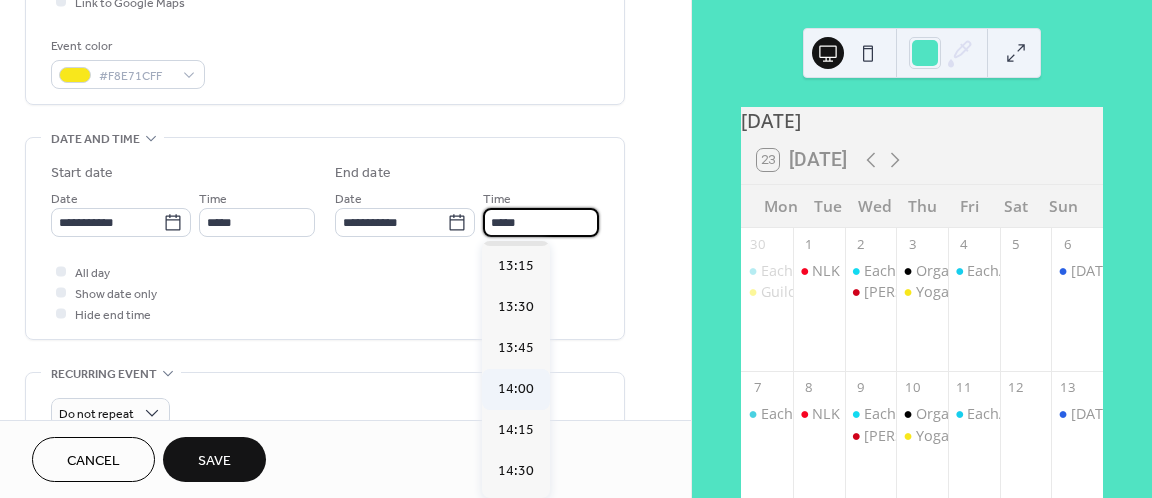 type on "*****" 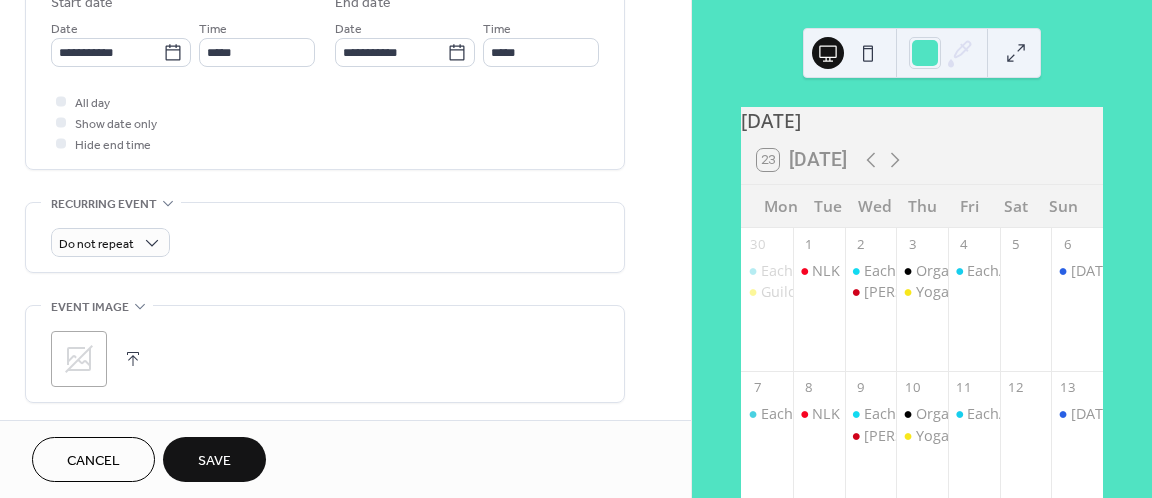 scroll, scrollTop: 695, scrollLeft: 0, axis: vertical 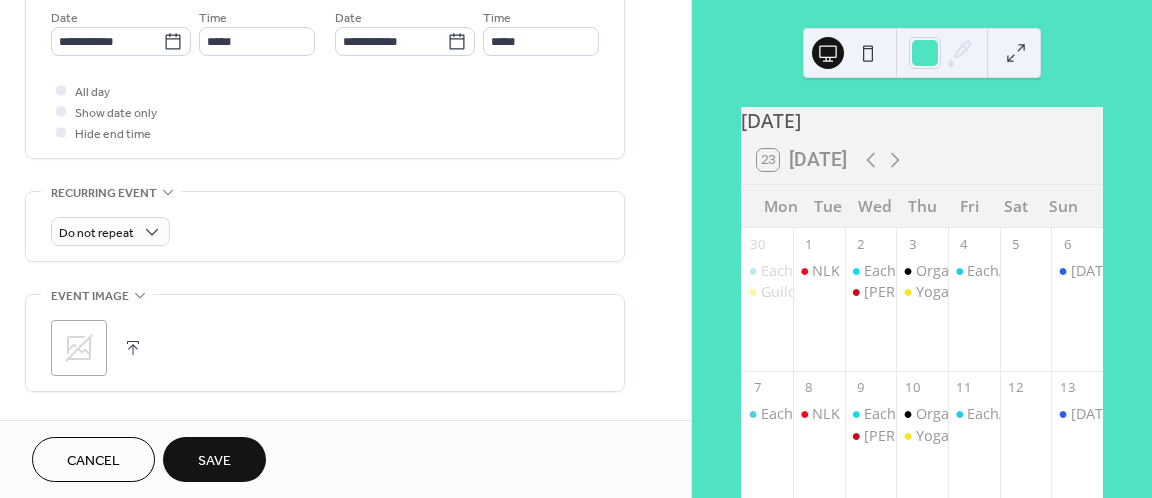 click 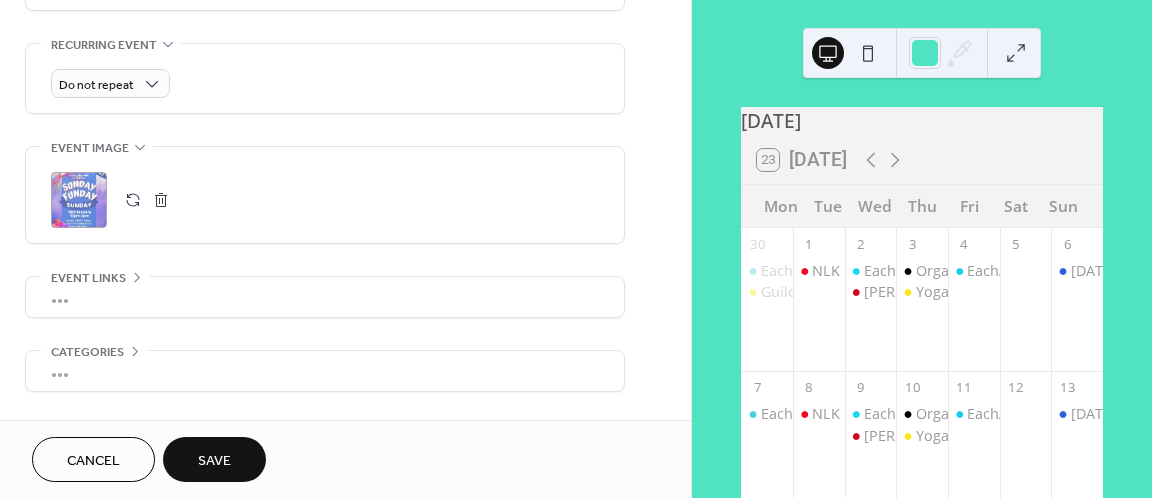 scroll, scrollTop: 909, scrollLeft: 0, axis: vertical 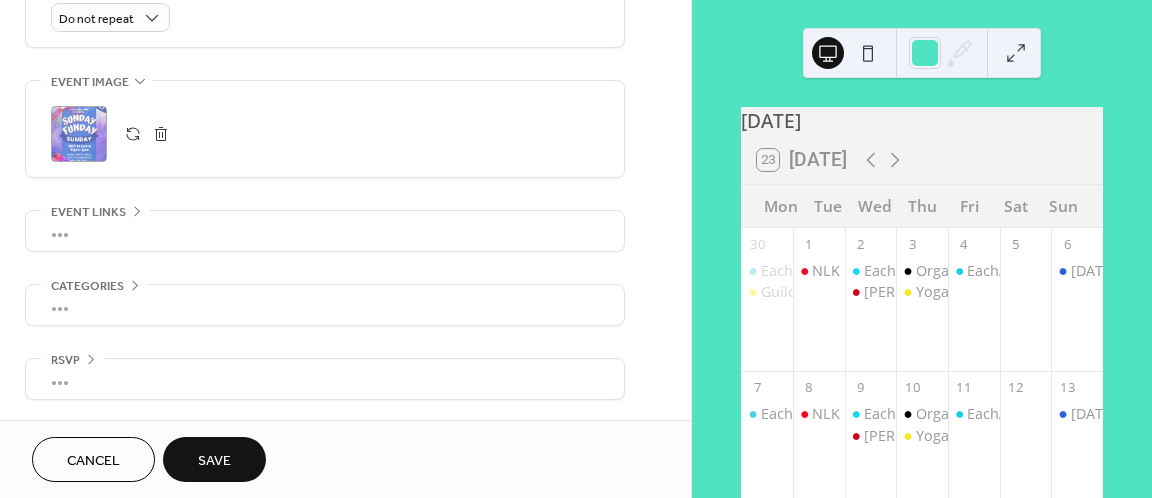 click on "Save" at bounding box center (214, 459) 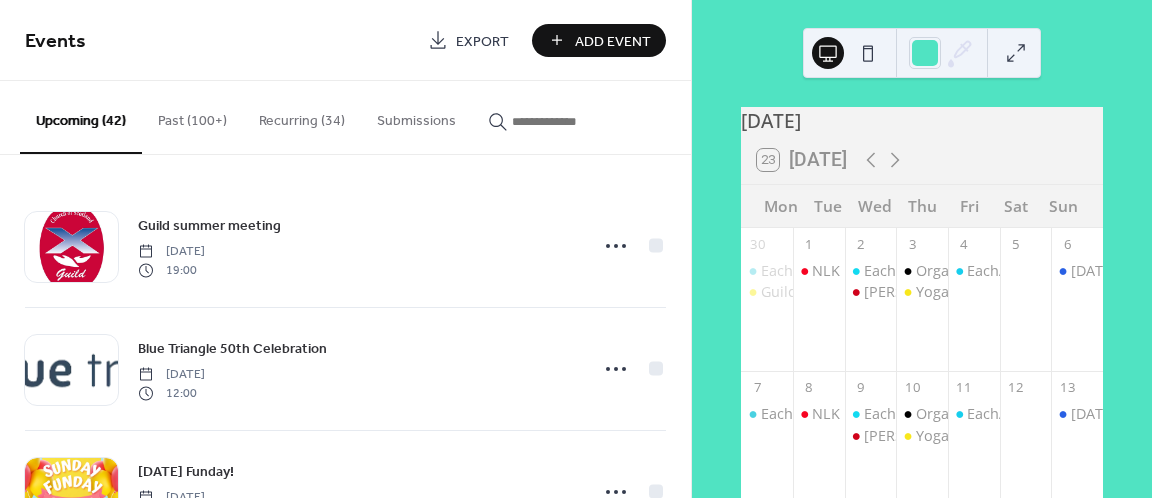click on "Add Event" at bounding box center (613, 41) 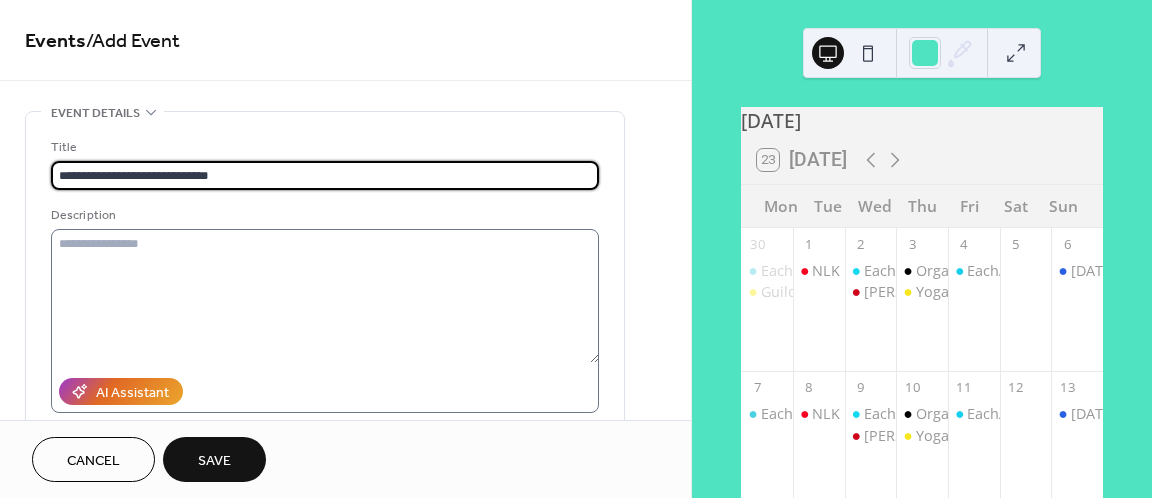 scroll, scrollTop: 81, scrollLeft: 0, axis: vertical 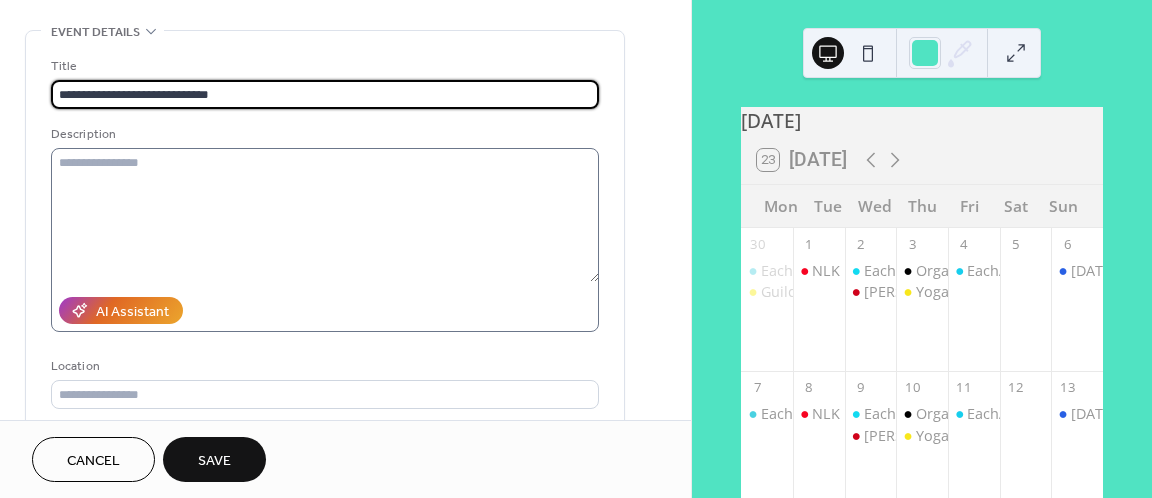 type on "**********" 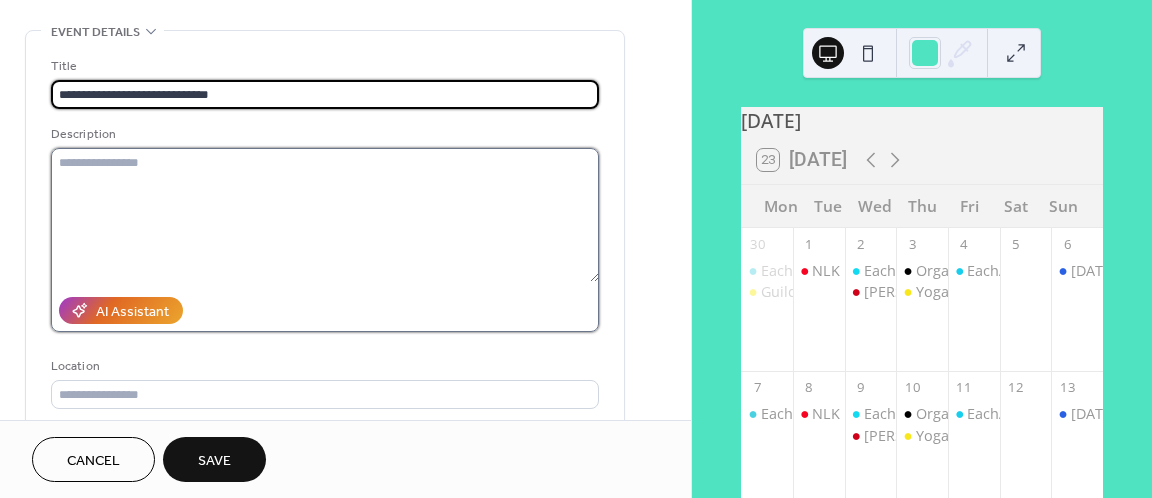 click at bounding box center (325, 215) 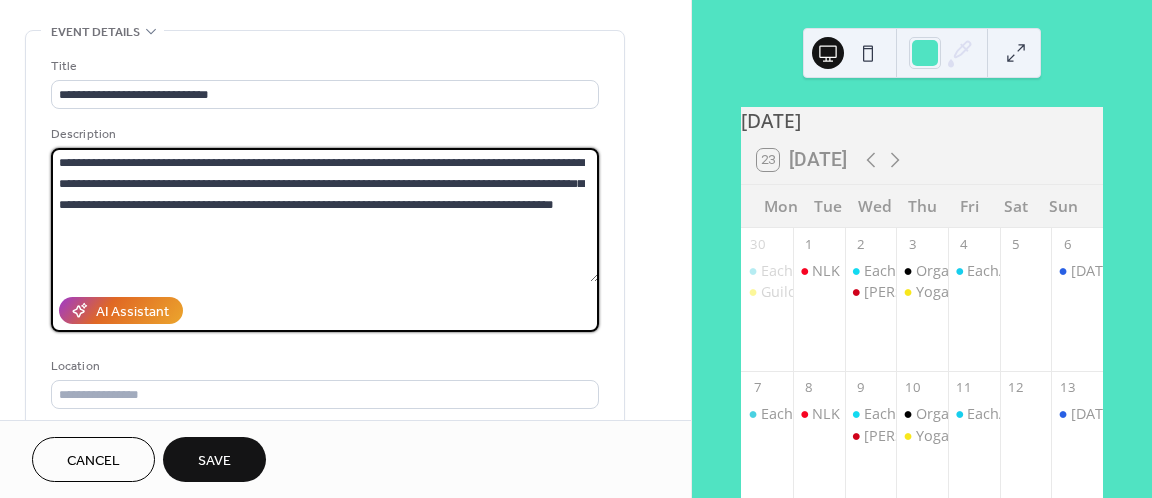 scroll, scrollTop: 198, scrollLeft: 0, axis: vertical 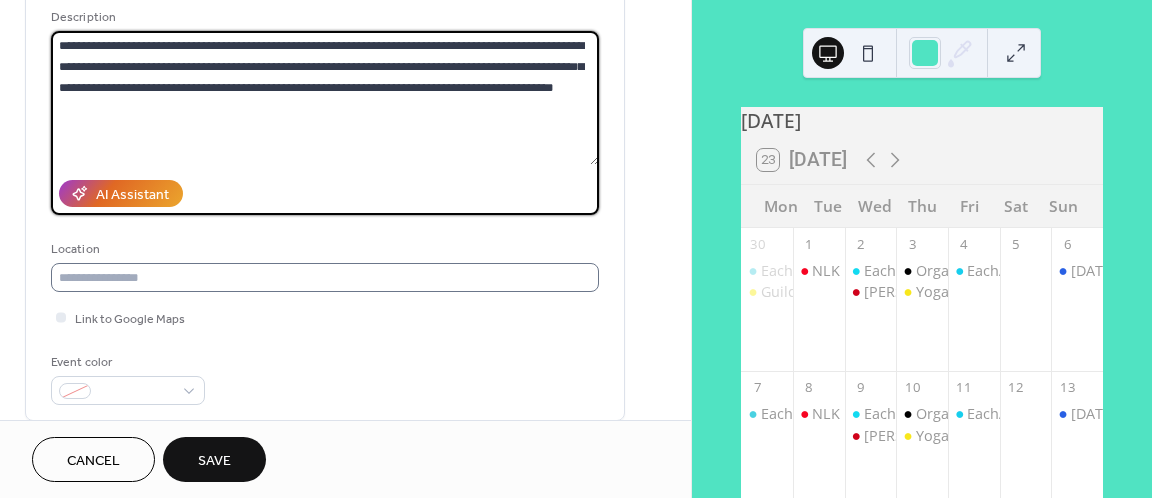 type on "**********" 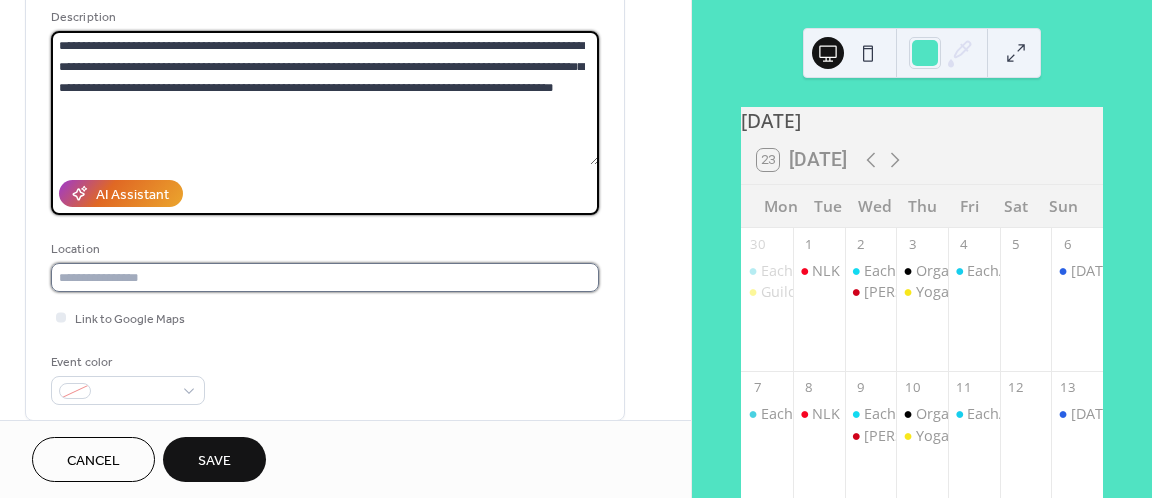 click at bounding box center [325, 277] 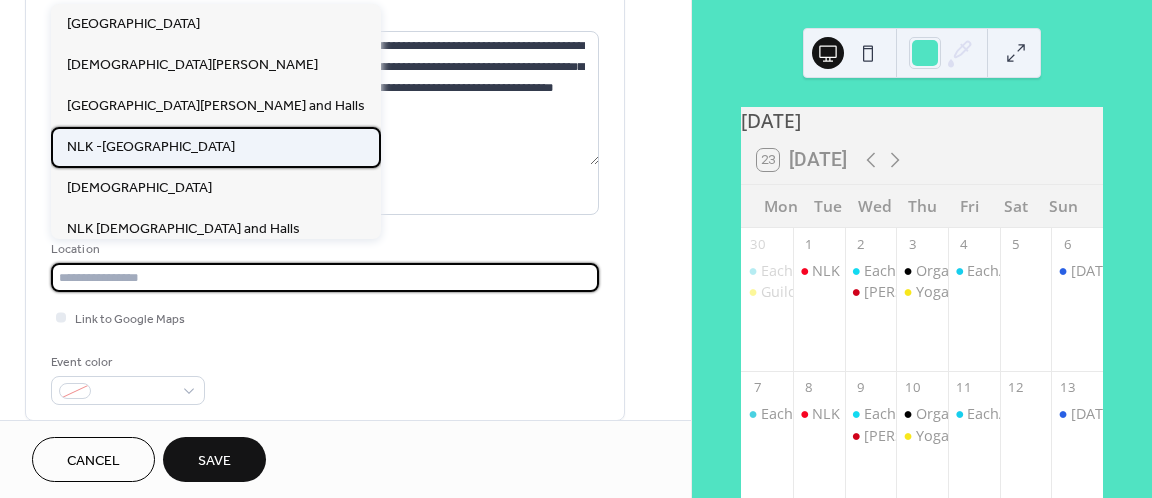 click on "NLK -[GEOGRAPHIC_DATA]" at bounding box center [216, 147] 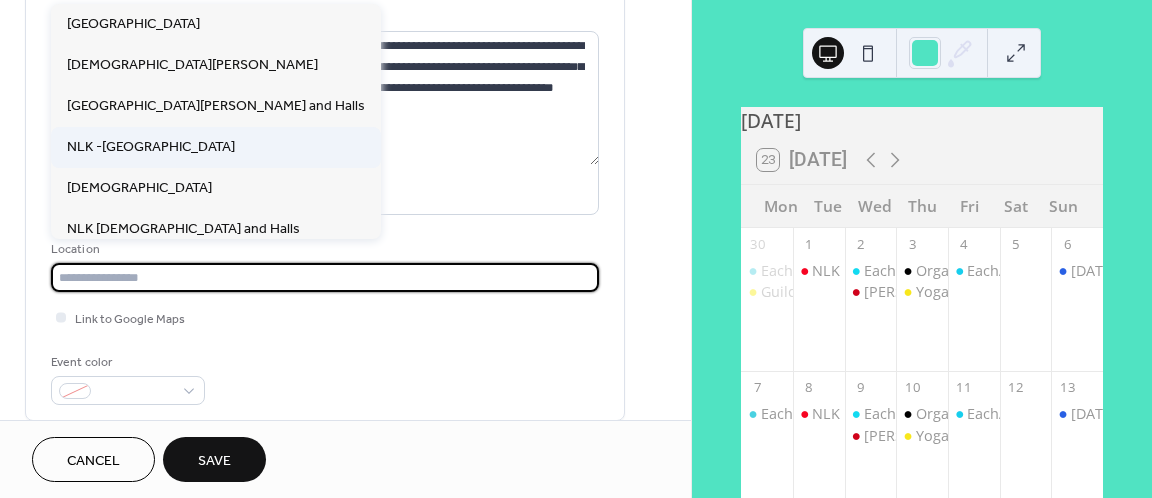 type on "**********" 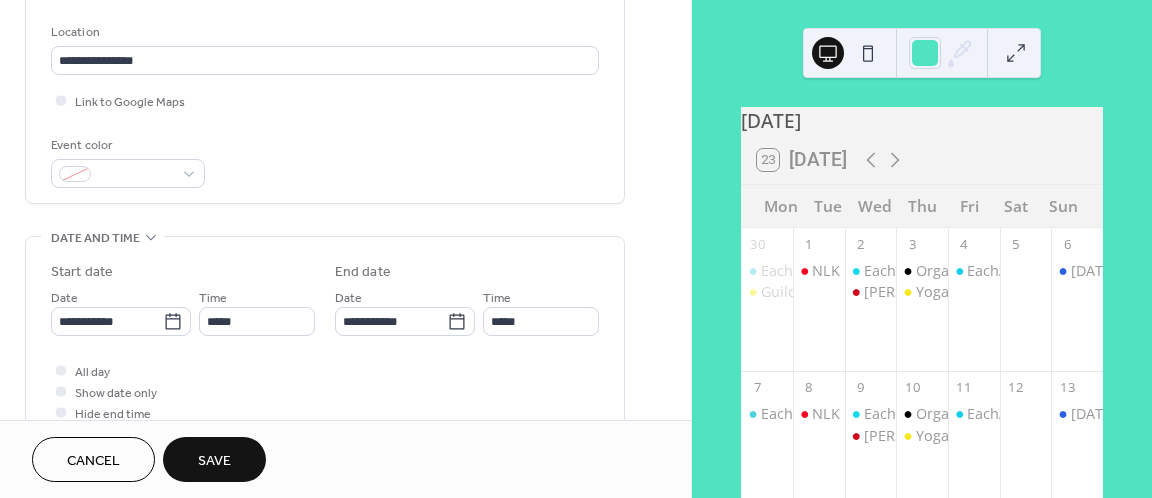 scroll, scrollTop: 418, scrollLeft: 0, axis: vertical 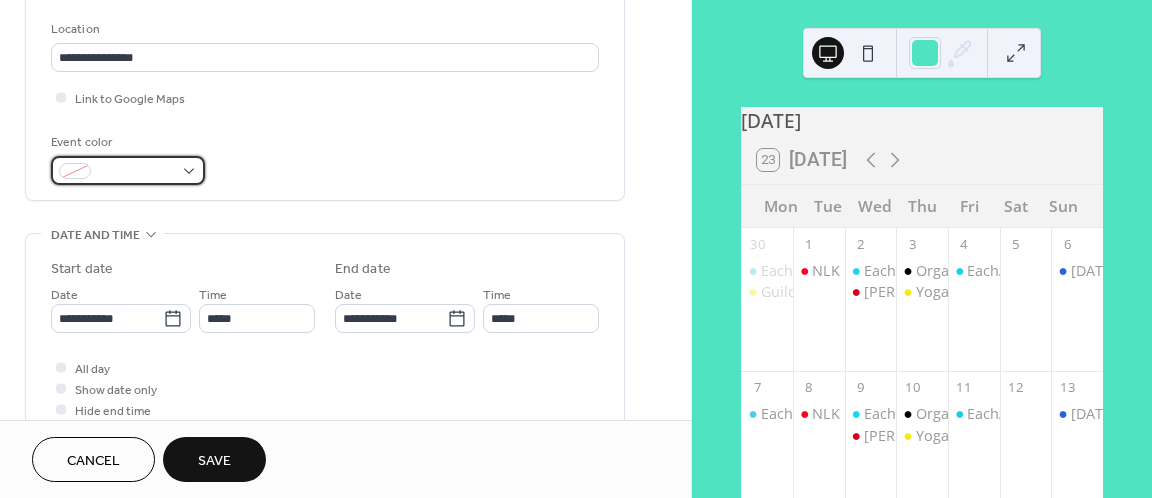 click at bounding box center (128, 170) 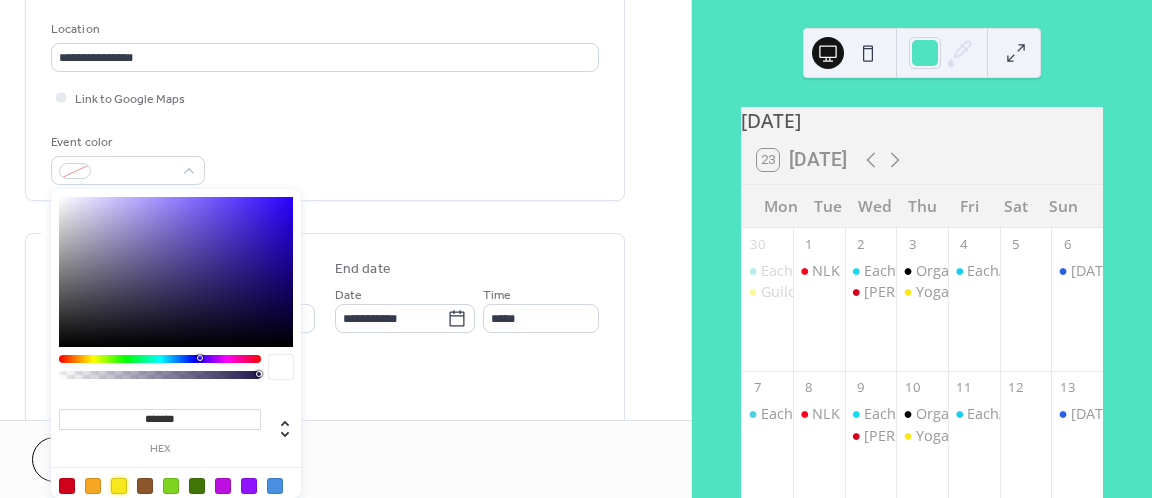 click at bounding box center (119, 486) 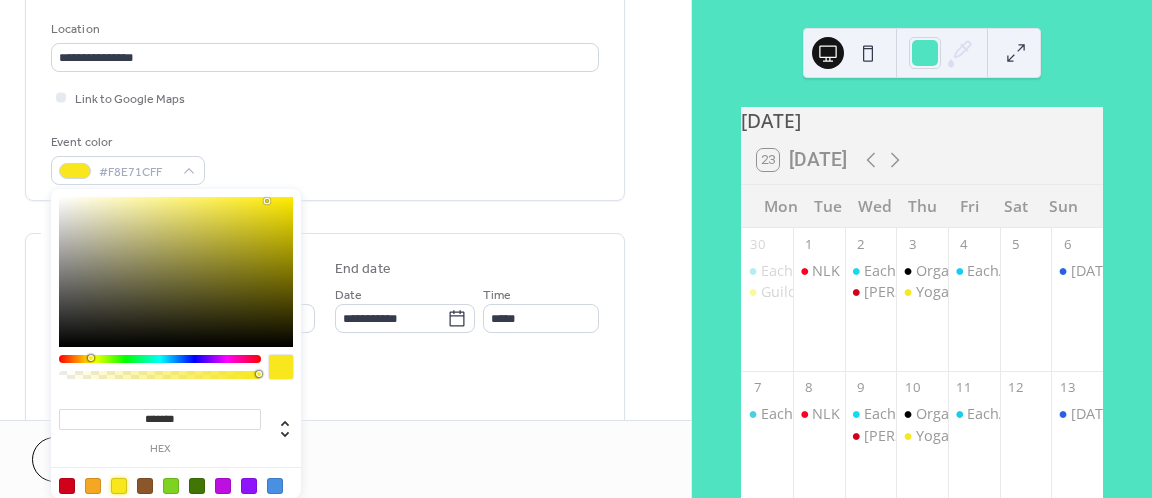 click on "**********" at bounding box center (325, -53) 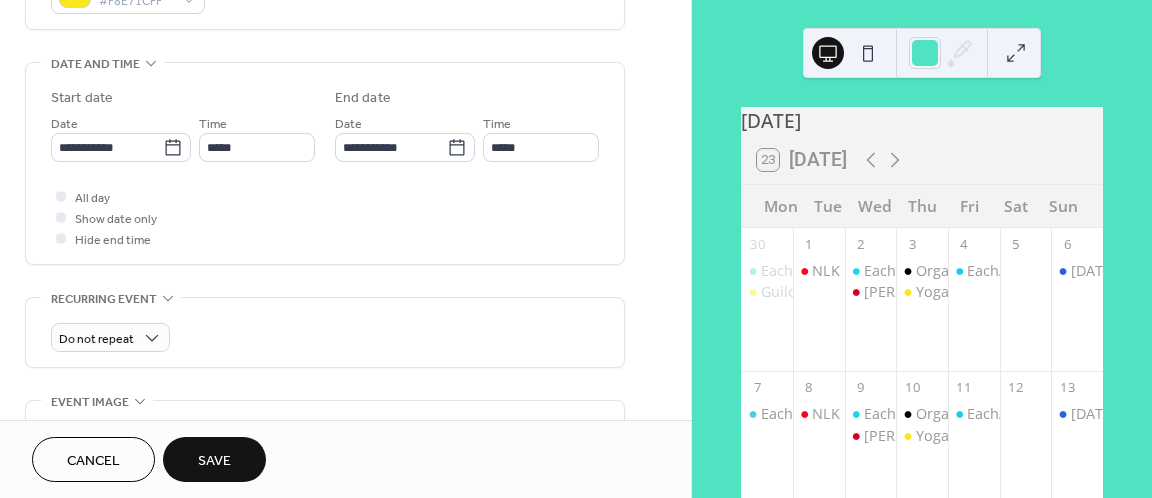 scroll, scrollTop: 593, scrollLeft: 0, axis: vertical 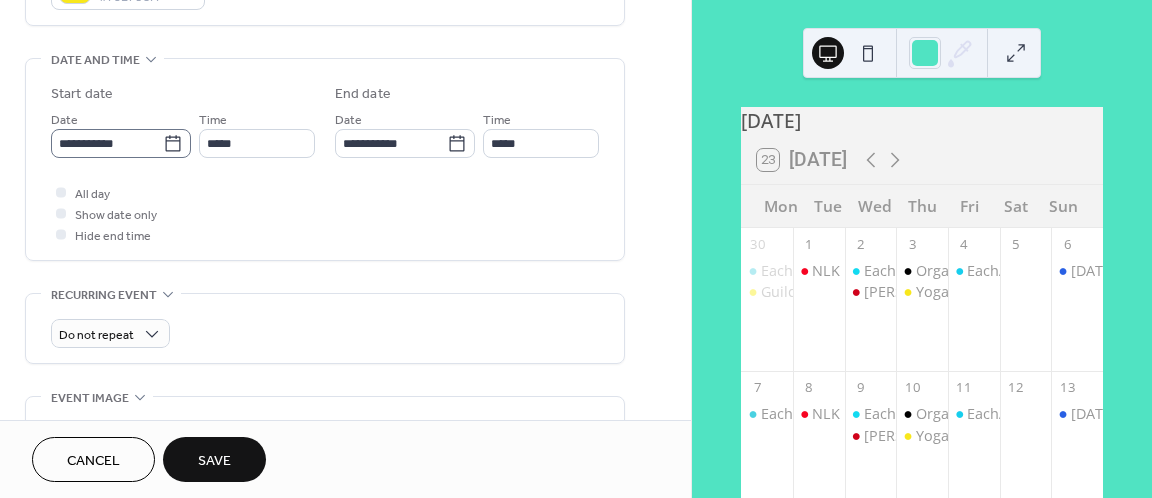 click 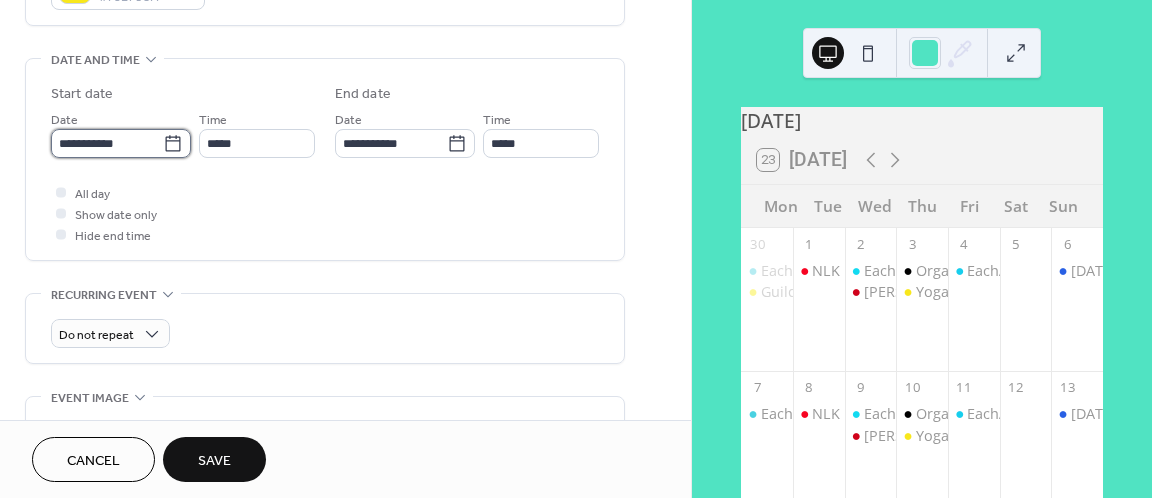 click on "**********" at bounding box center [107, 143] 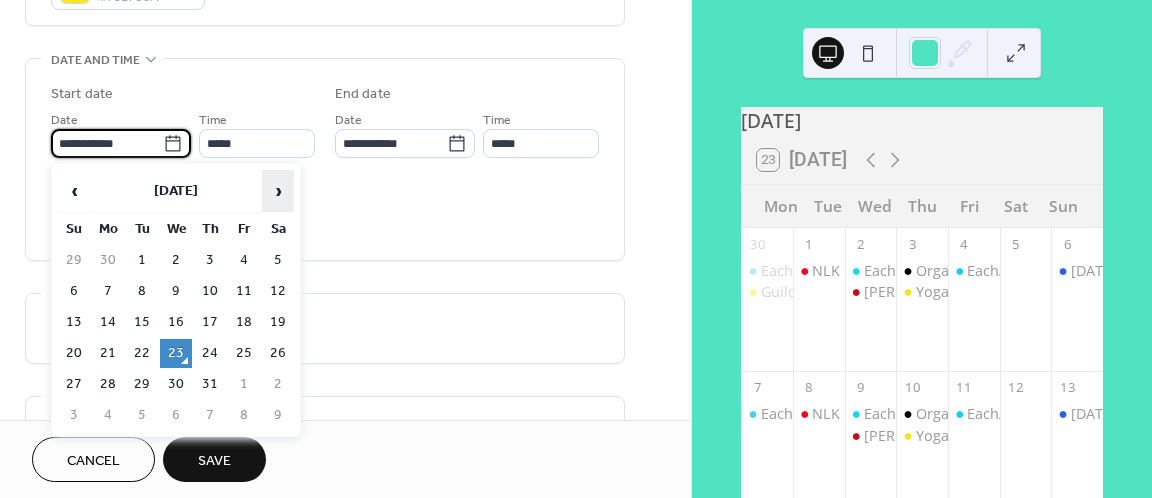 click on "›" at bounding box center (278, 191) 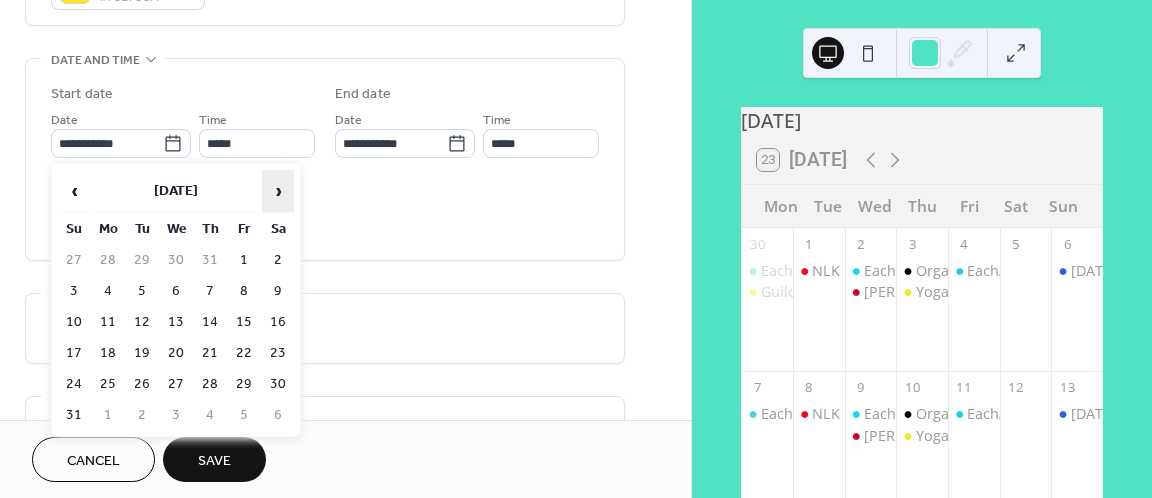 click on "›" at bounding box center (278, 191) 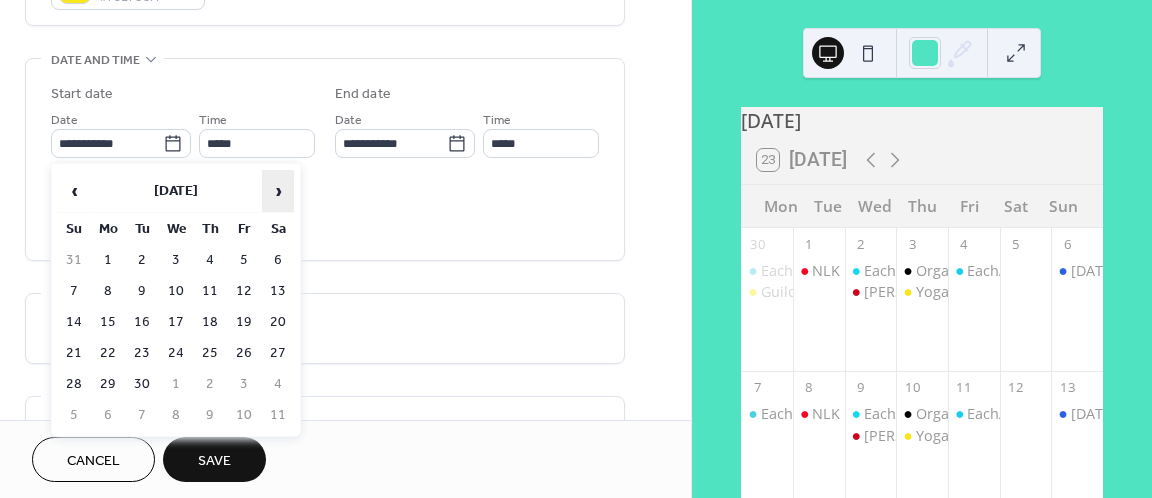 click on "›" at bounding box center [278, 191] 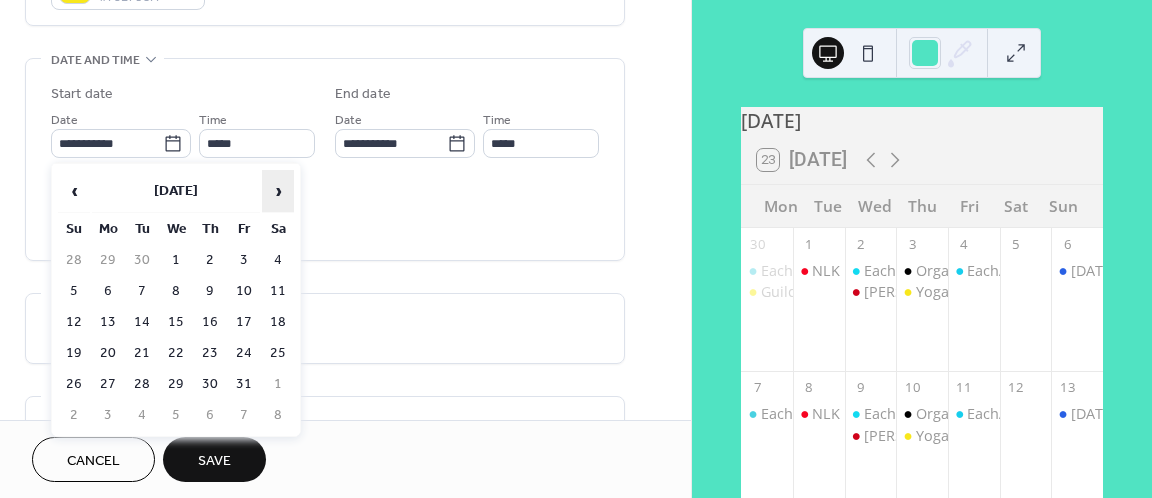 click on "›" at bounding box center (278, 191) 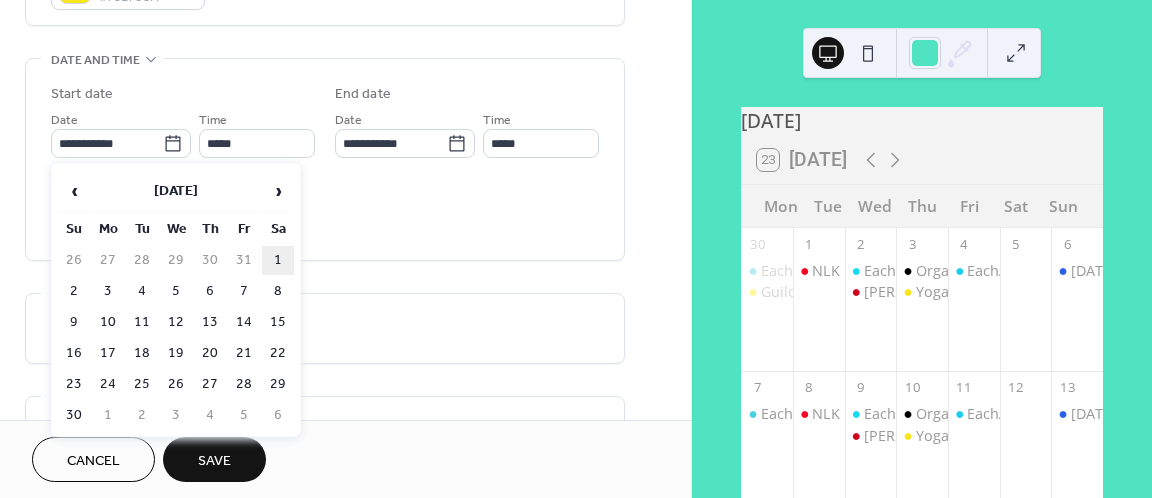 click on "1" at bounding box center (278, 260) 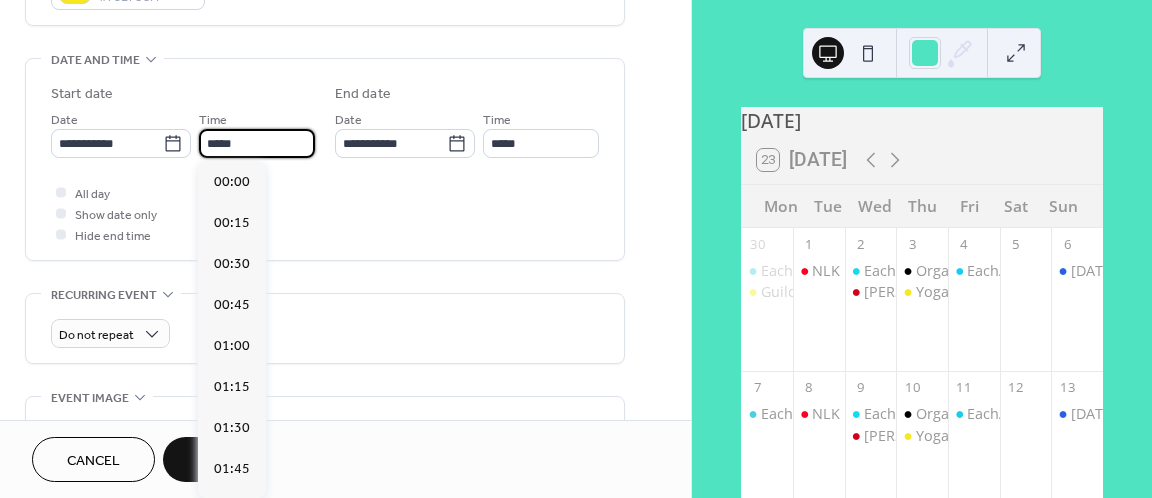 scroll, scrollTop: 1944, scrollLeft: 0, axis: vertical 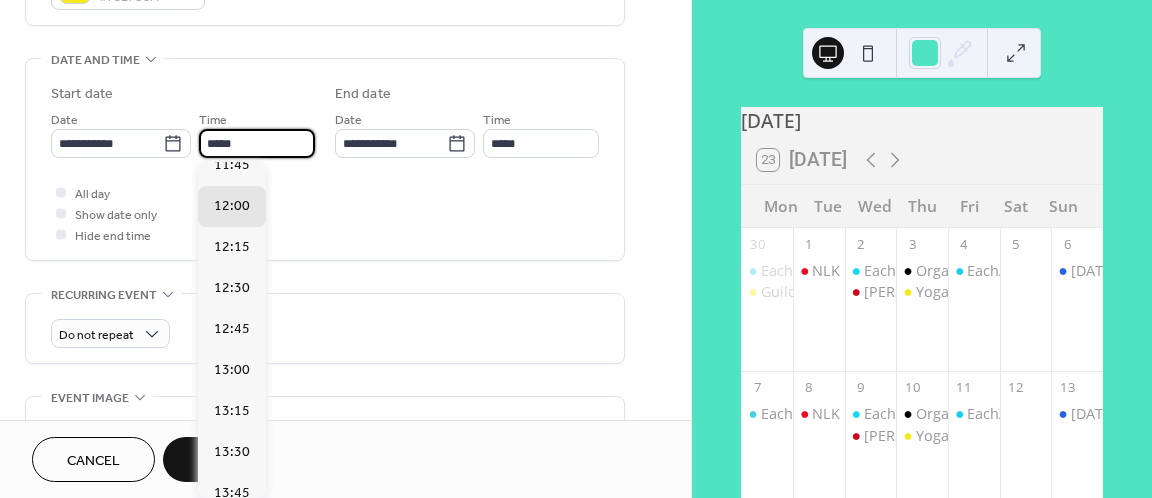 click on "*****" at bounding box center [257, 143] 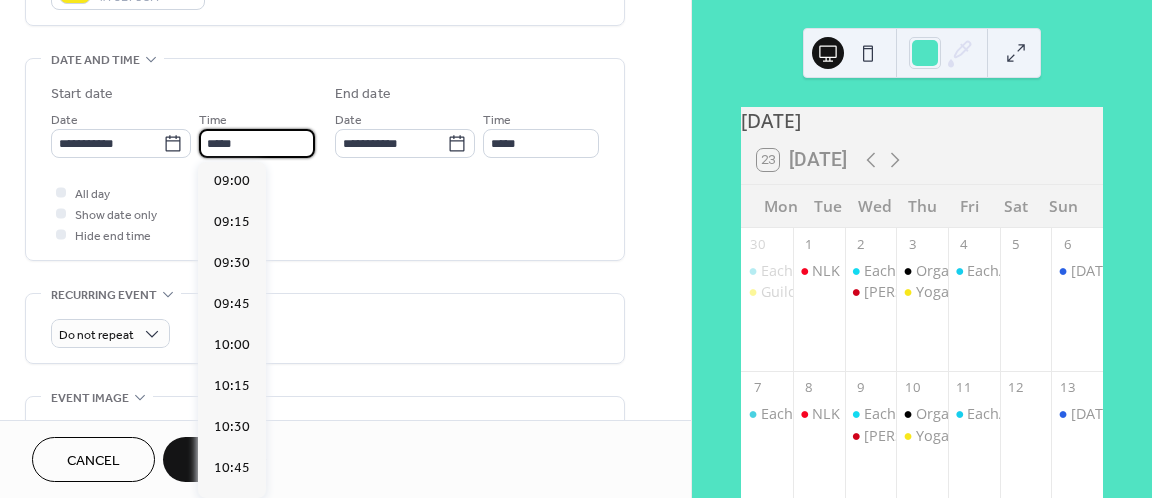 scroll, scrollTop: 1472, scrollLeft: 0, axis: vertical 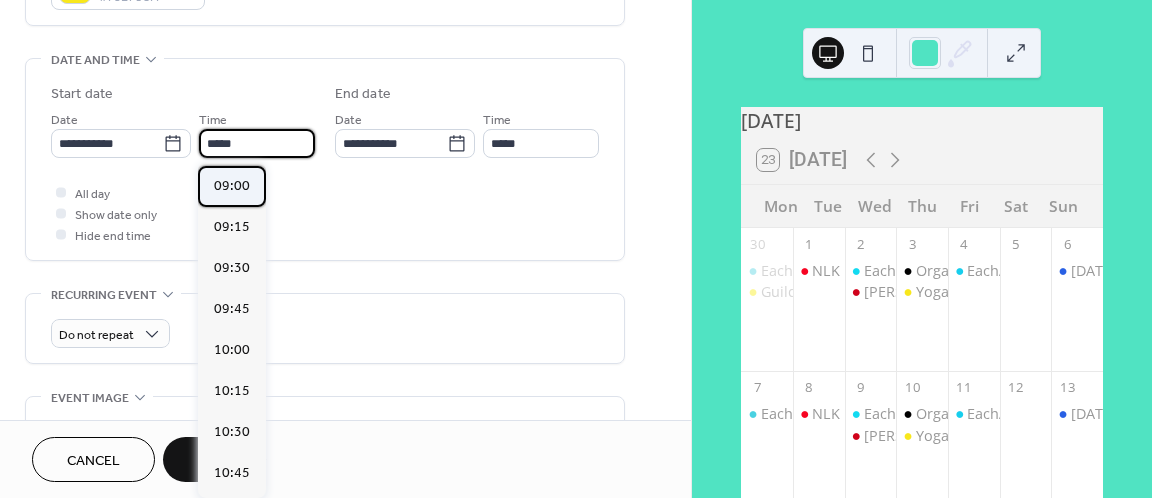 click on "09:00" at bounding box center (232, 186) 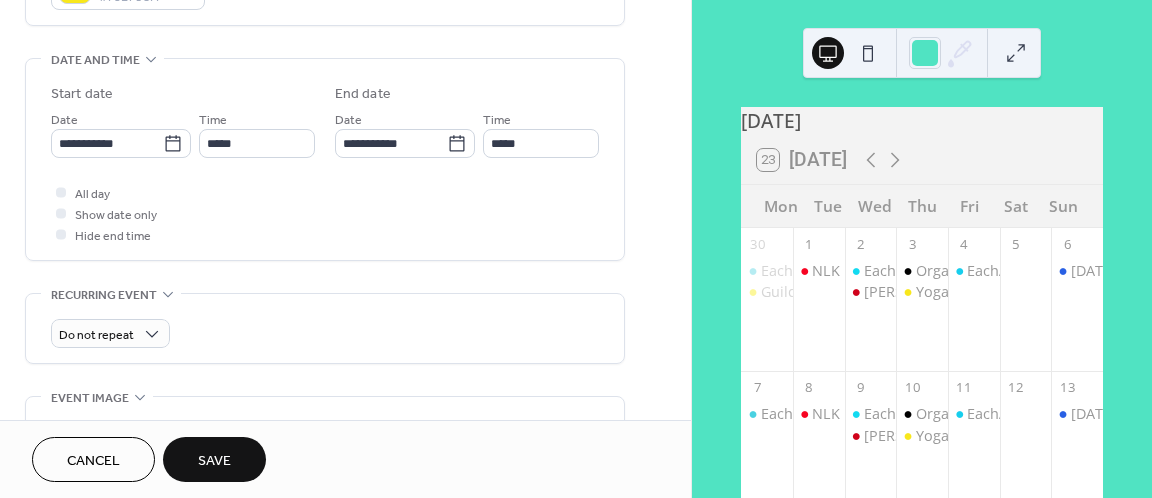 type on "*****" 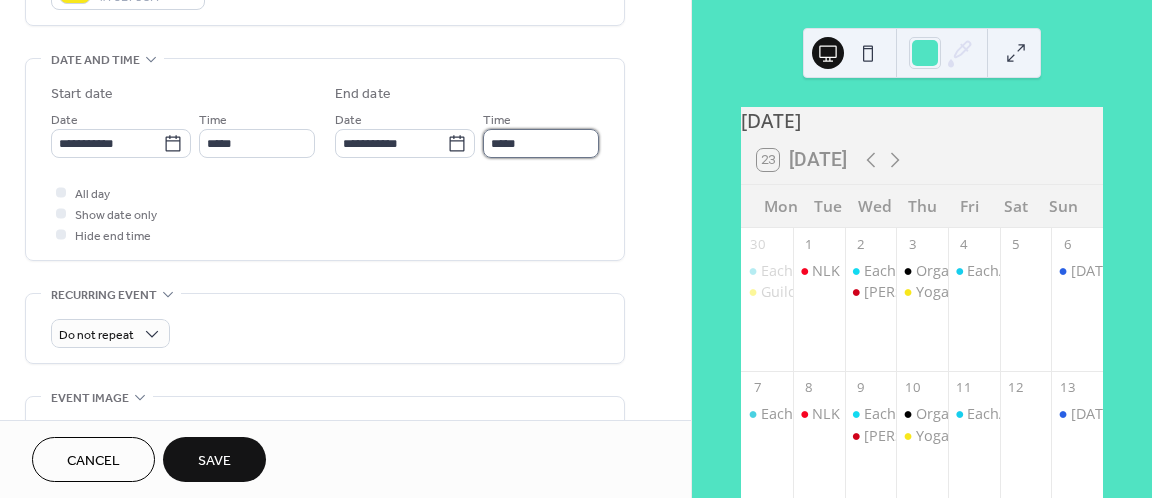 click on "*****" at bounding box center [541, 143] 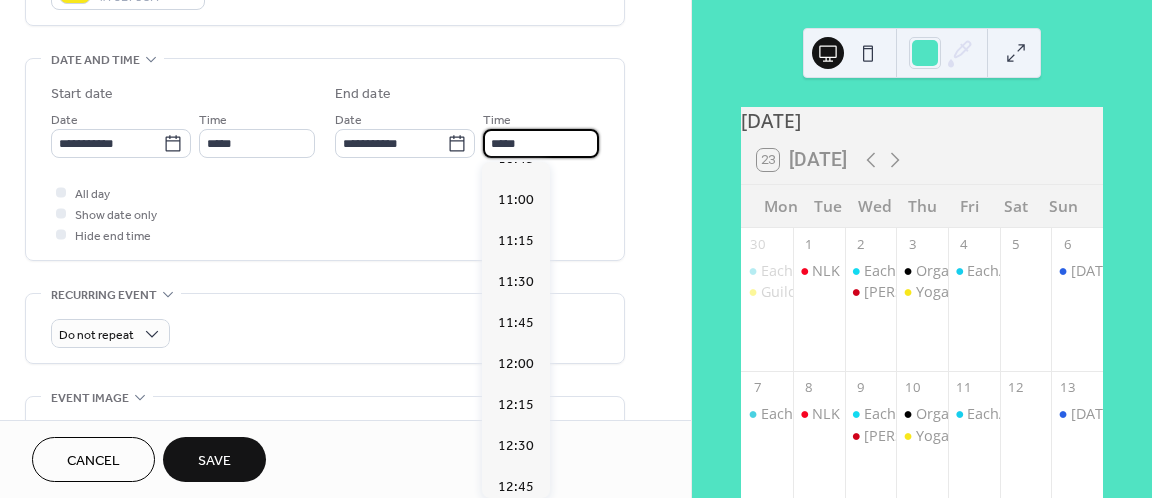 scroll, scrollTop: 306, scrollLeft: 0, axis: vertical 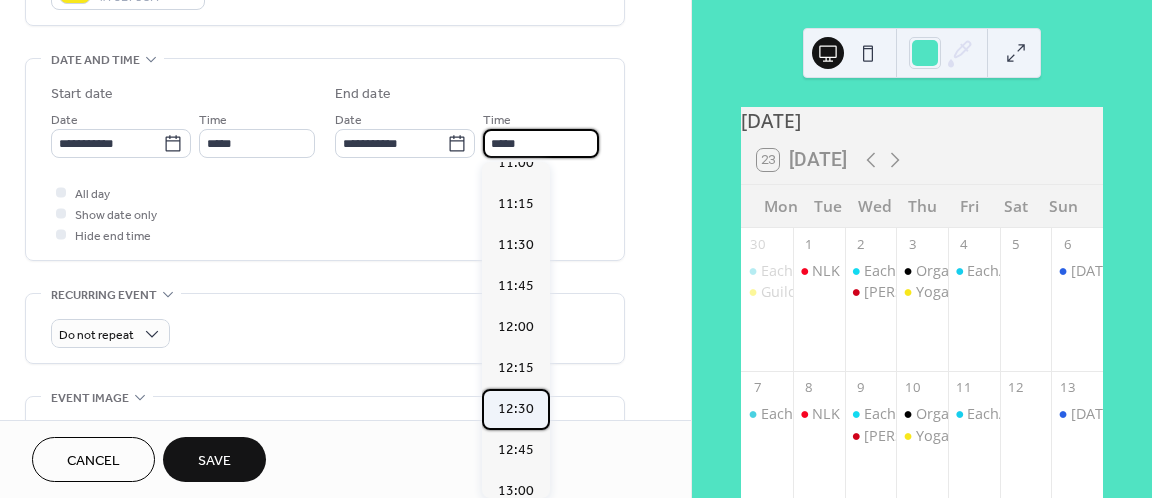 click on "12:30" at bounding box center [516, 409] 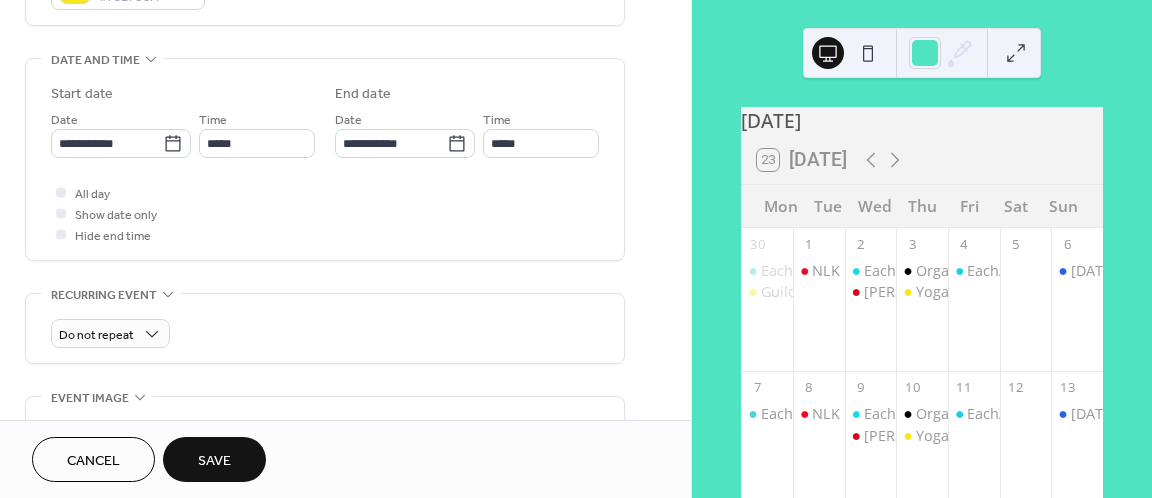 type on "*****" 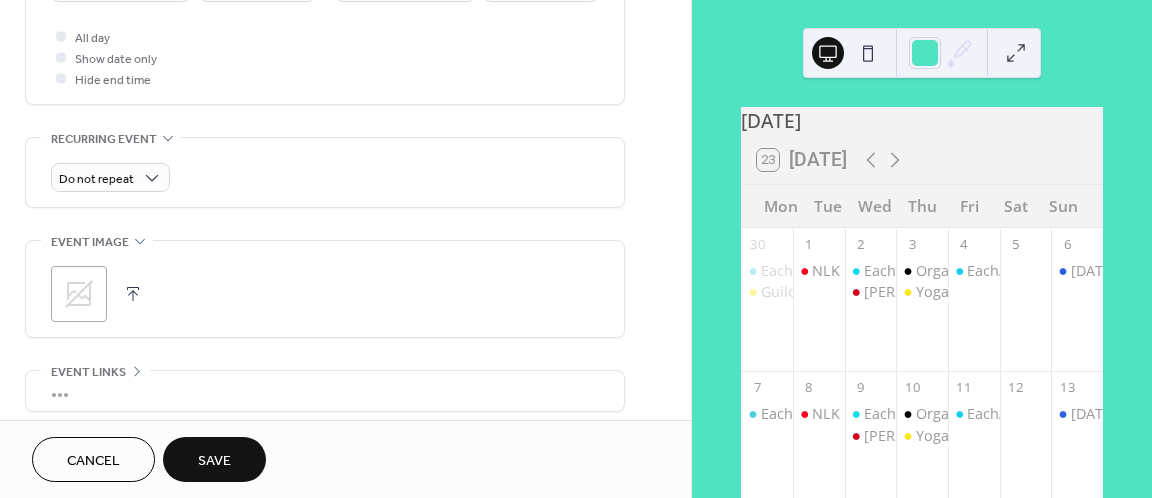 scroll, scrollTop: 759, scrollLeft: 0, axis: vertical 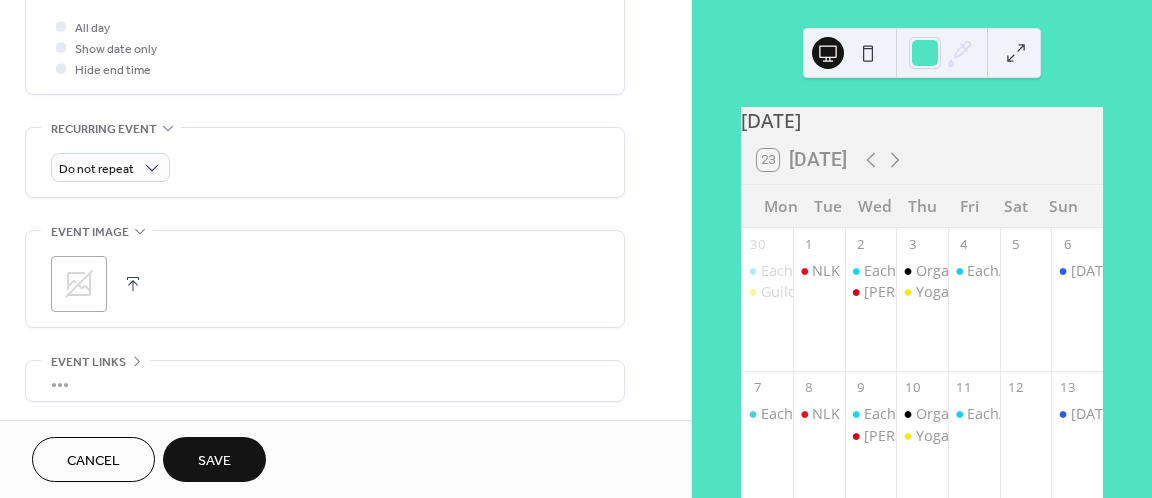 click at bounding box center (133, 284) 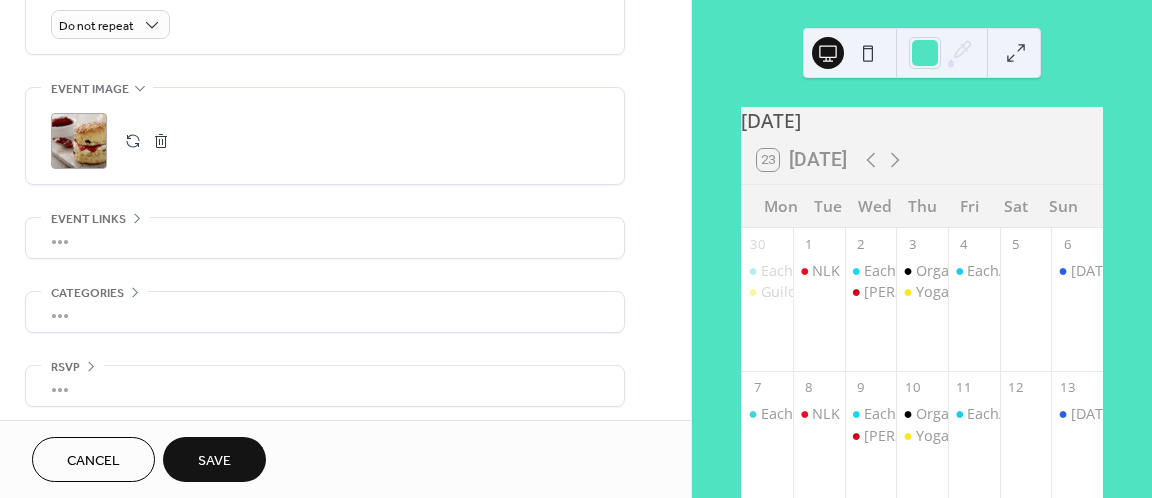 scroll, scrollTop: 909, scrollLeft: 0, axis: vertical 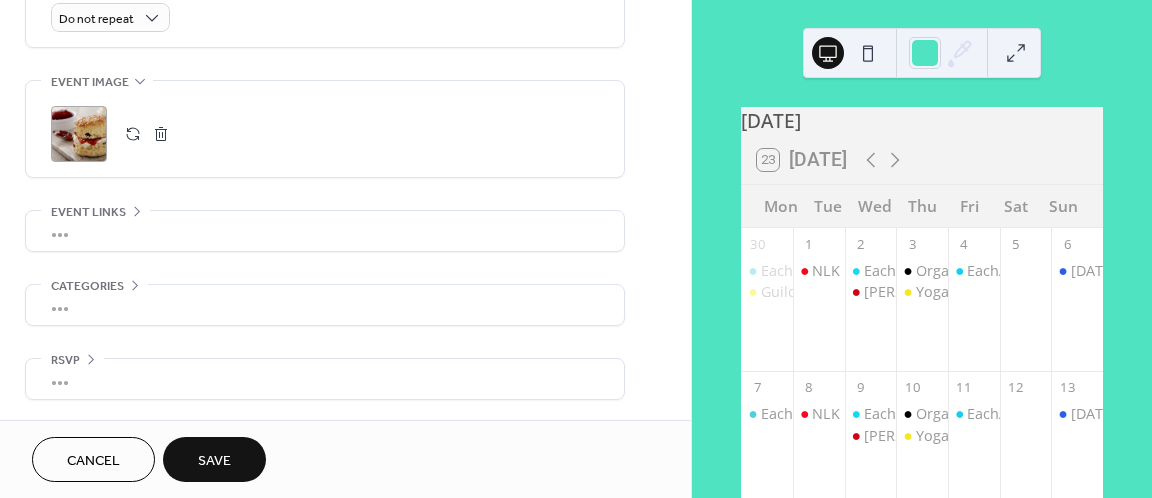 click on "Save" at bounding box center (214, 461) 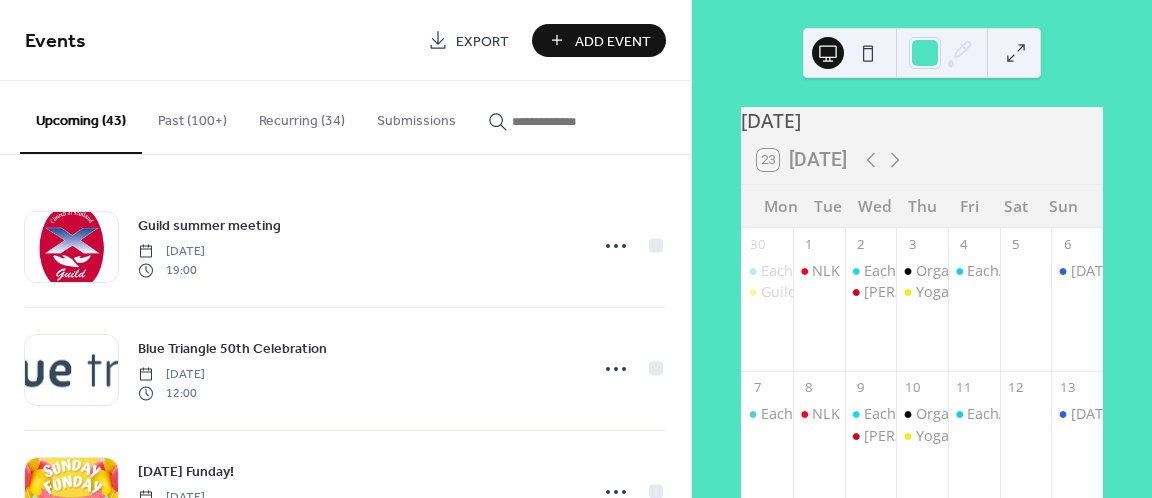 click on "Add Event" at bounding box center [613, 41] 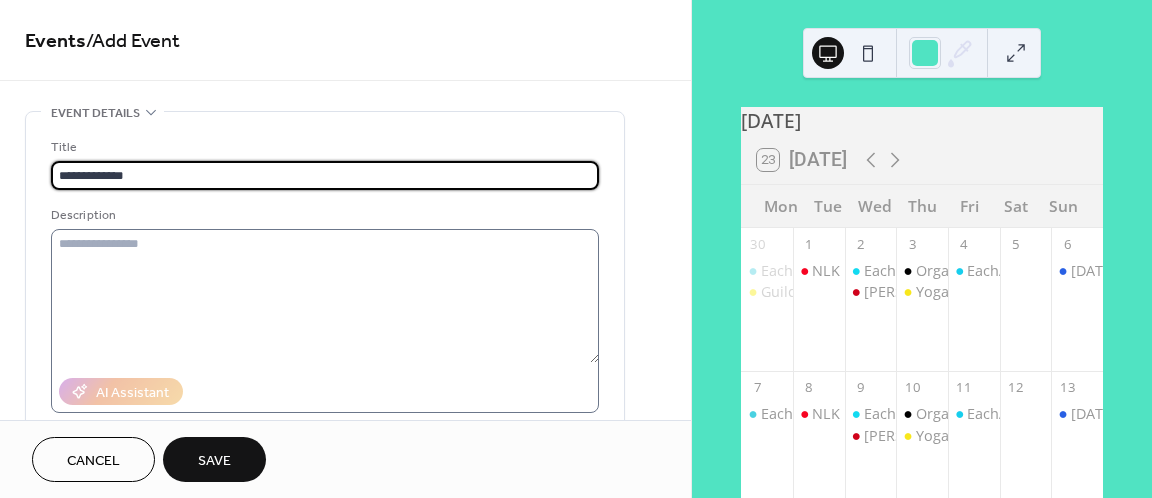 type on "**********" 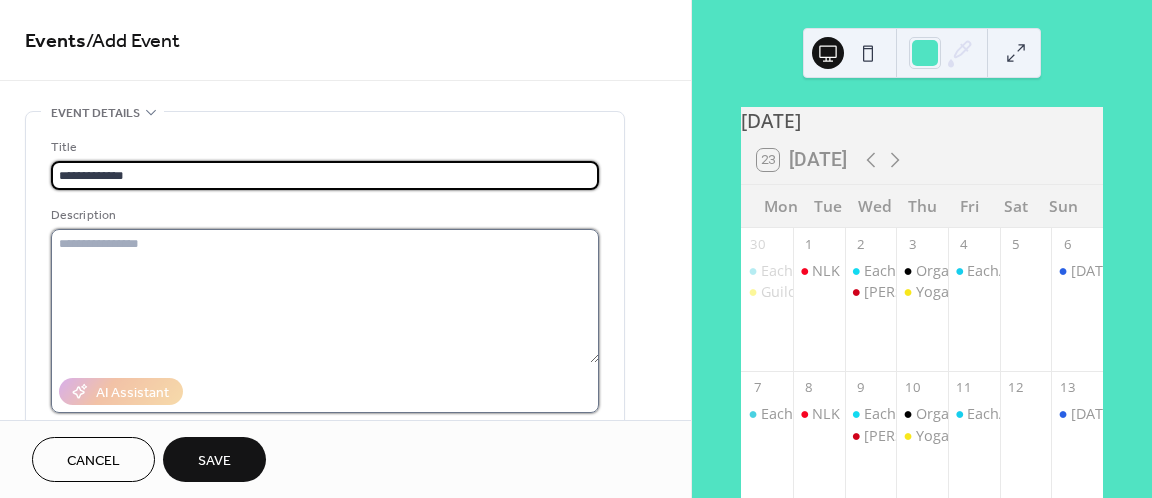 click at bounding box center (325, 296) 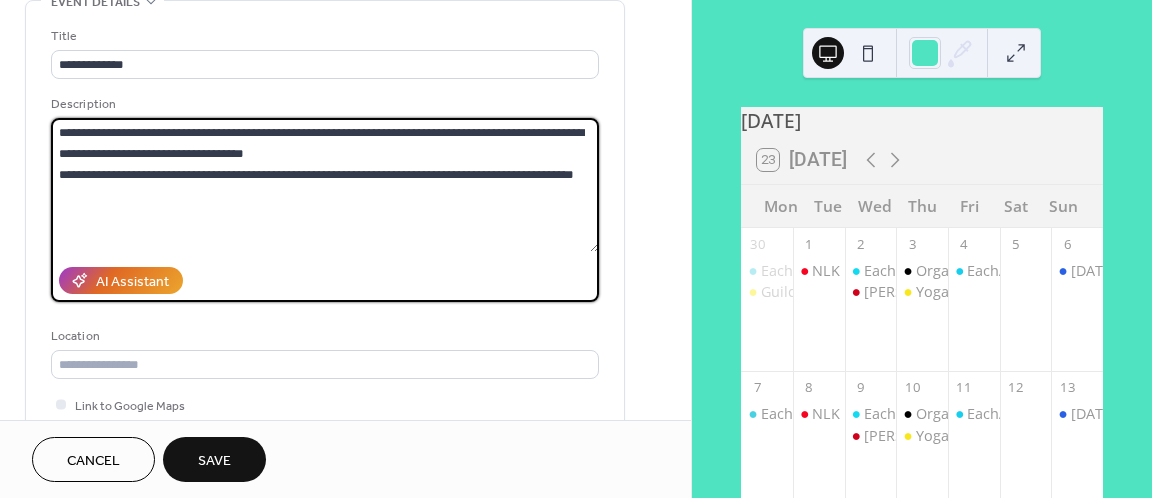 scroll, scrollTop: 114, scrollLeft: 0, axis: vertical 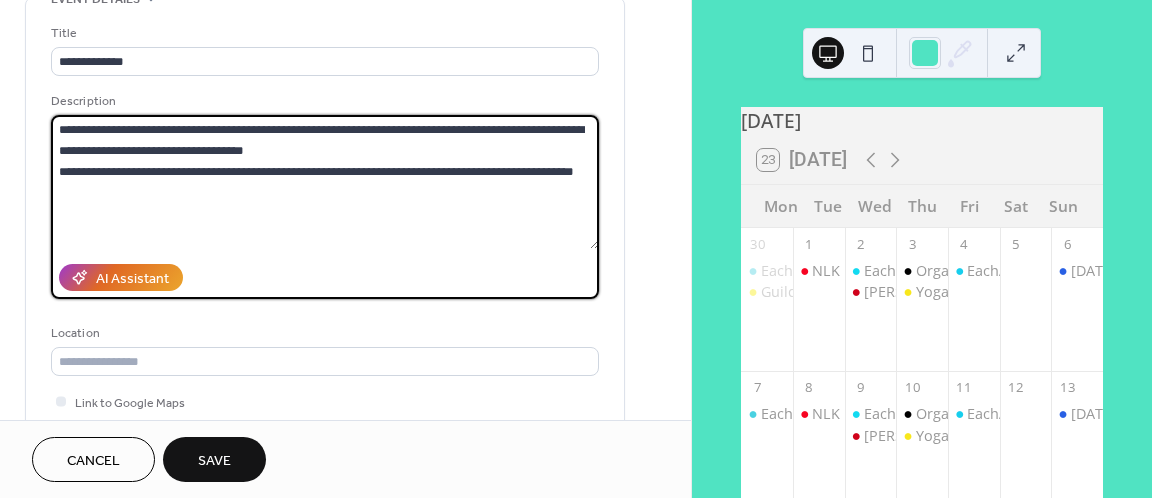 click on "**********" at bounding box center [325, 182] 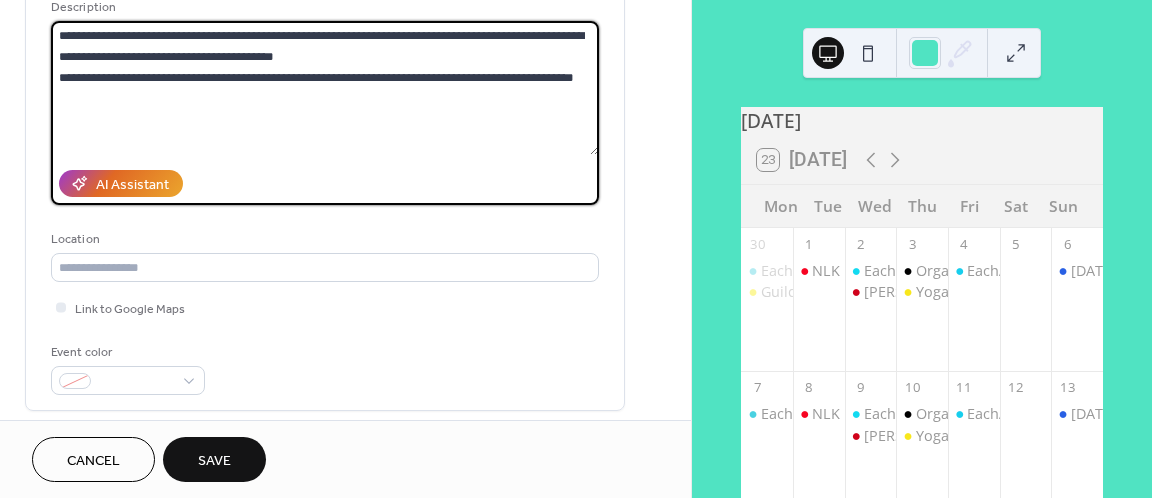 scroll, scrollTop: 222, scrollLeft: 0, axis: vertical 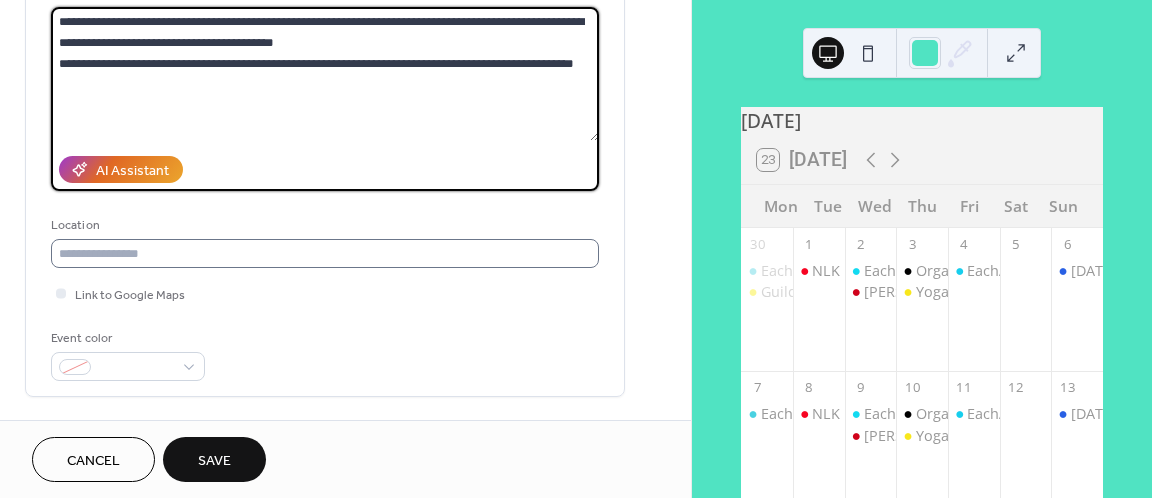 type on "**********" 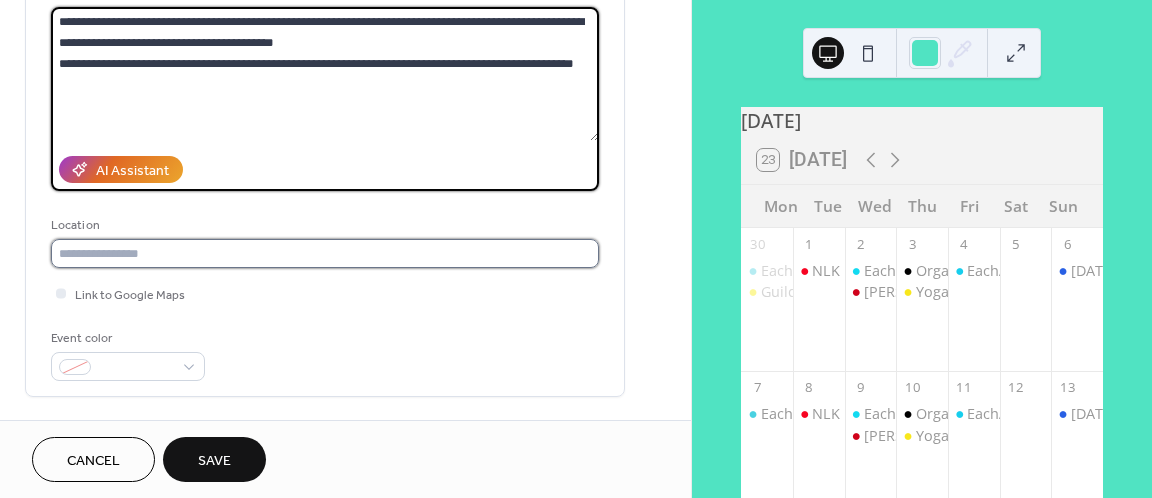 click at bounding box center [325, 253] 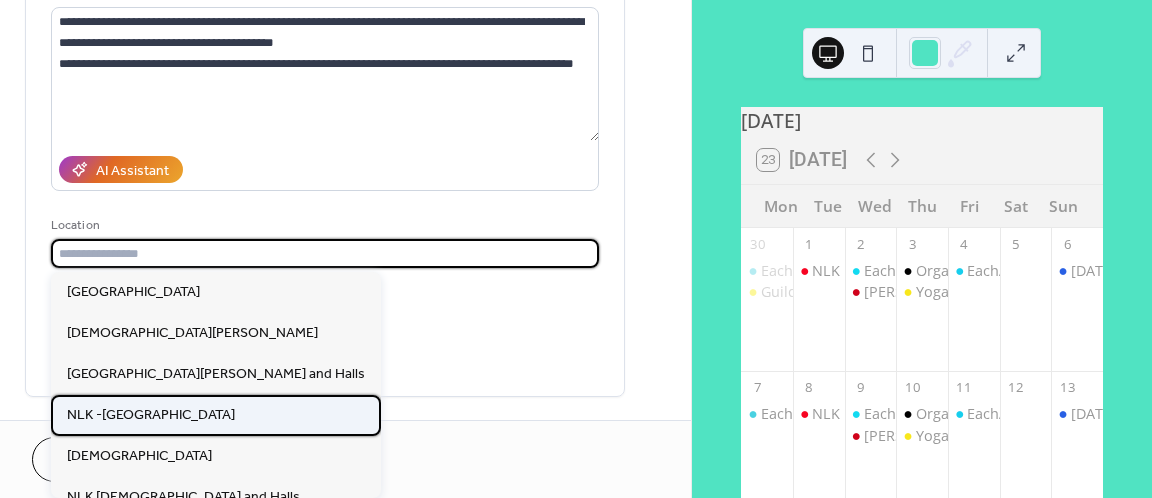 click on "NLK -[GEOGRAPHIC_DATA]" at bounding box center (151, 415) 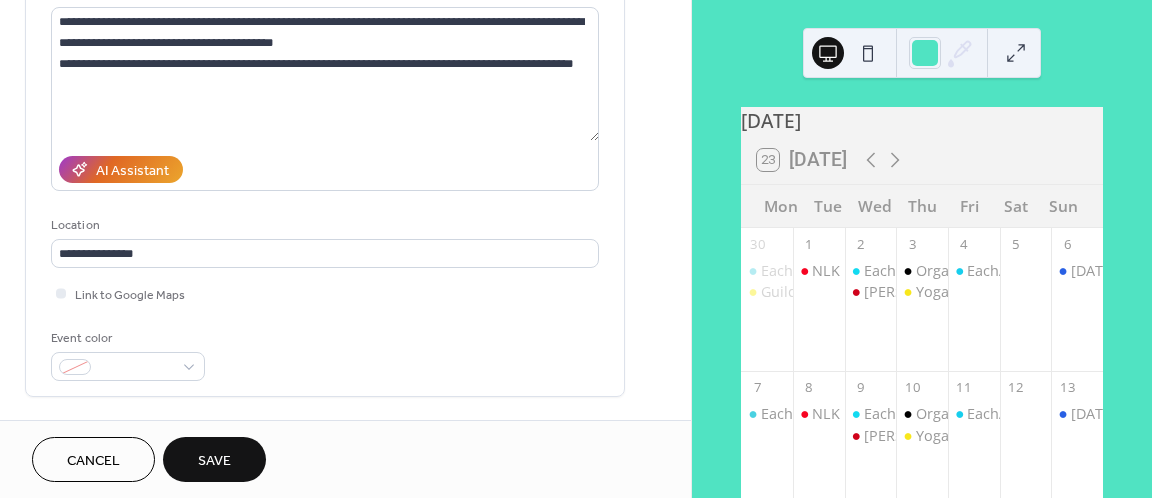type on "**********" 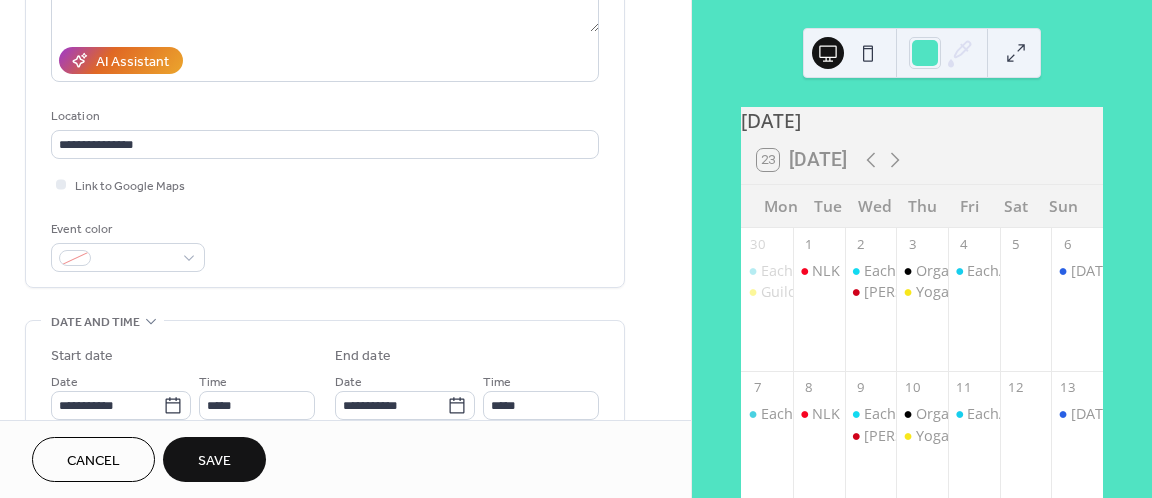 scroll, scrollTop: 357, scrollLeft: 0, axis: vertical 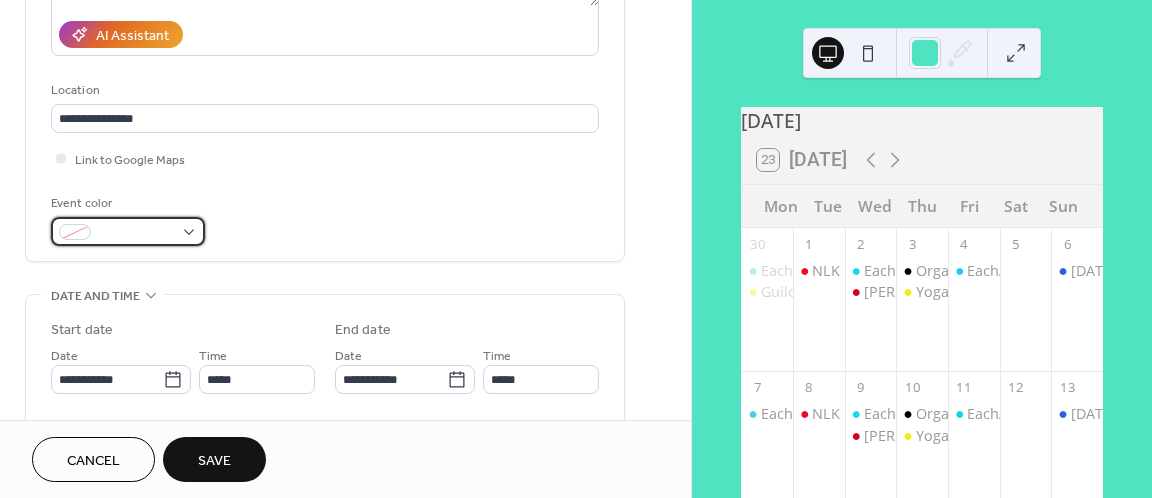 click at bounding box center [128, 231] 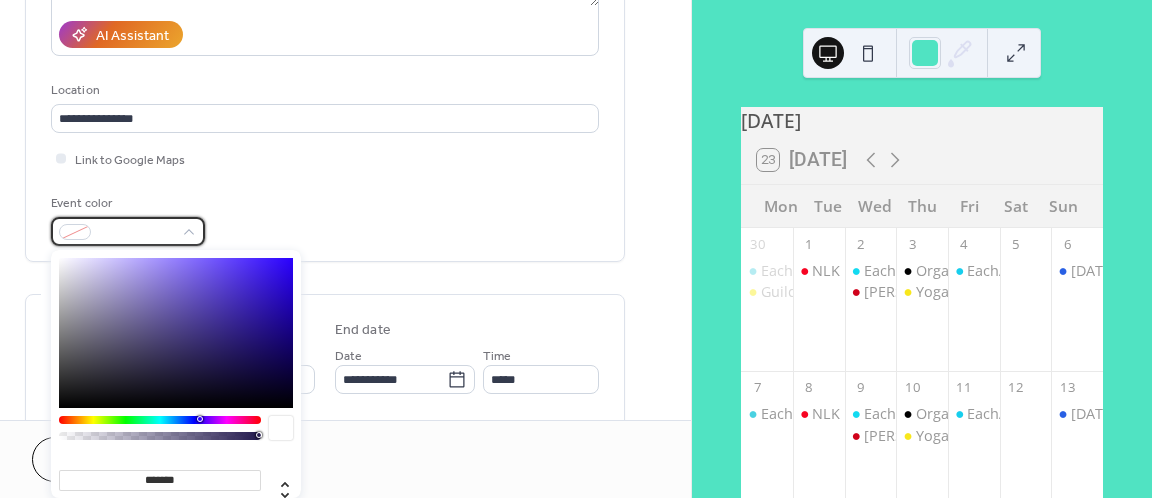 scroll, scrollTop: 561, scrollLeft: 0, axis: vertical 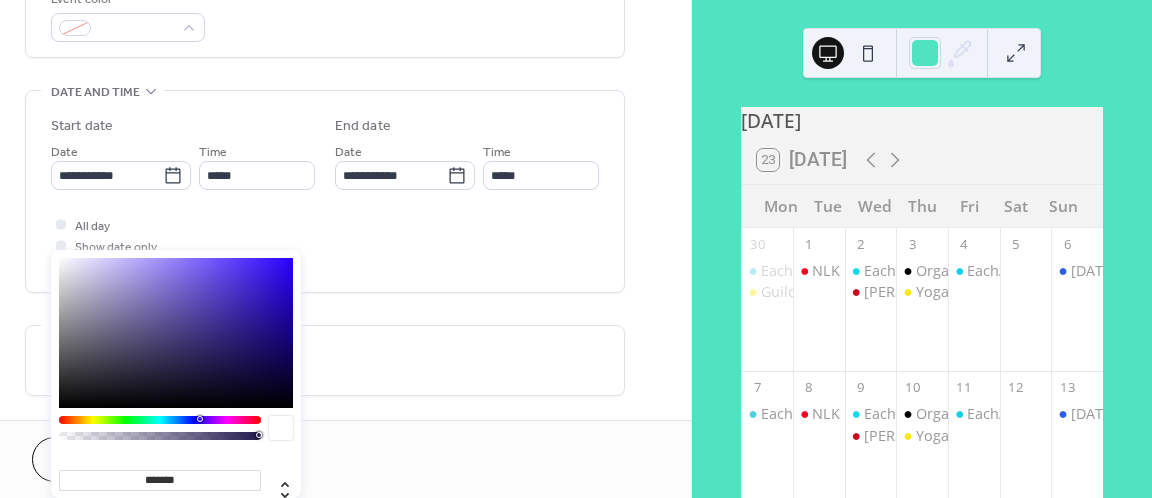 click at bounding box center [160, 420] 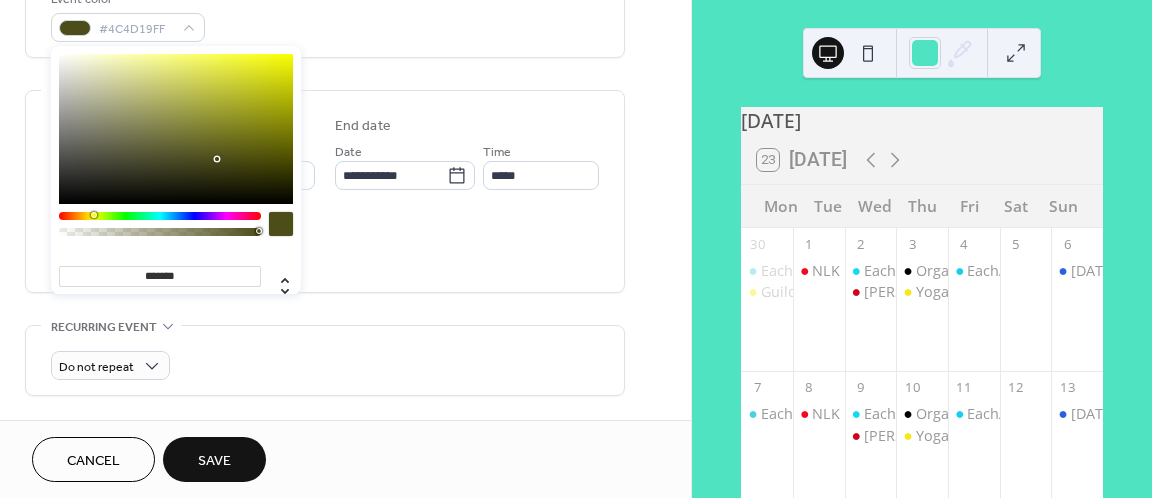 click at bounding box center [176, 129] 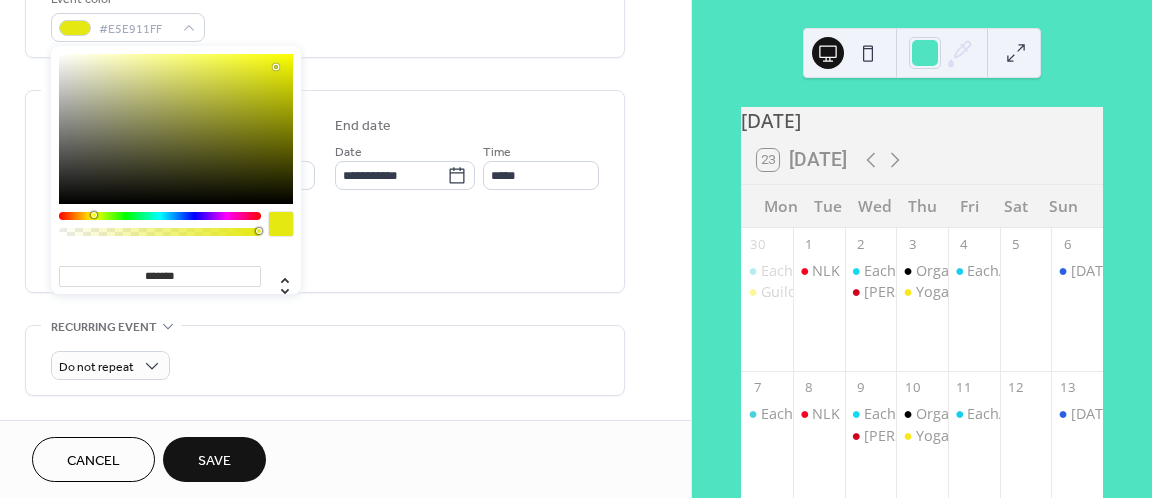 click on "**********" at bounding box center (325, 149) 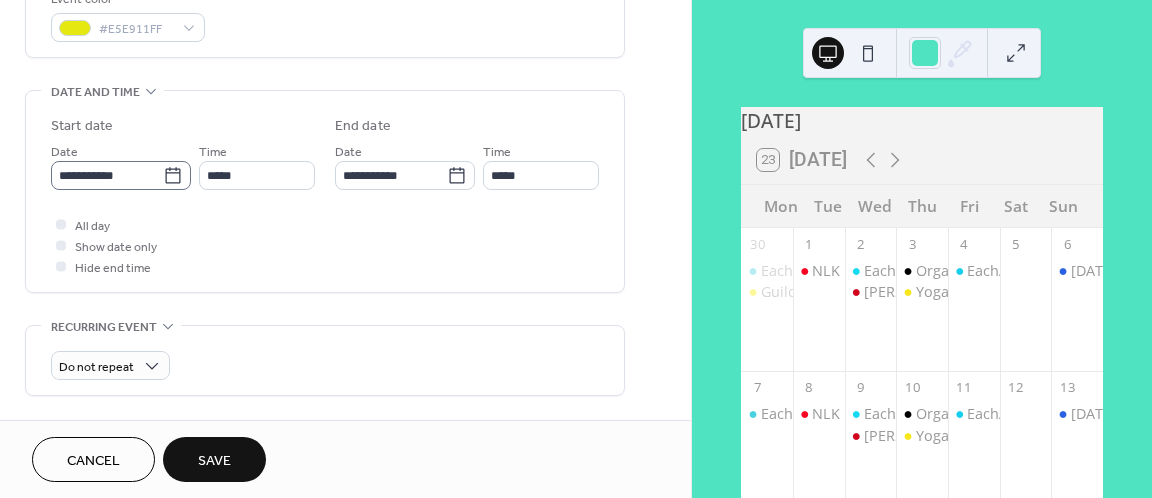 click 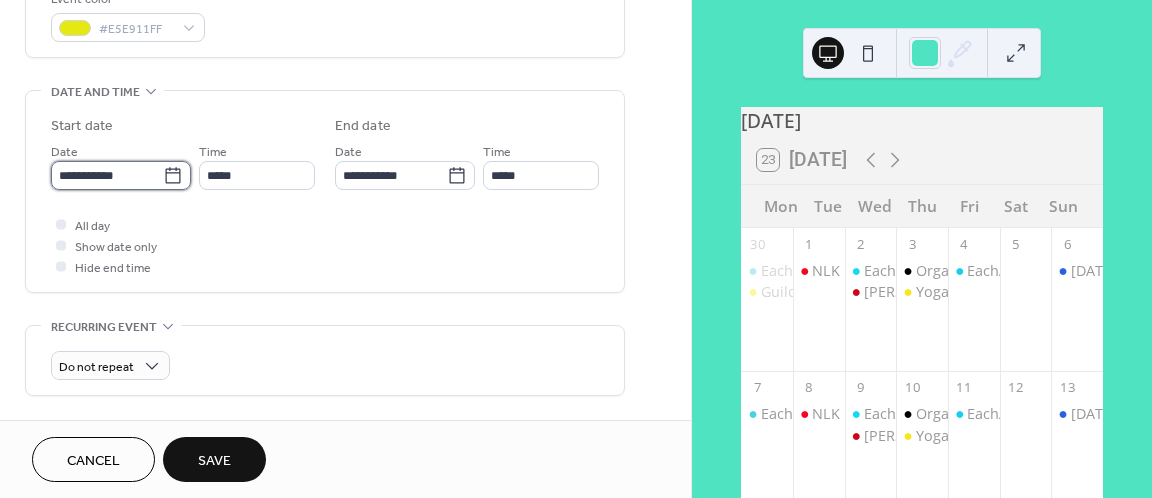 click on "**********" at bounding box center [107, 175] 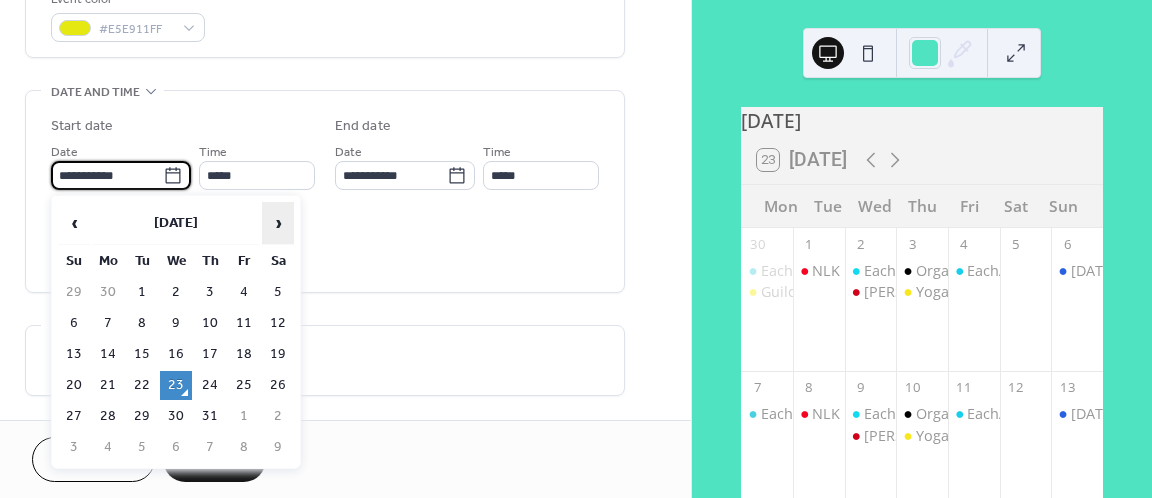 click on "›" at bounding box center [278, 223] 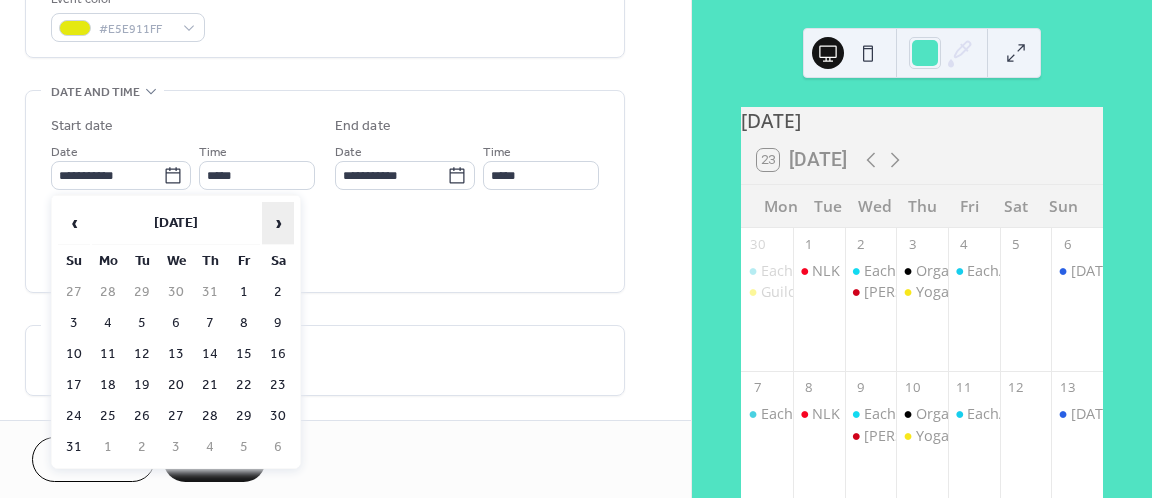 click on "›" at bounding box center (278, 223) 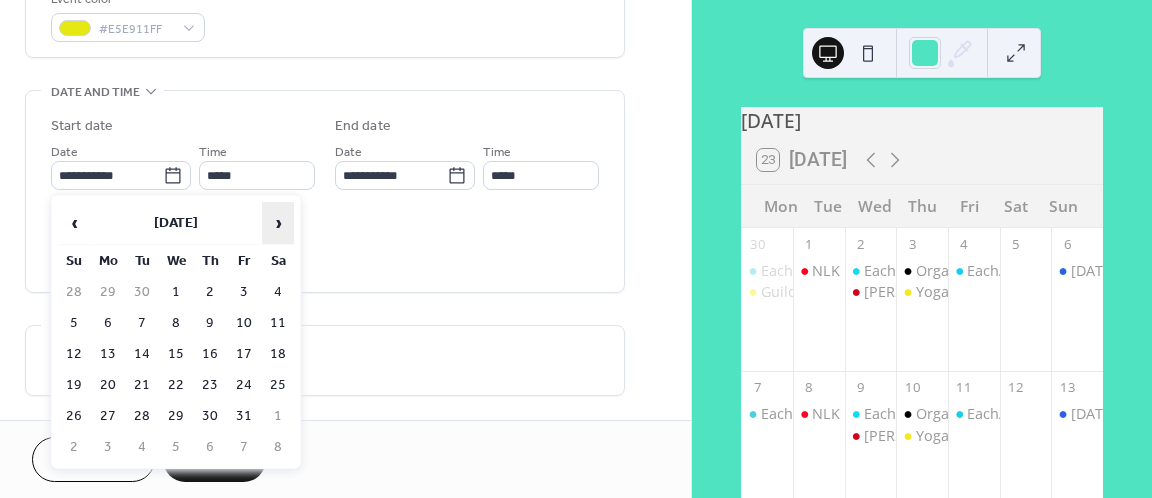 click on "›" at bounding box center (278, 223) 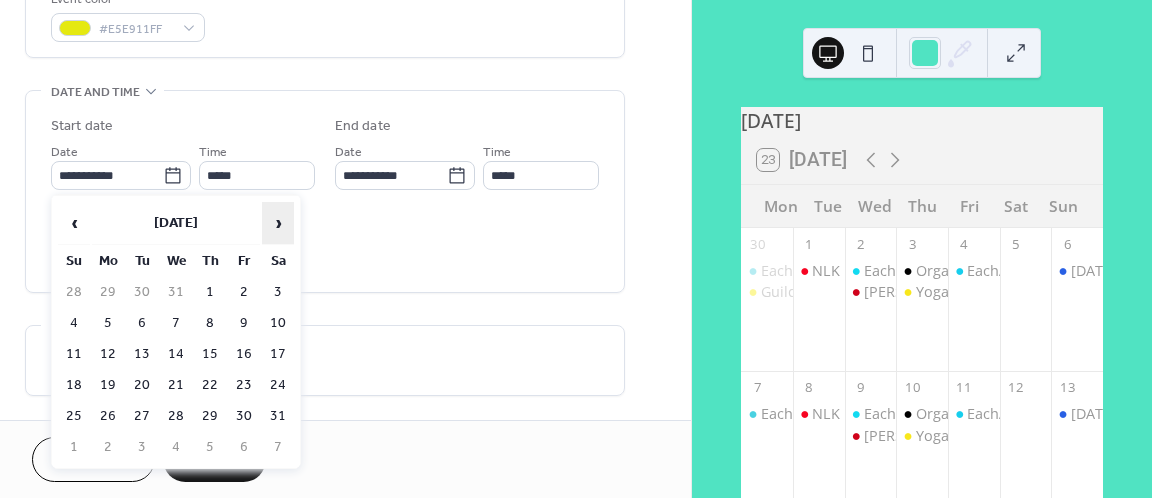 click on "›" at bounding box center (278, 223) 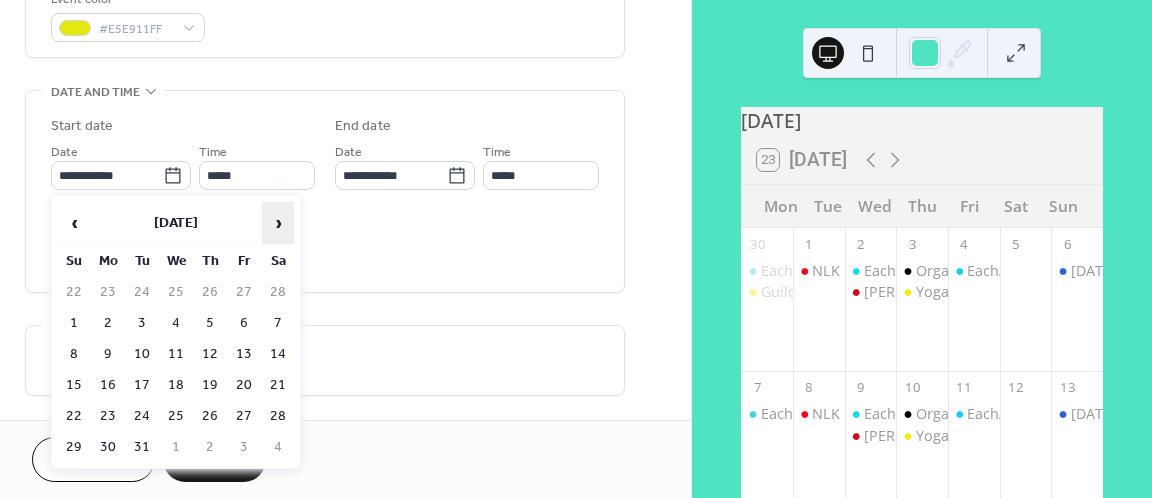 click on "›" at bounding box center [278, 223] 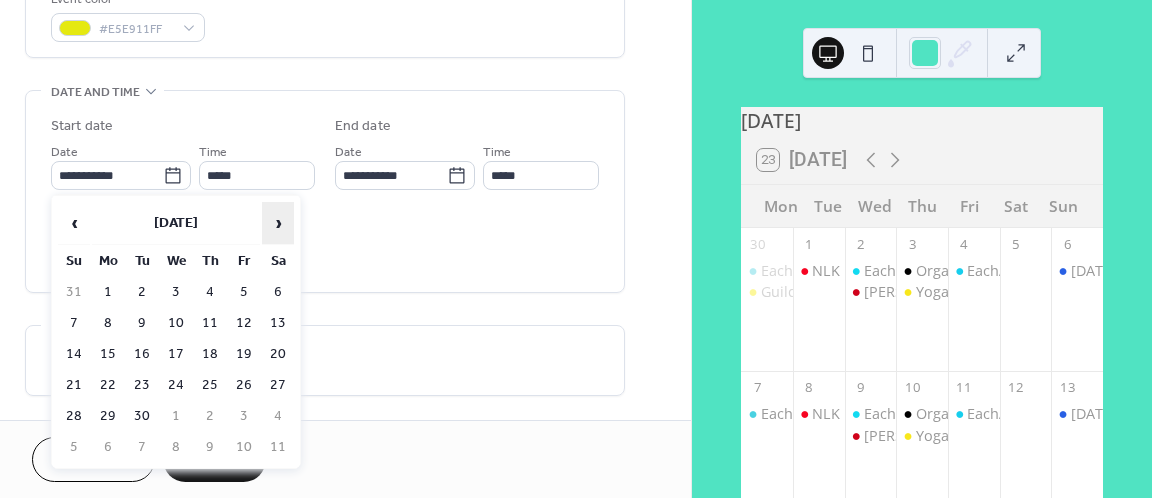 click on "›" at bounding box center [278, 223] 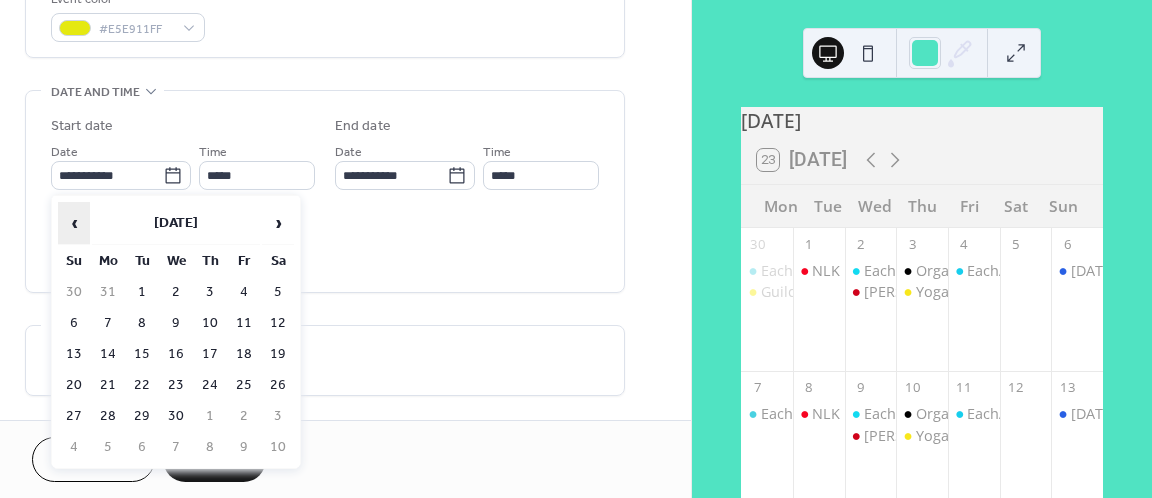 click on "‹" at bounding box center (74, 223) 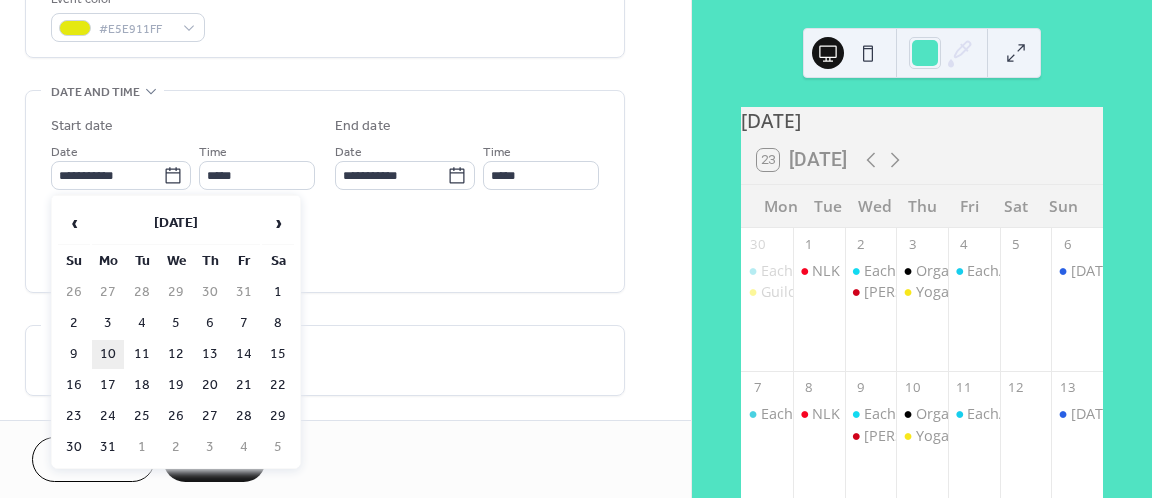 click on "10" at bounding box center (108, 354) 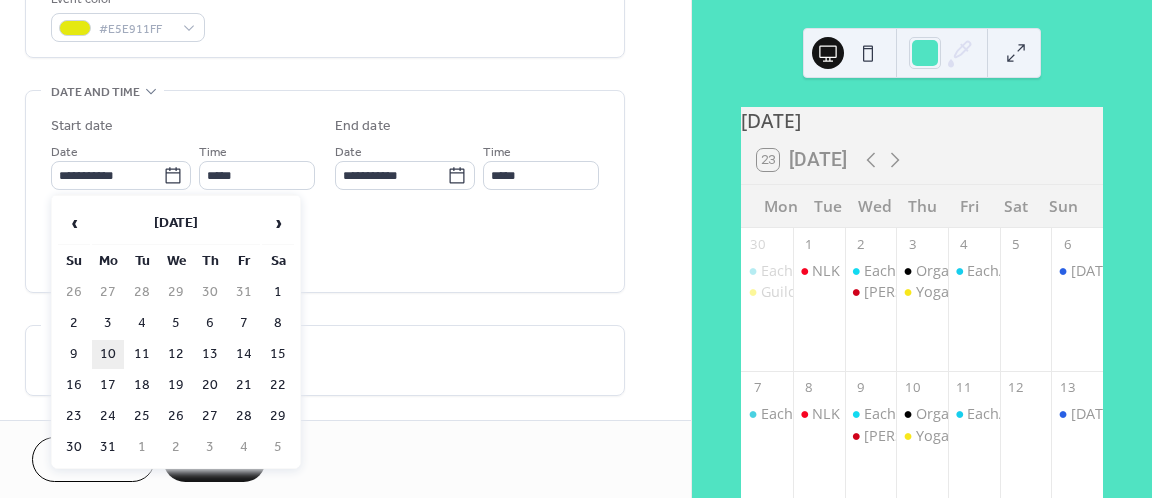type on "**********" 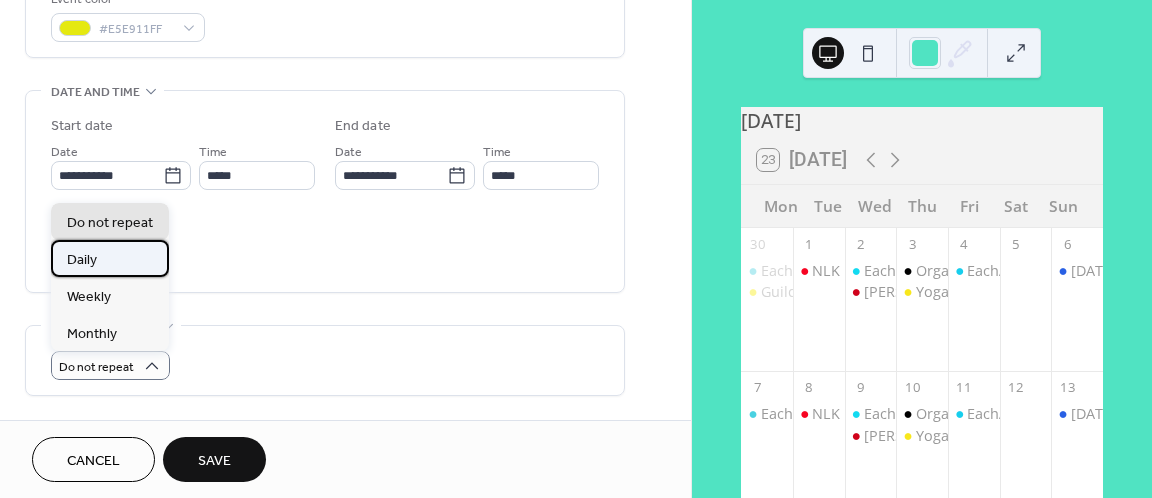 click on "Daily" at bounding box center [110, 258] 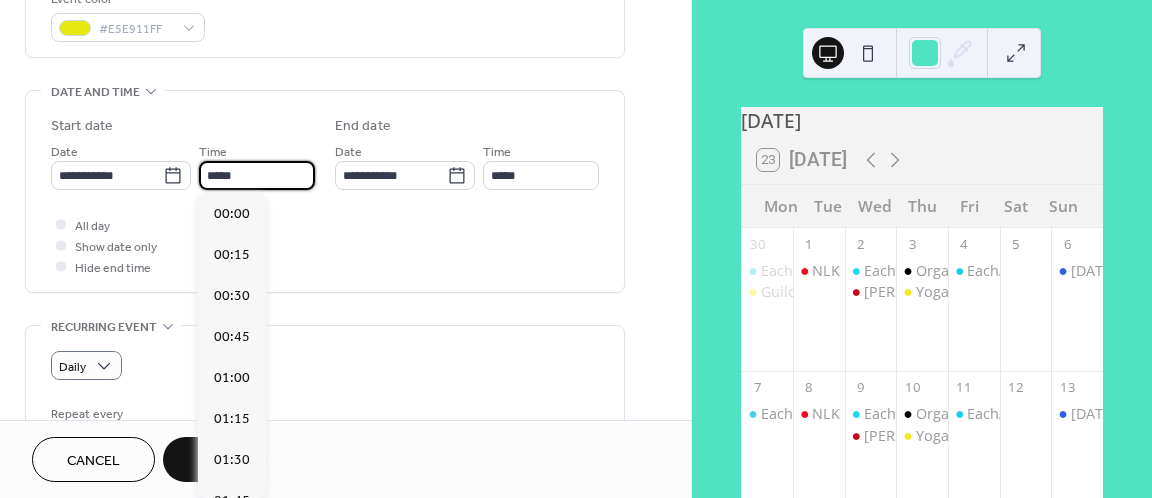click on "*****" at bounding box center [257, 175] 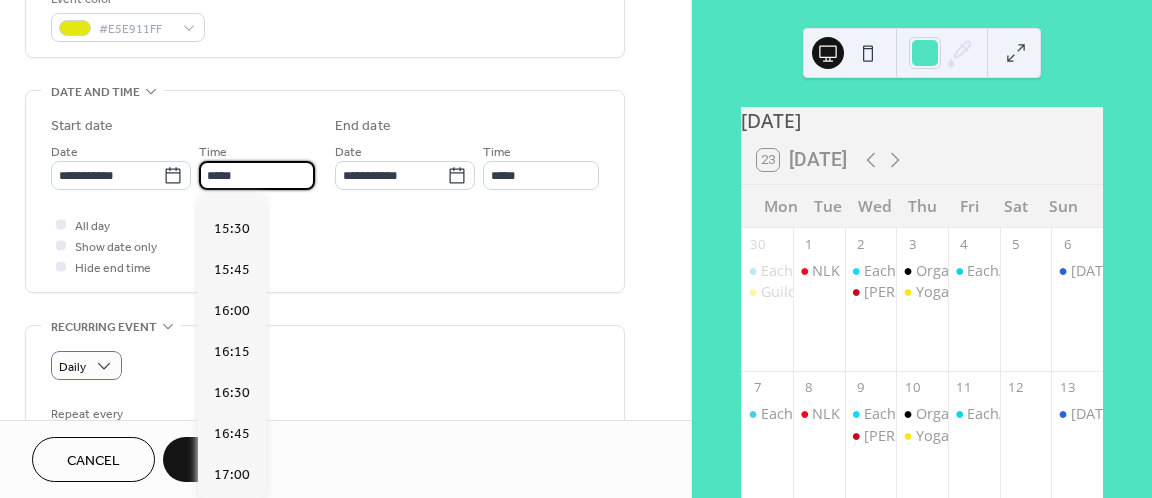 scroll, scrollTop: 2539, scrollLeft: 0, axis: vertical 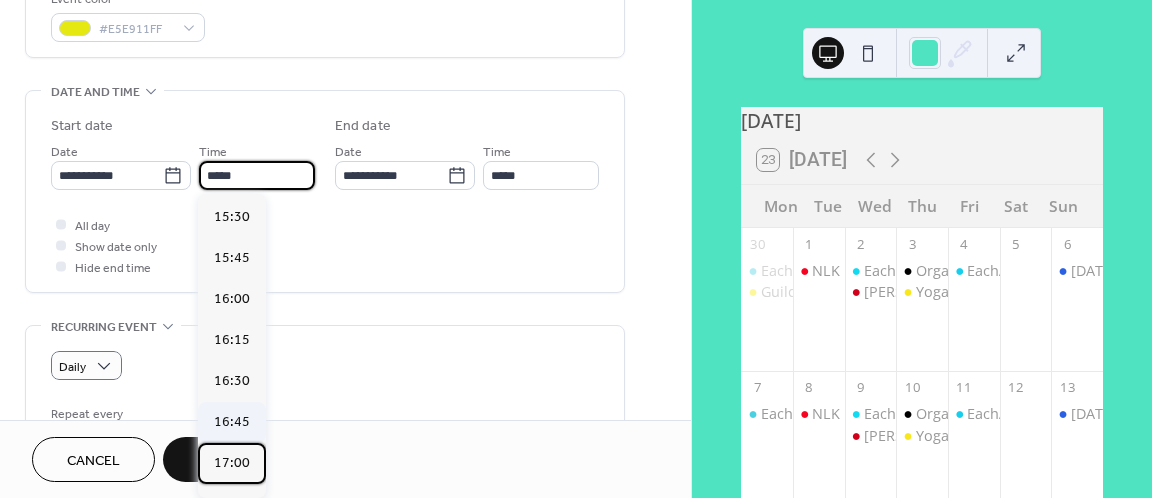 click on "17:00" at bounding box center (232, 463) 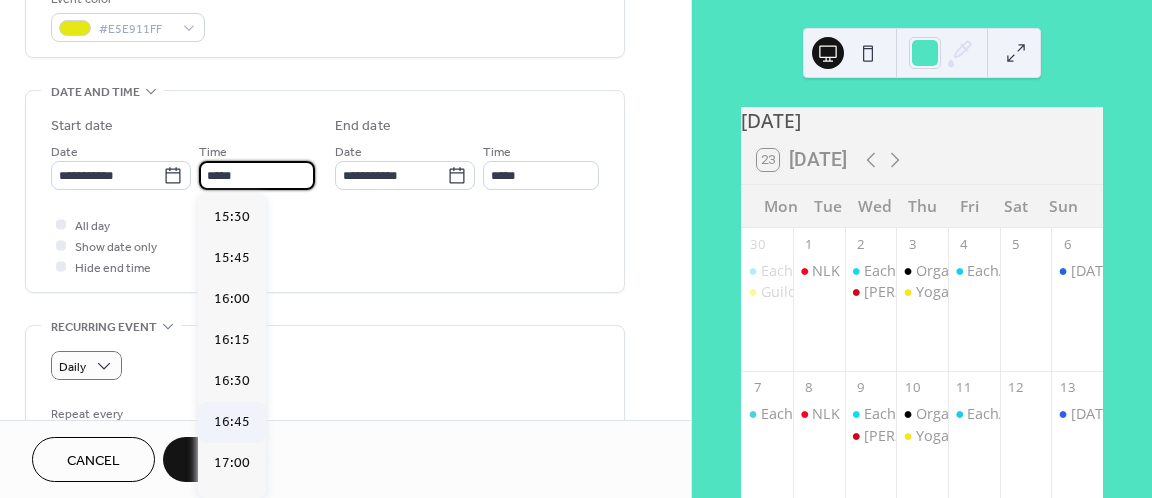 type on "*****" 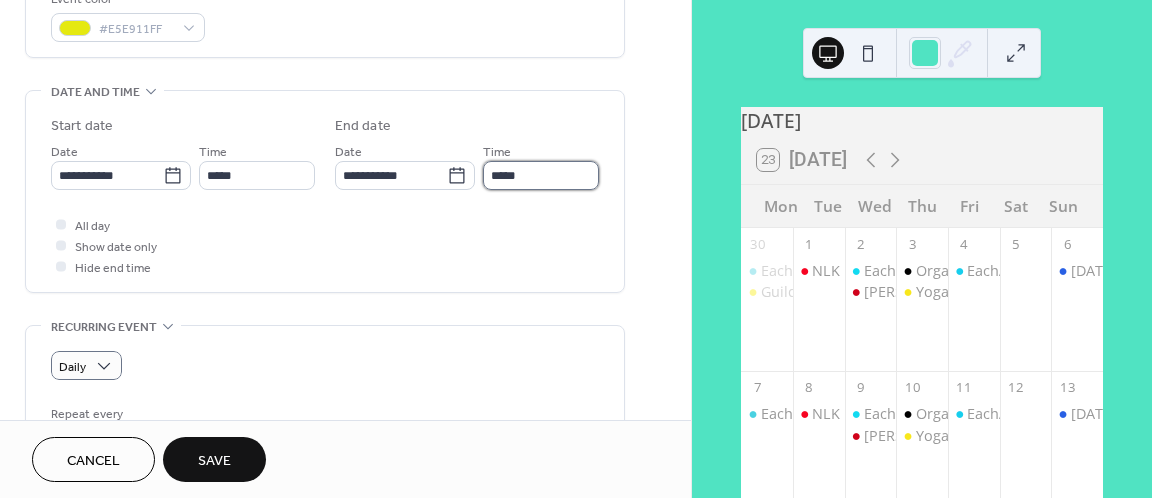 click on "*****" at bounding box center [541, 175] 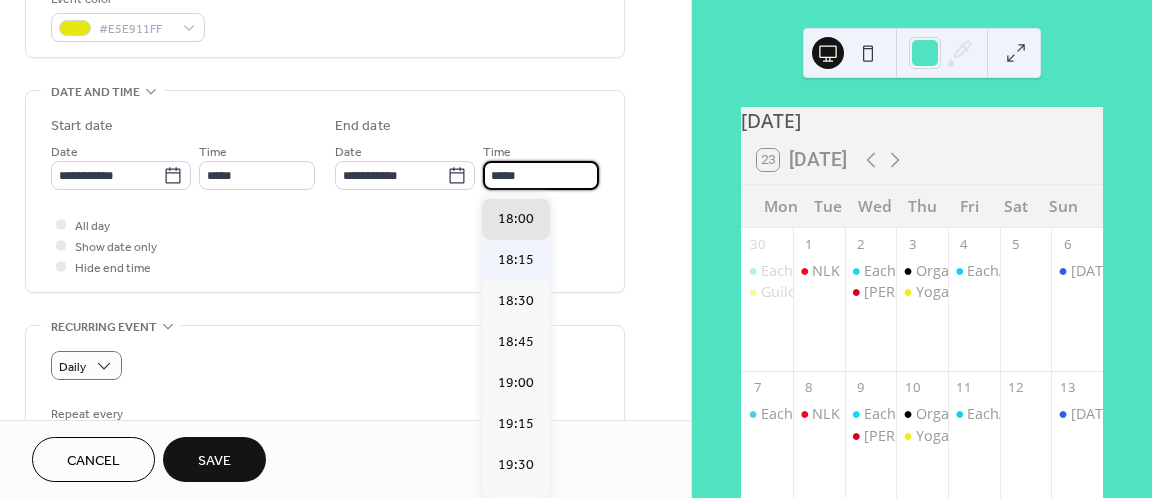 scroll, scrollTop: 191, scrollLeft: 0, axis: vertical 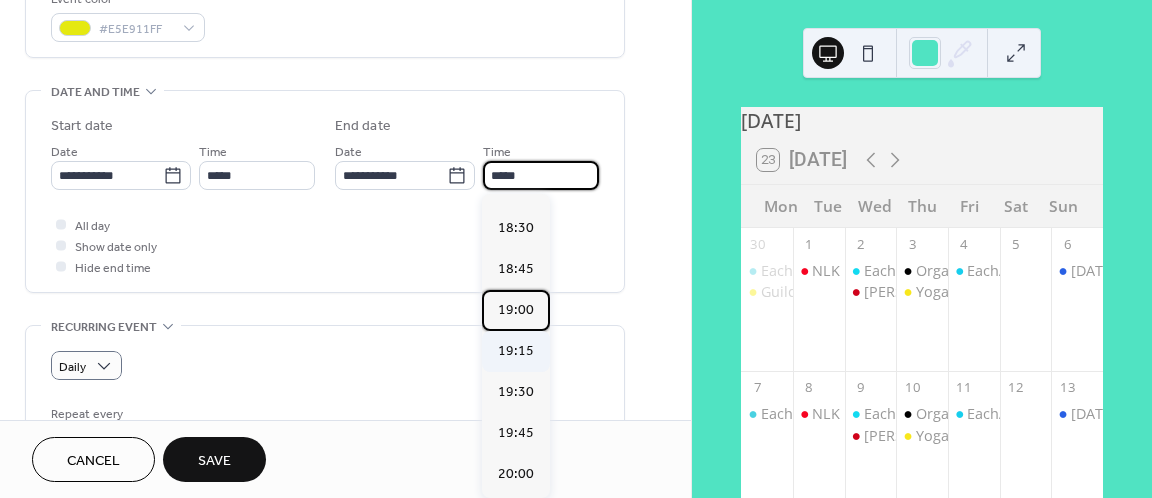 click on "19:00" at bounding box center [516, 310] 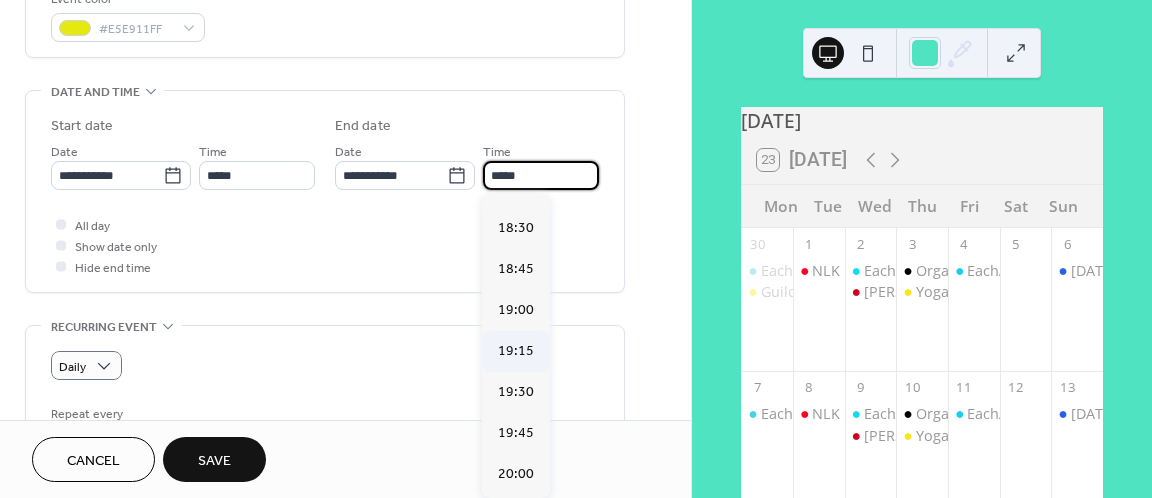 type on "*****" 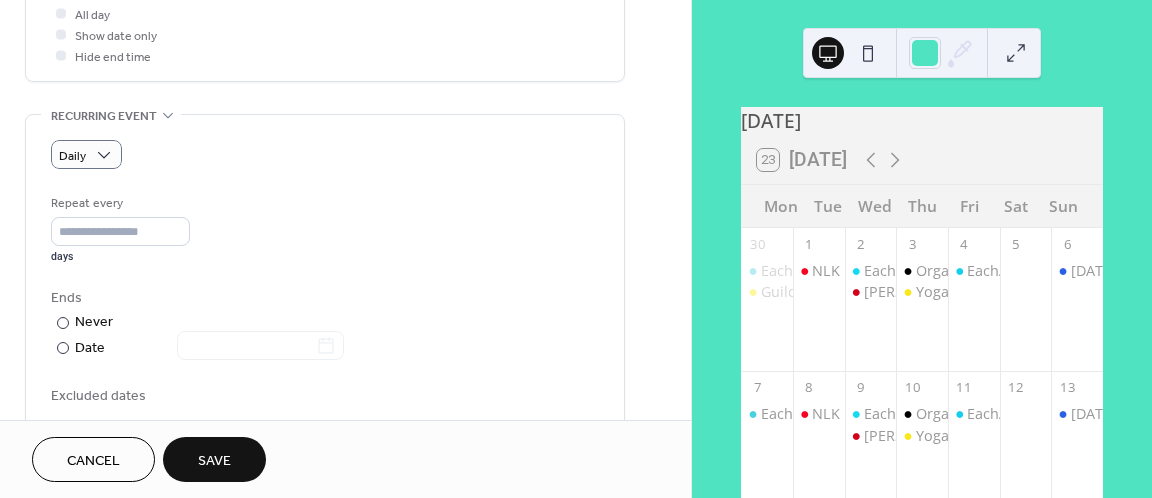 scroll, scrollTop: 773, scrollLeft: 0, axis: vertical 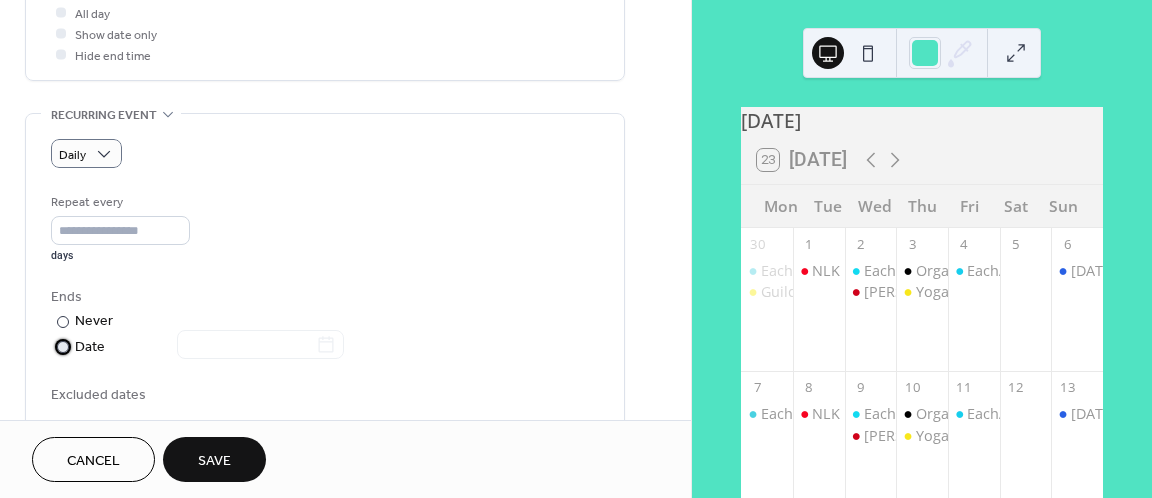 click at bounding box center [63, 347] 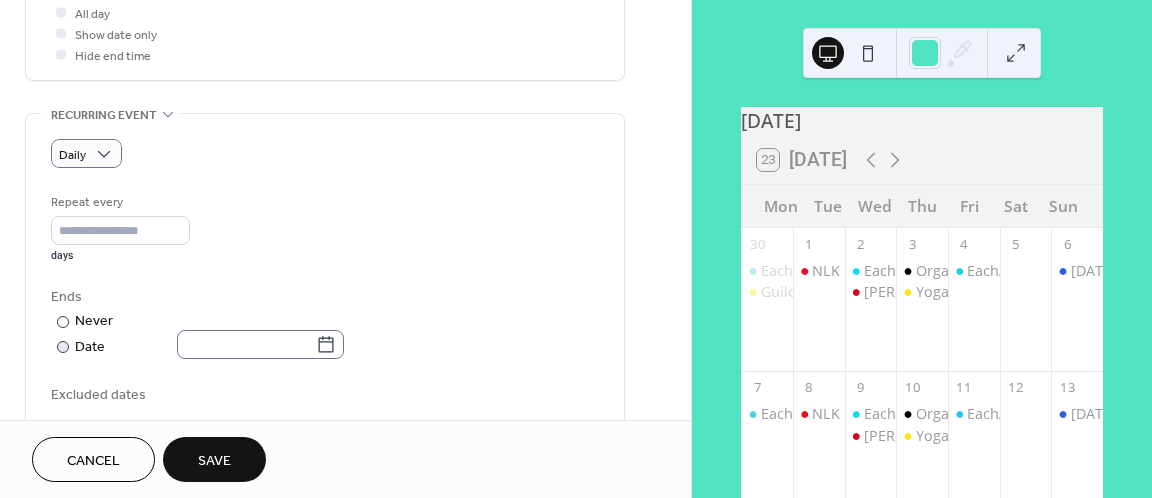 click 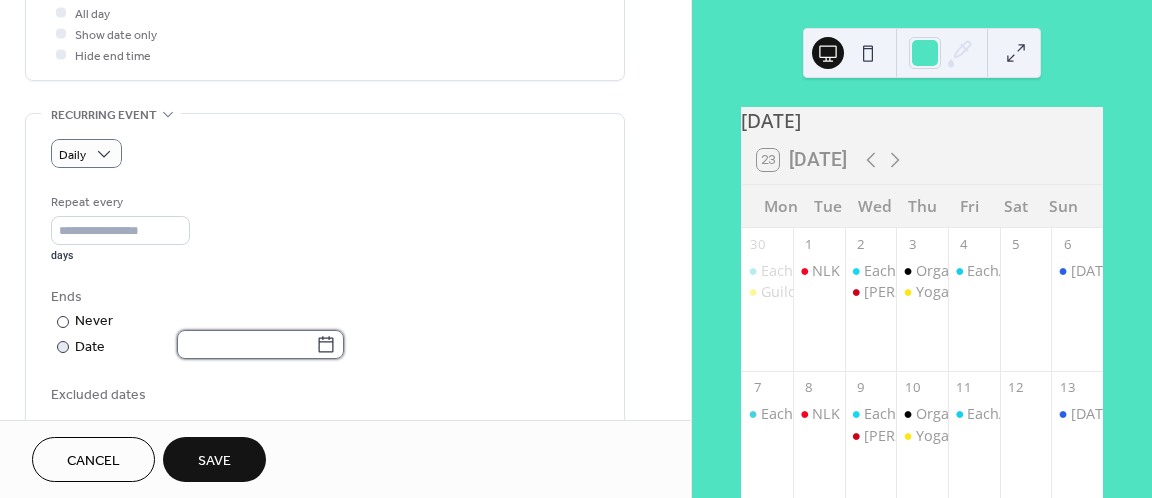 click at bounding box center (246, 344) 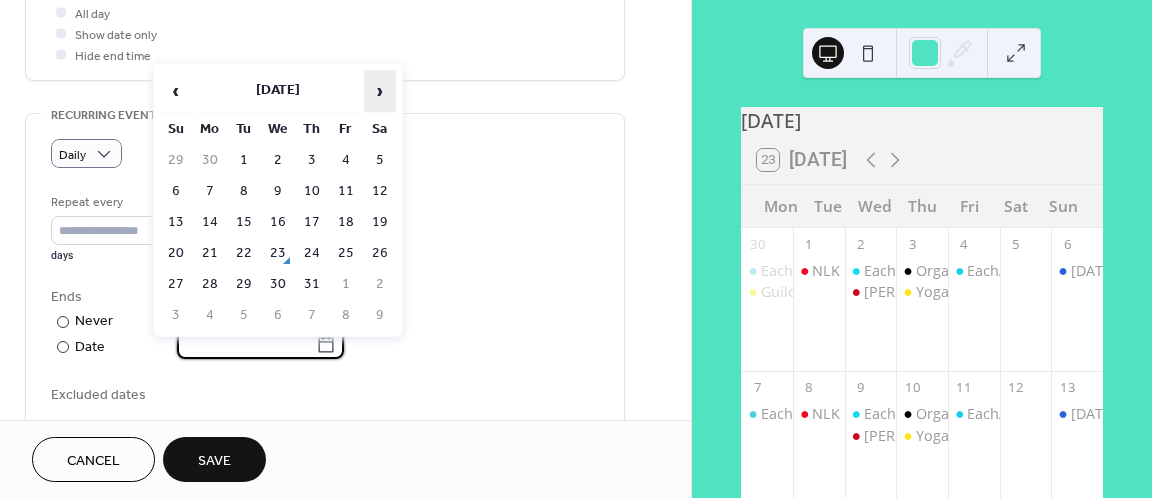 click on "›" at bounding box center [380, 91] 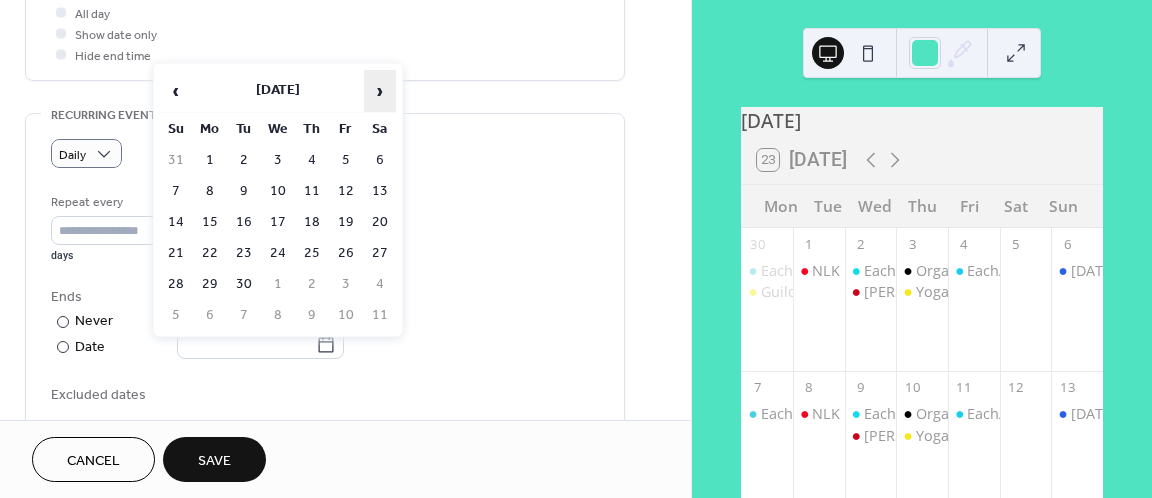 click on "›" at bounding box center [380, 91] 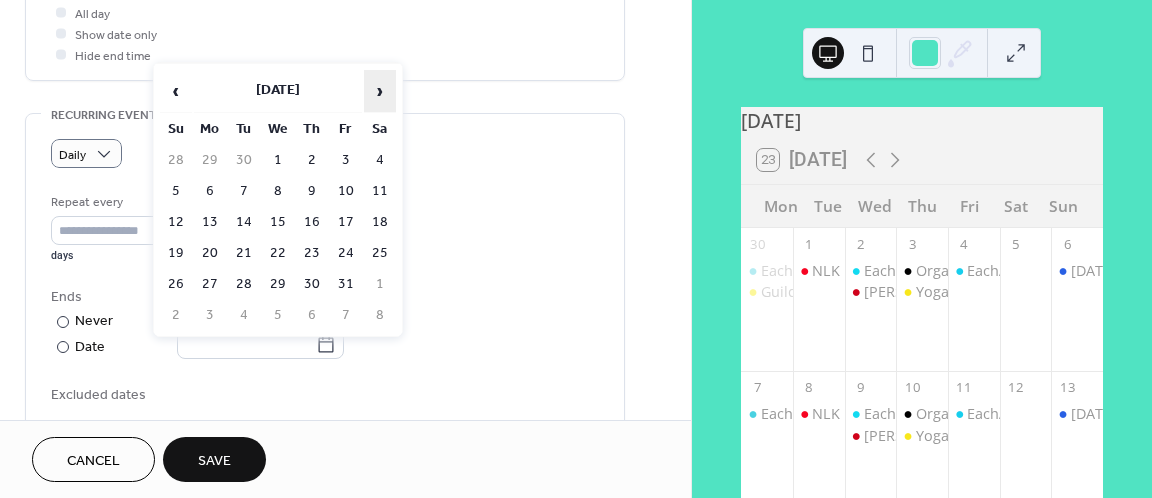 click on "›" at bounding box center [380, 91] 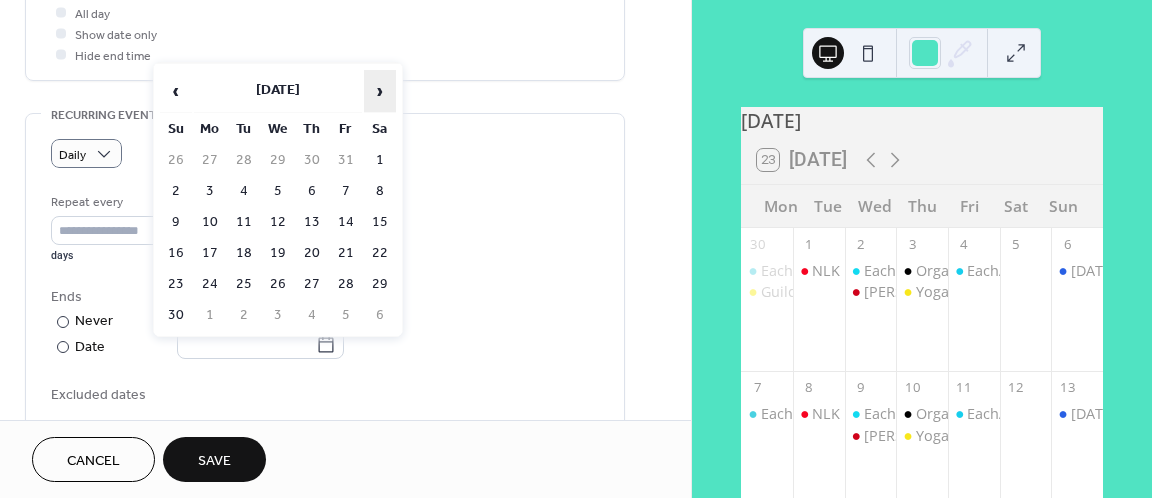 click on "›" at bounding box center (380, 91) 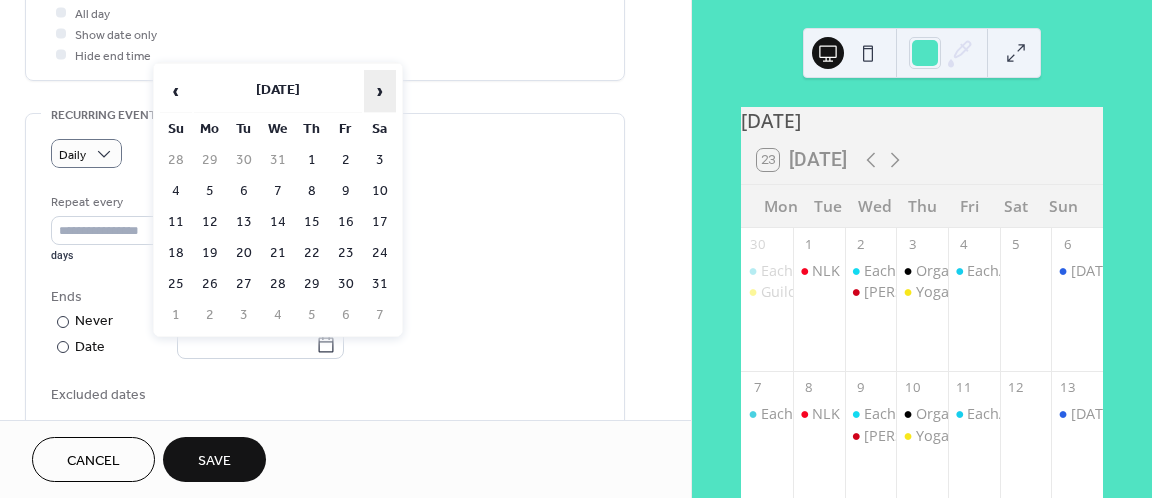 click on "›" at bounding box center (380, 91) 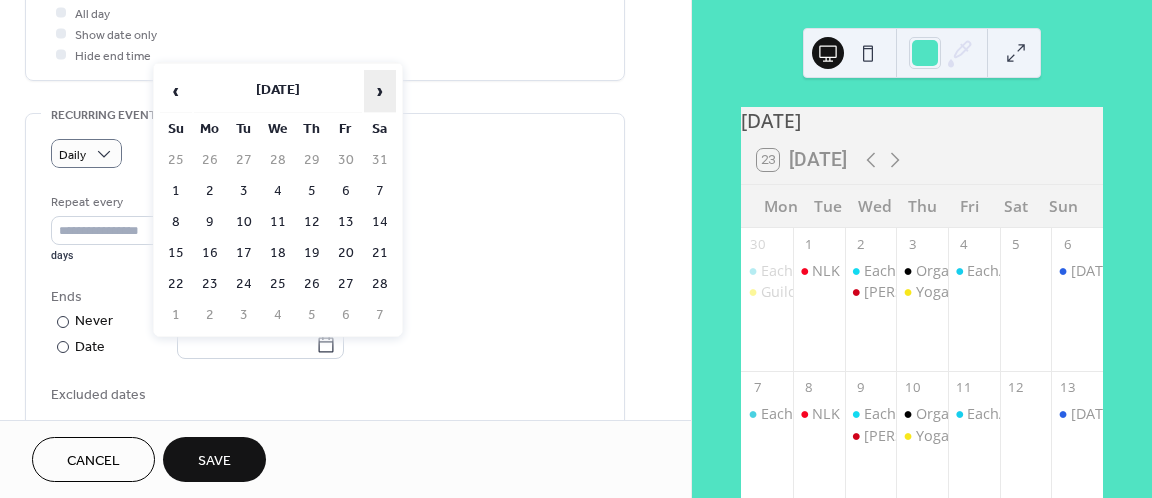 click on "›" at bounding box center (380, 91) 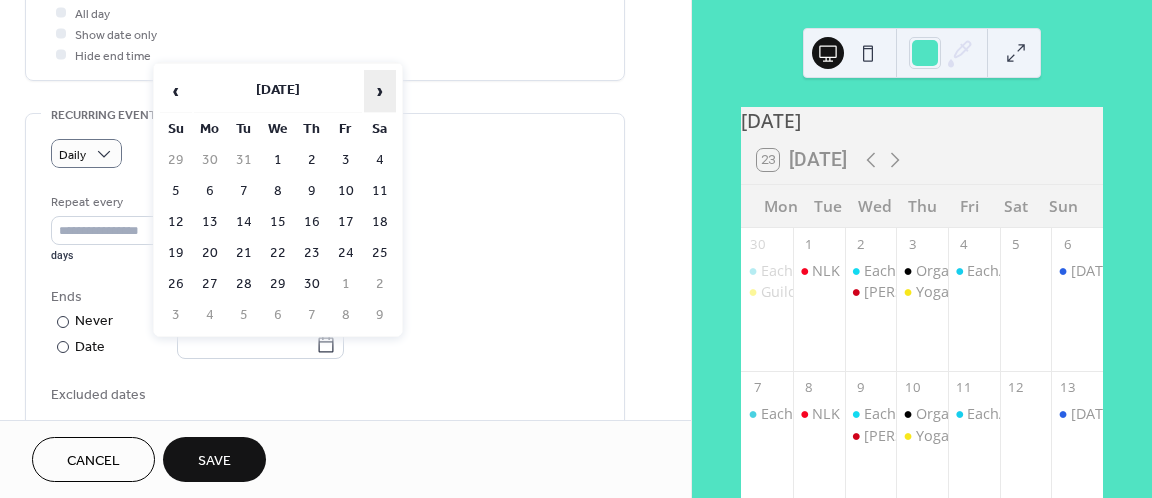 click on "›" at bounding box center (380, 91) 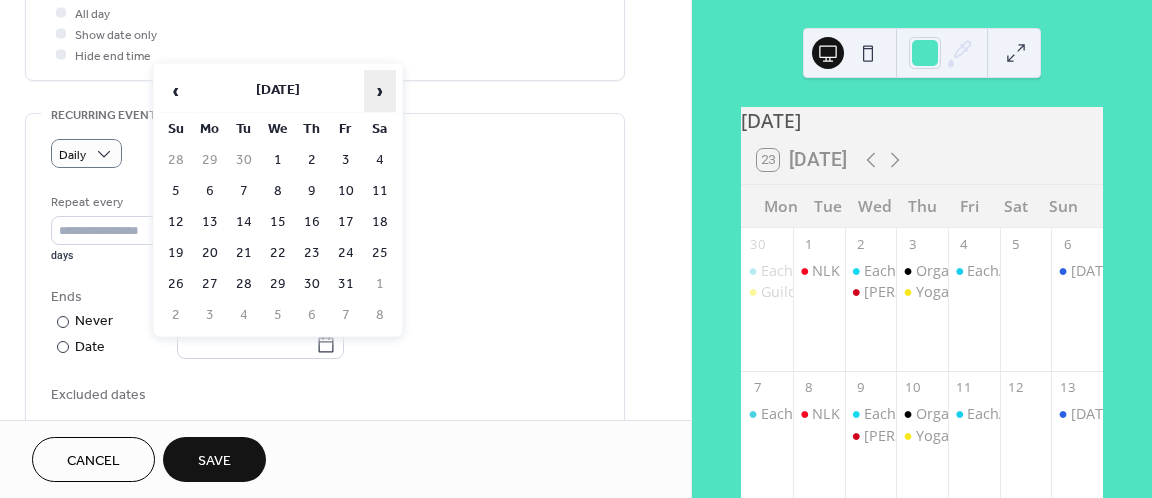 click on "›" at bounding box center [380, 91] 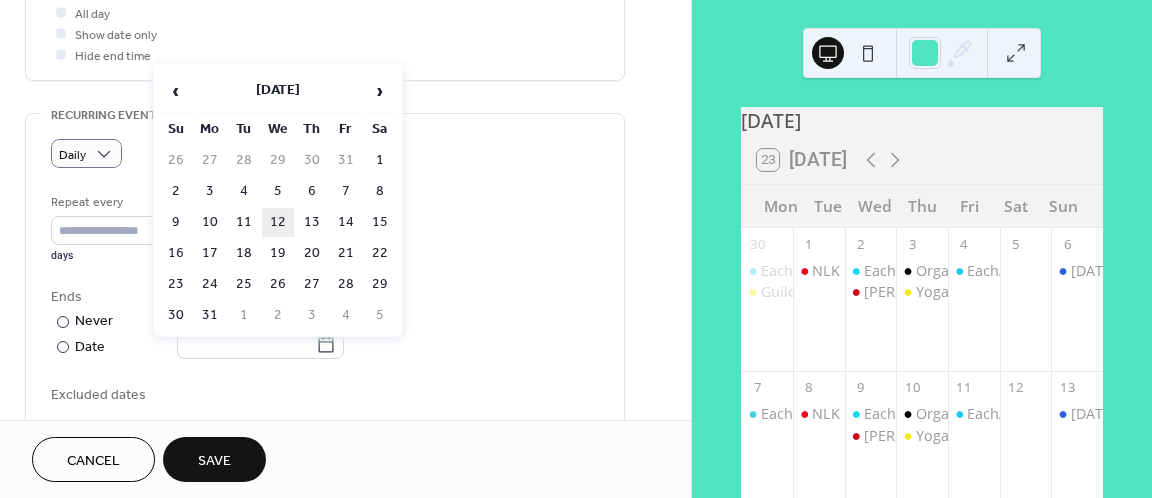 click on "12" at bounding box center [278, 222] 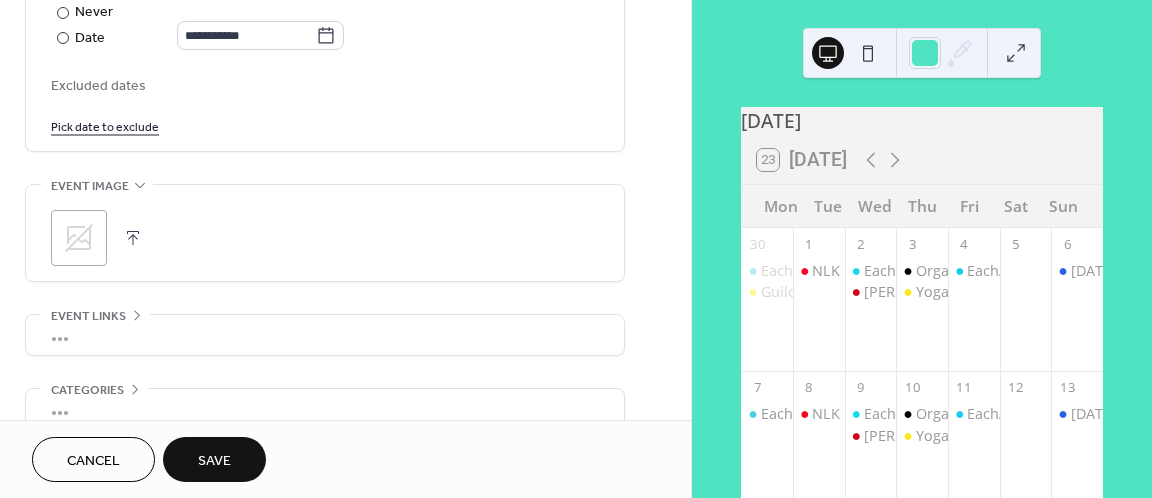 scroll, scrollTop: 1084, scrollLeft: 0, axis: vertical 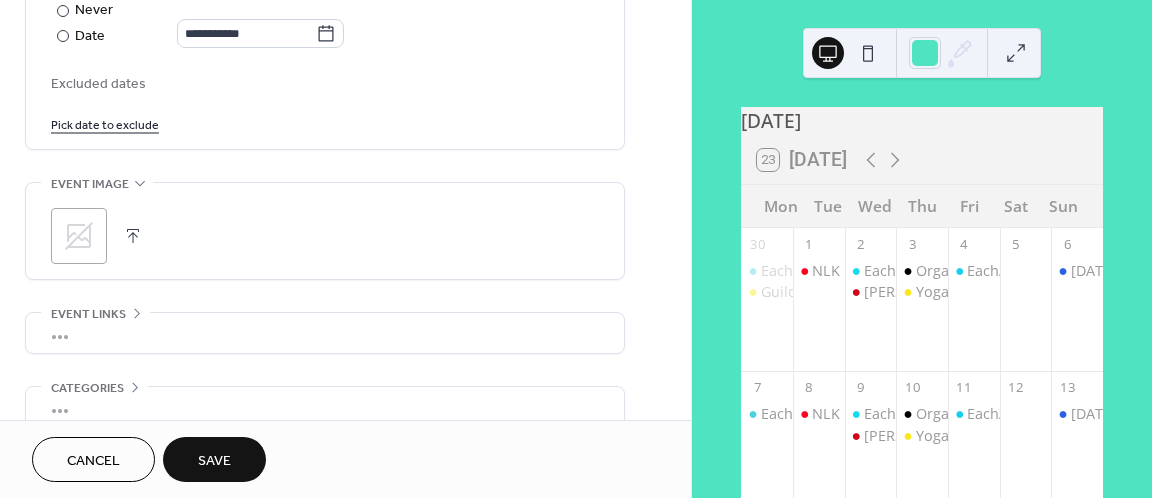 click at bounding box center [133, 236] 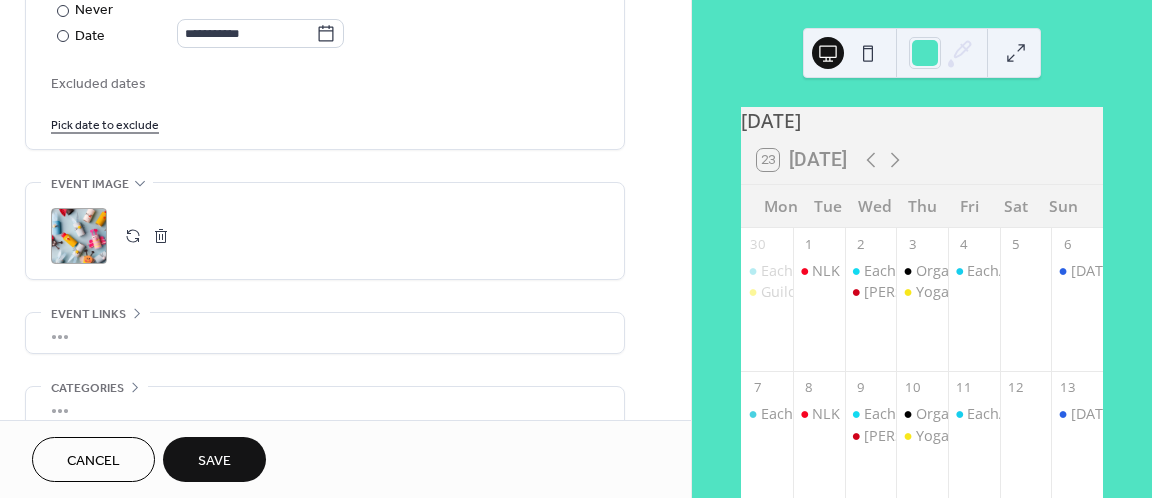 click on "Save" at bounding box center (214, 461) 